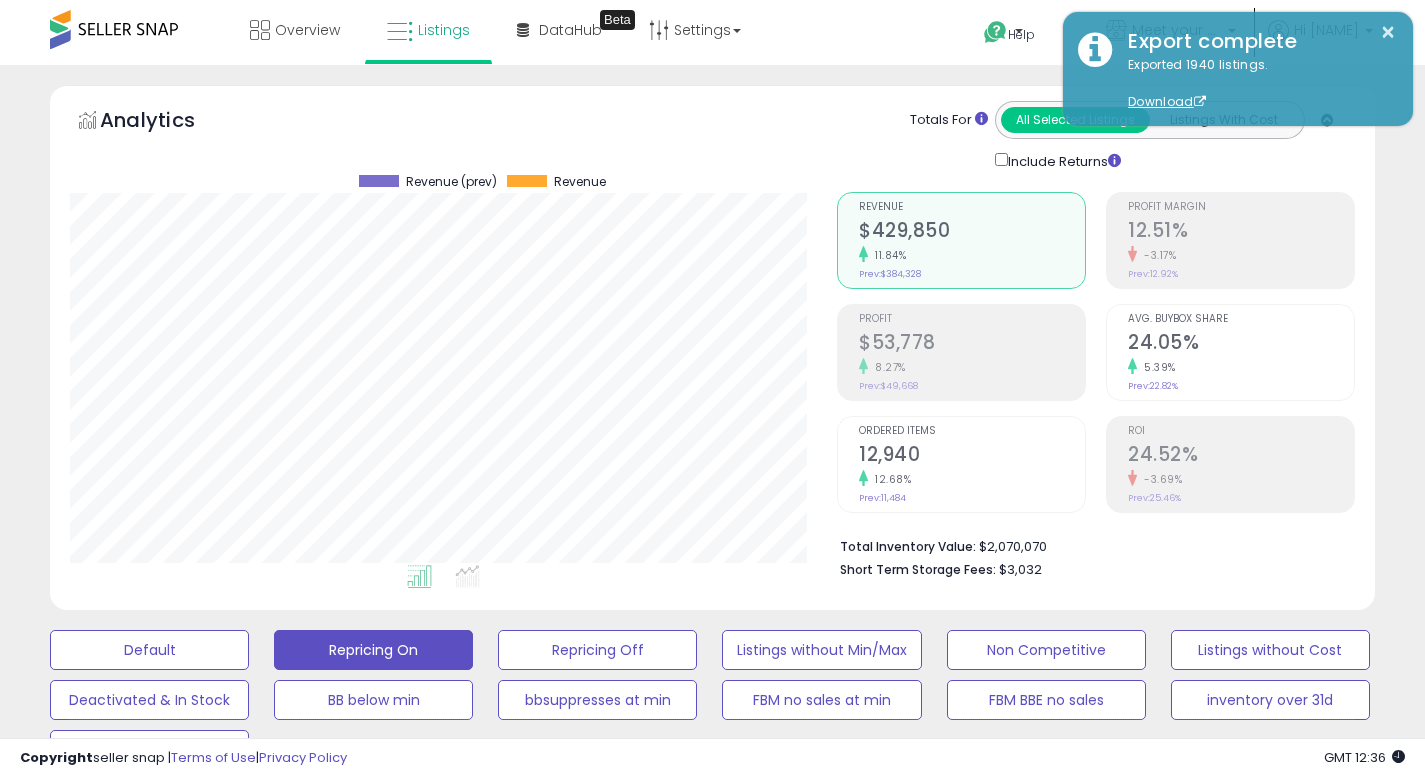 scroll, scrollTop: 682, scrollLeft: 0, axis: vertical 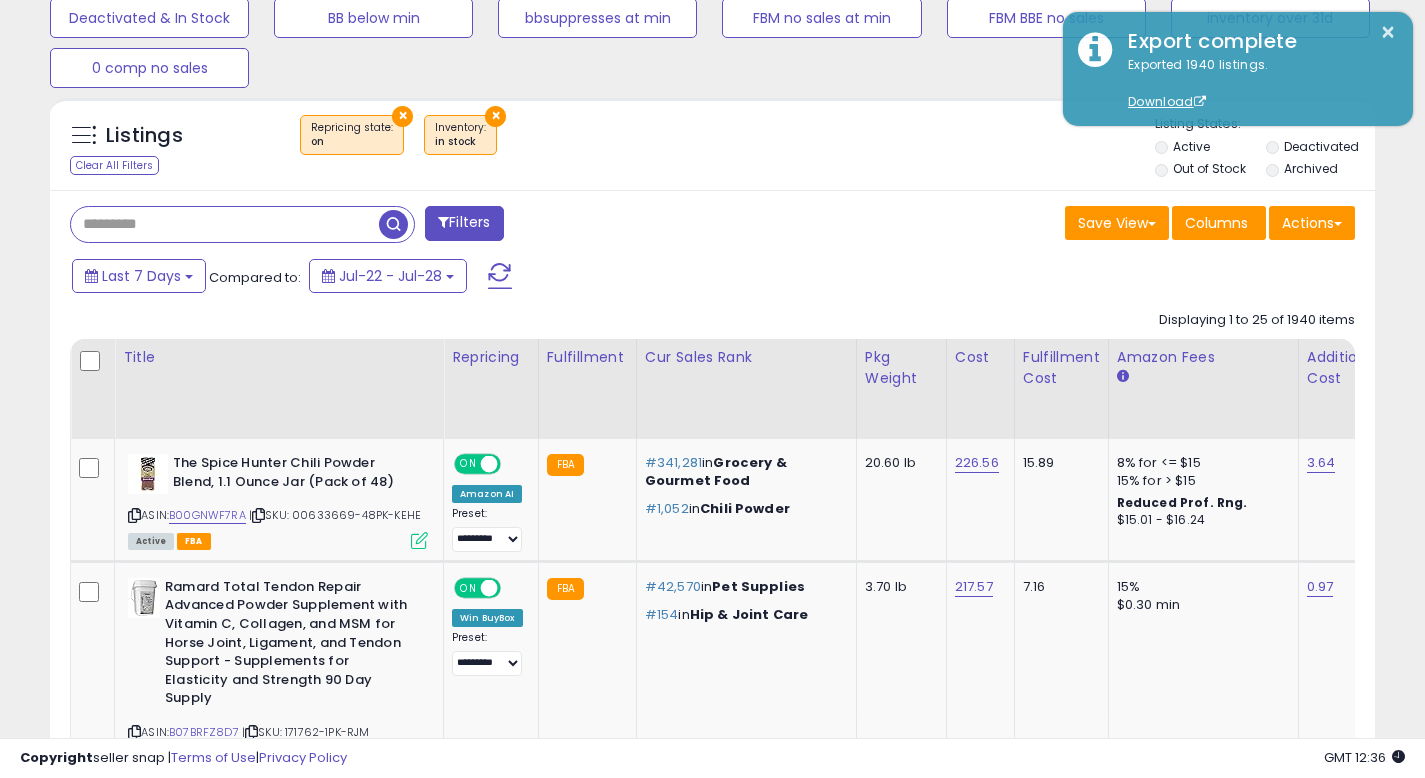 click at bounding box center (225, 224) 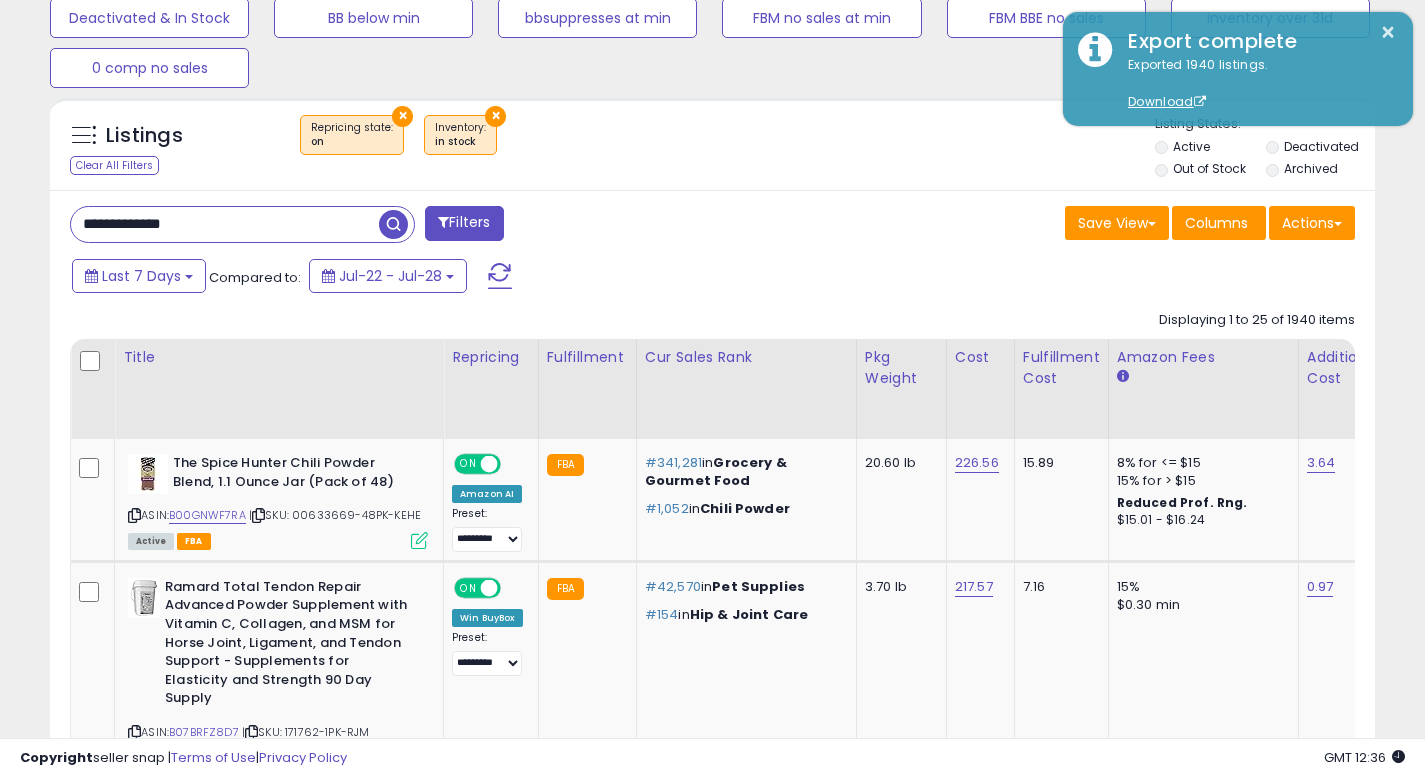 click at bounding box center (393, 224) 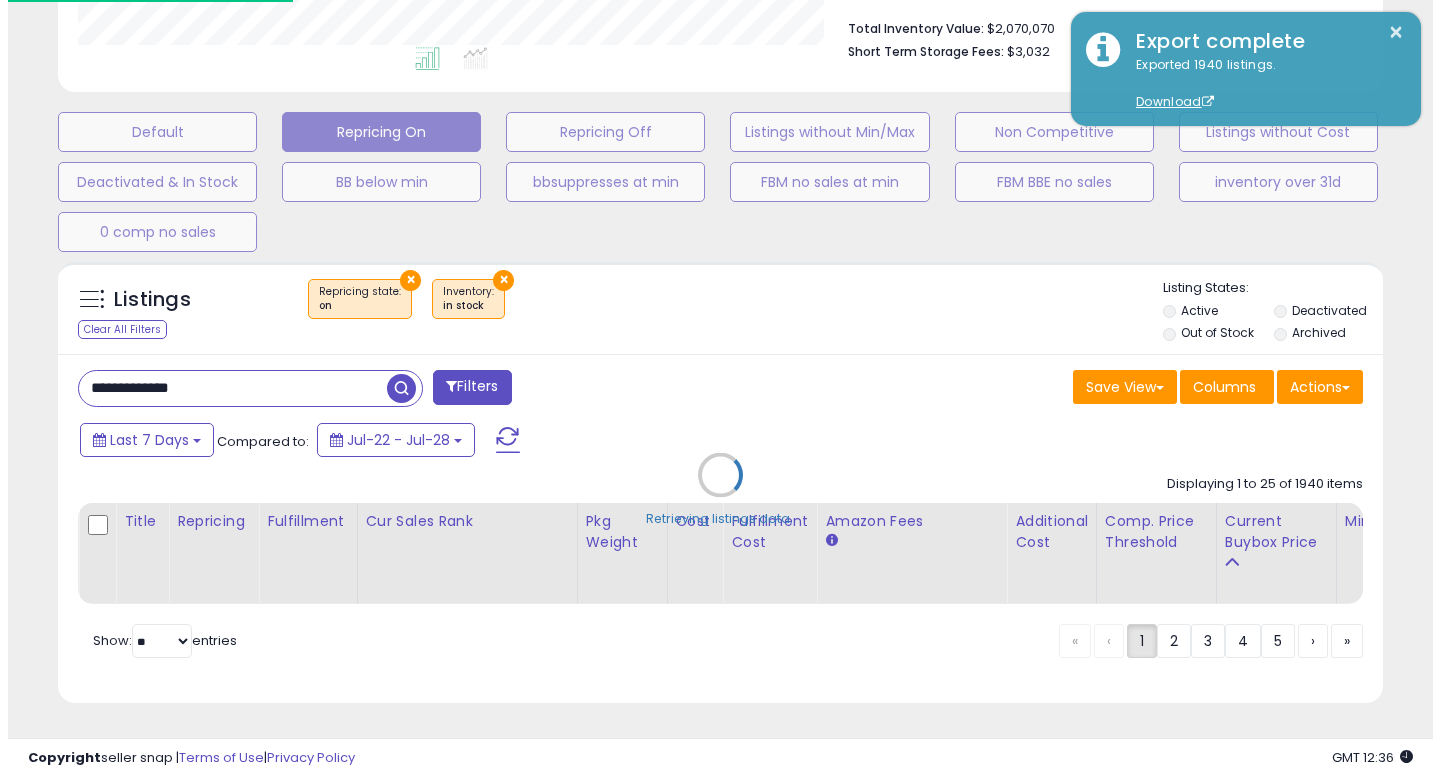 scroll, scrollTop: 533, scrollLeft: 0, axis: vertical 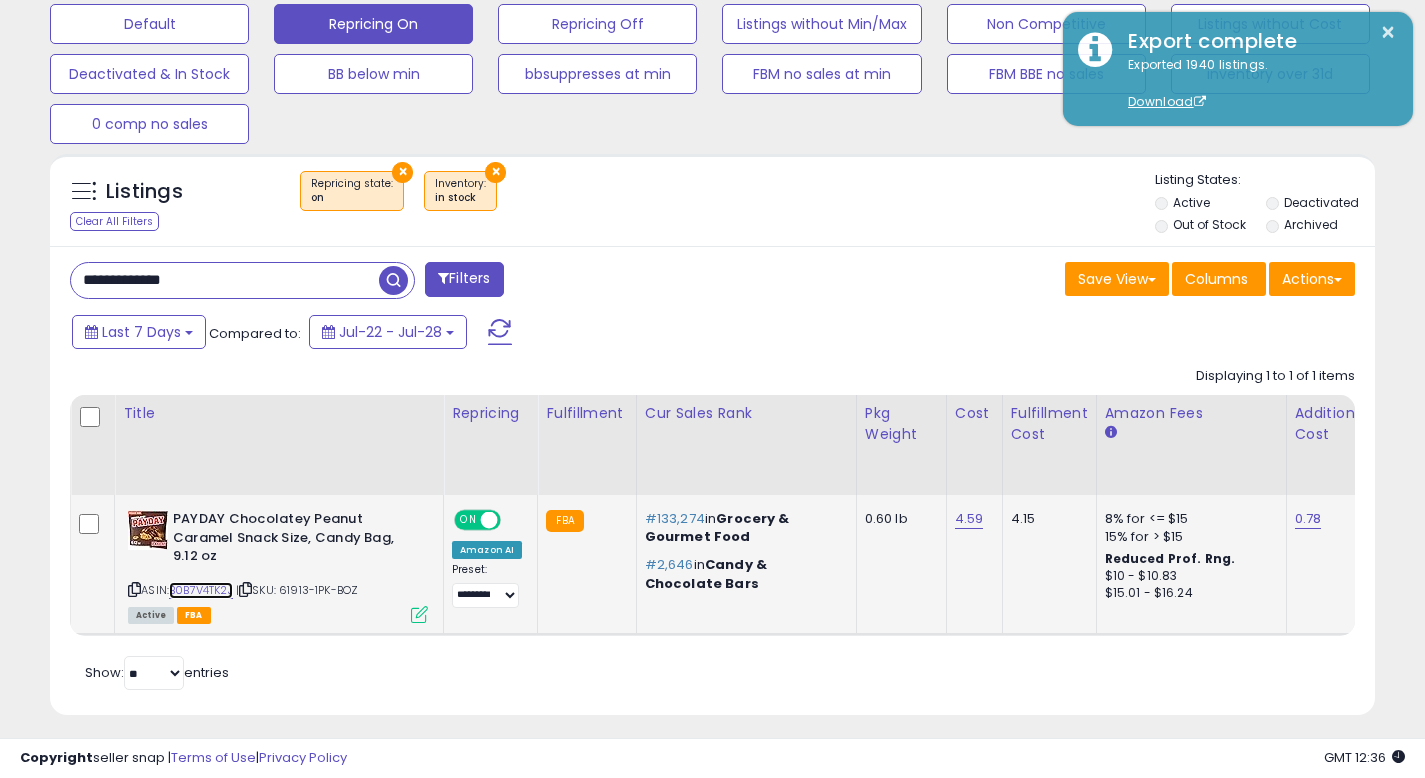 click on "B0B7V4TK2J" at bounding box center [201, 590] 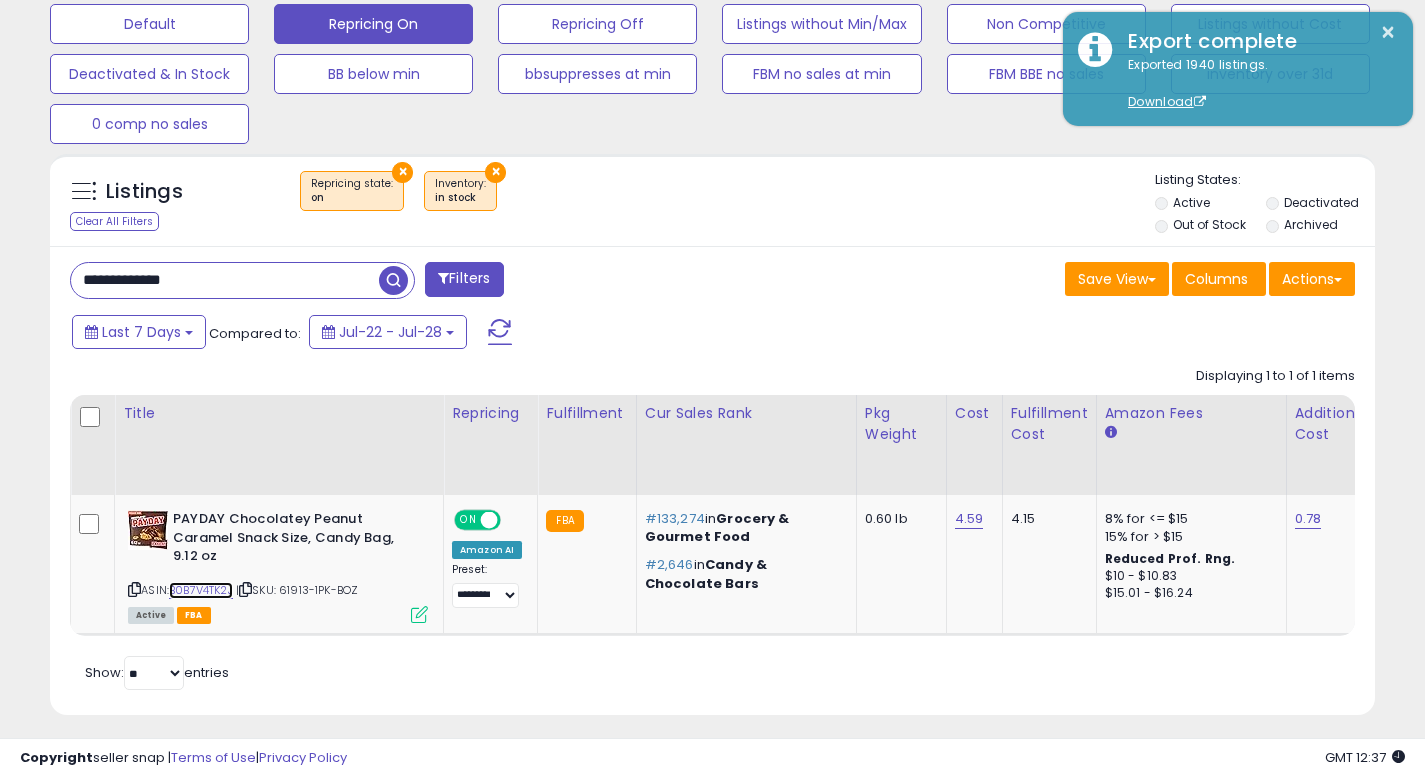 scroll, scrollTop: 0, scrollLeft: 14, axis: horizontal 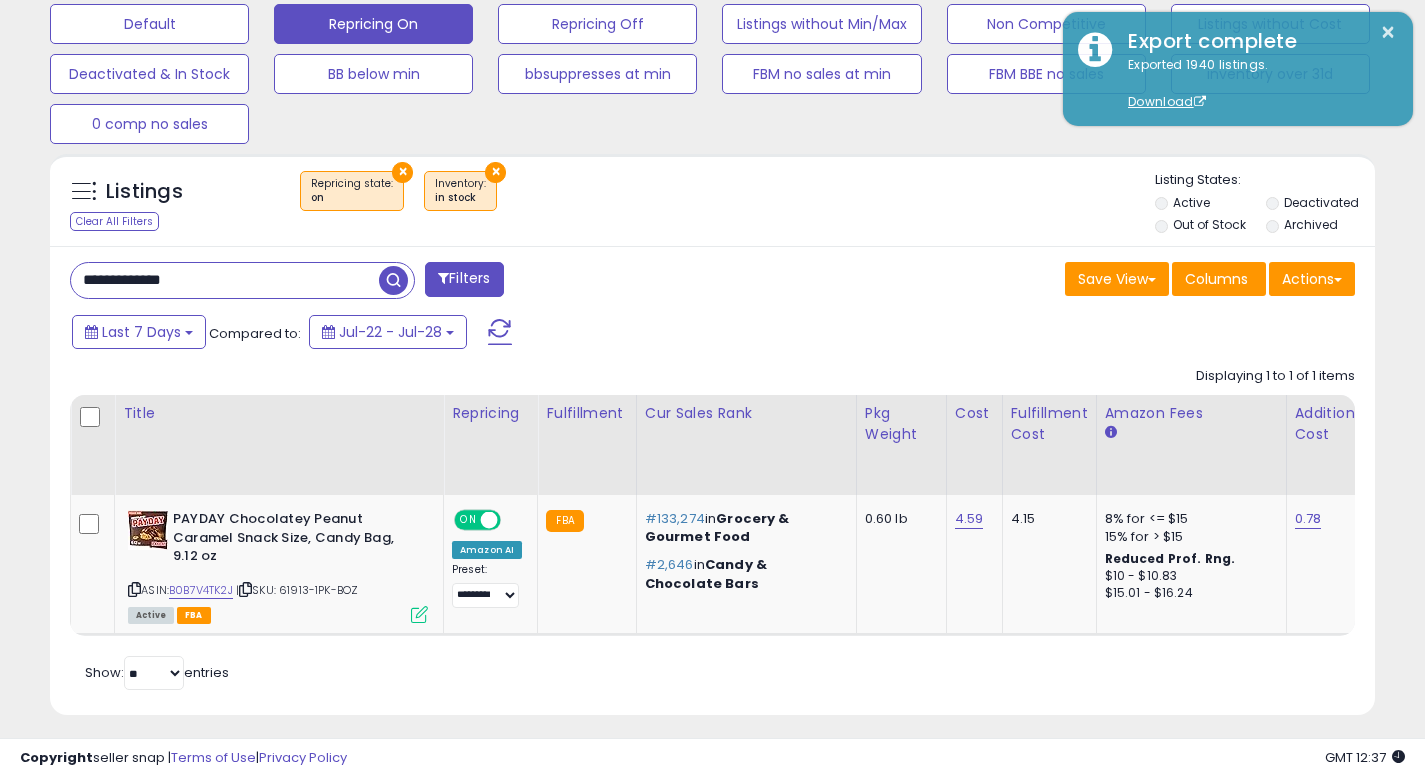 click on "Last 7 Days
Compared to:
Jul-22 - Jul-28" at bounding box center (549, 334) 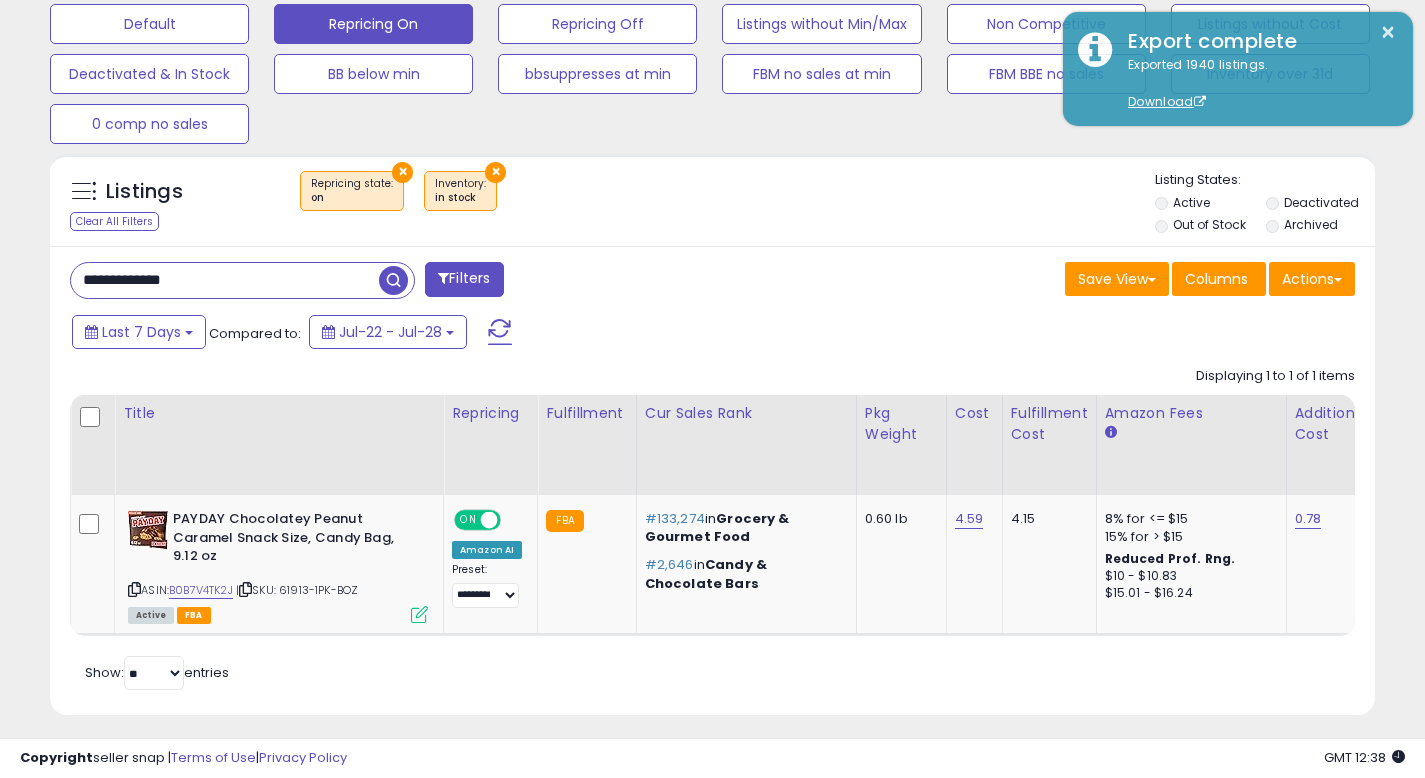 click on "**********" at bounding box center [225, 280] 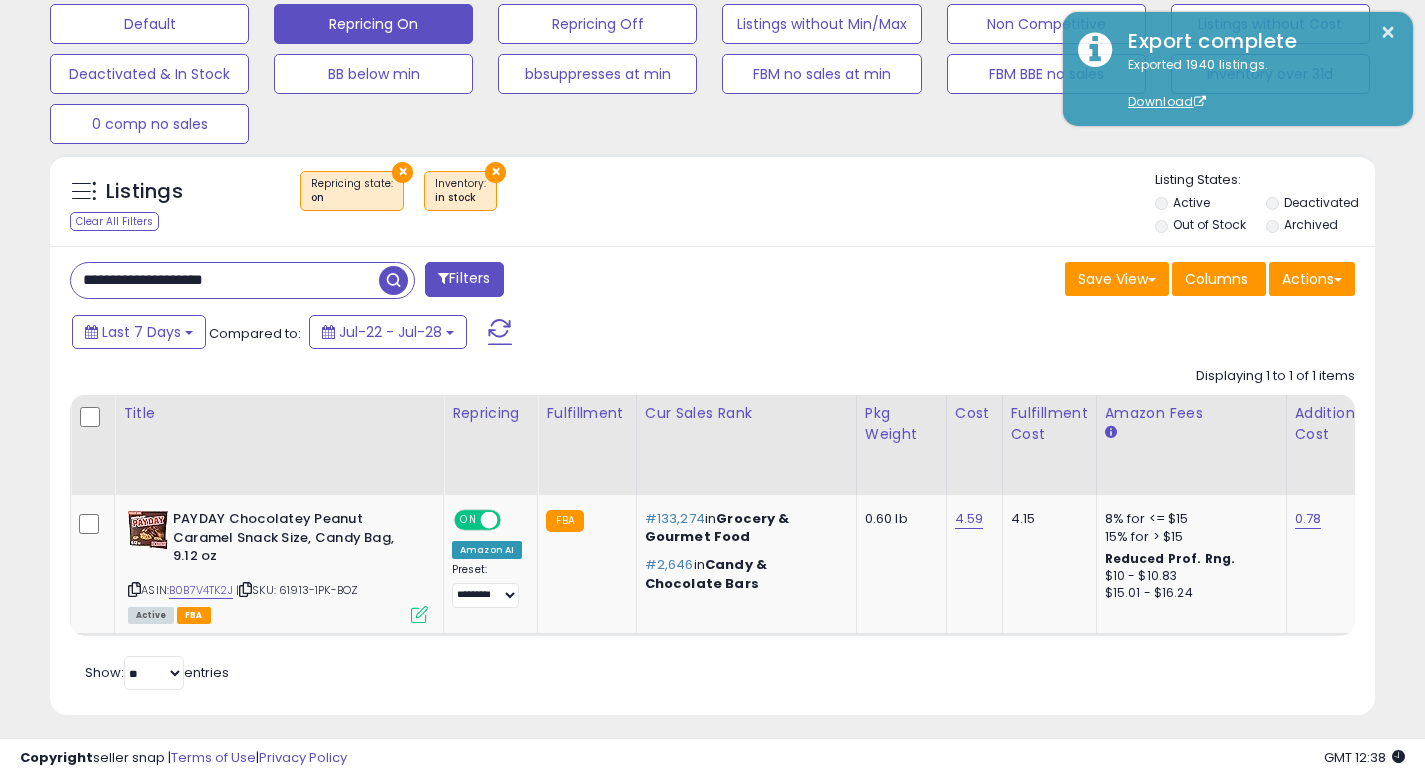 click at bounding box center (393, 280) 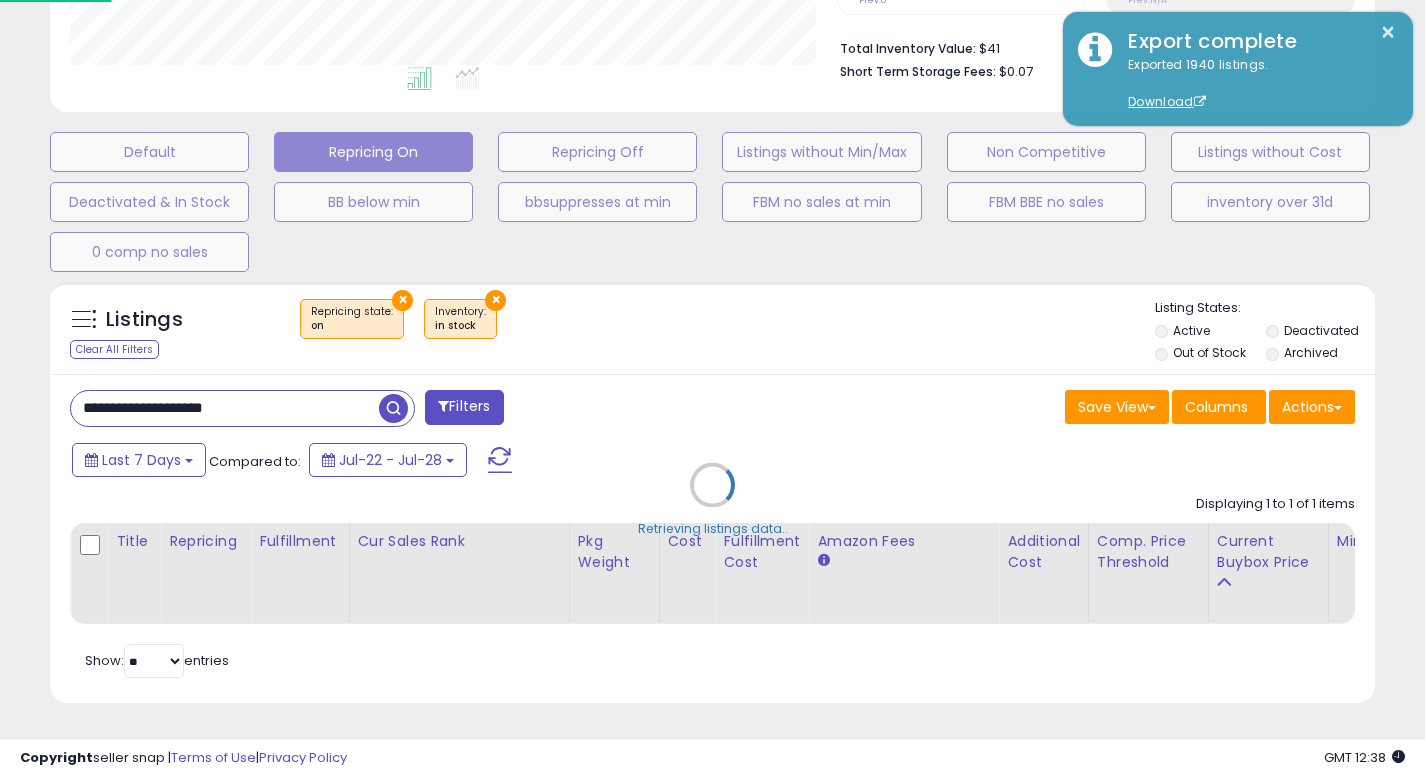 scroll, scrollTop: 999590, scrollLeft: 999224, axis: both 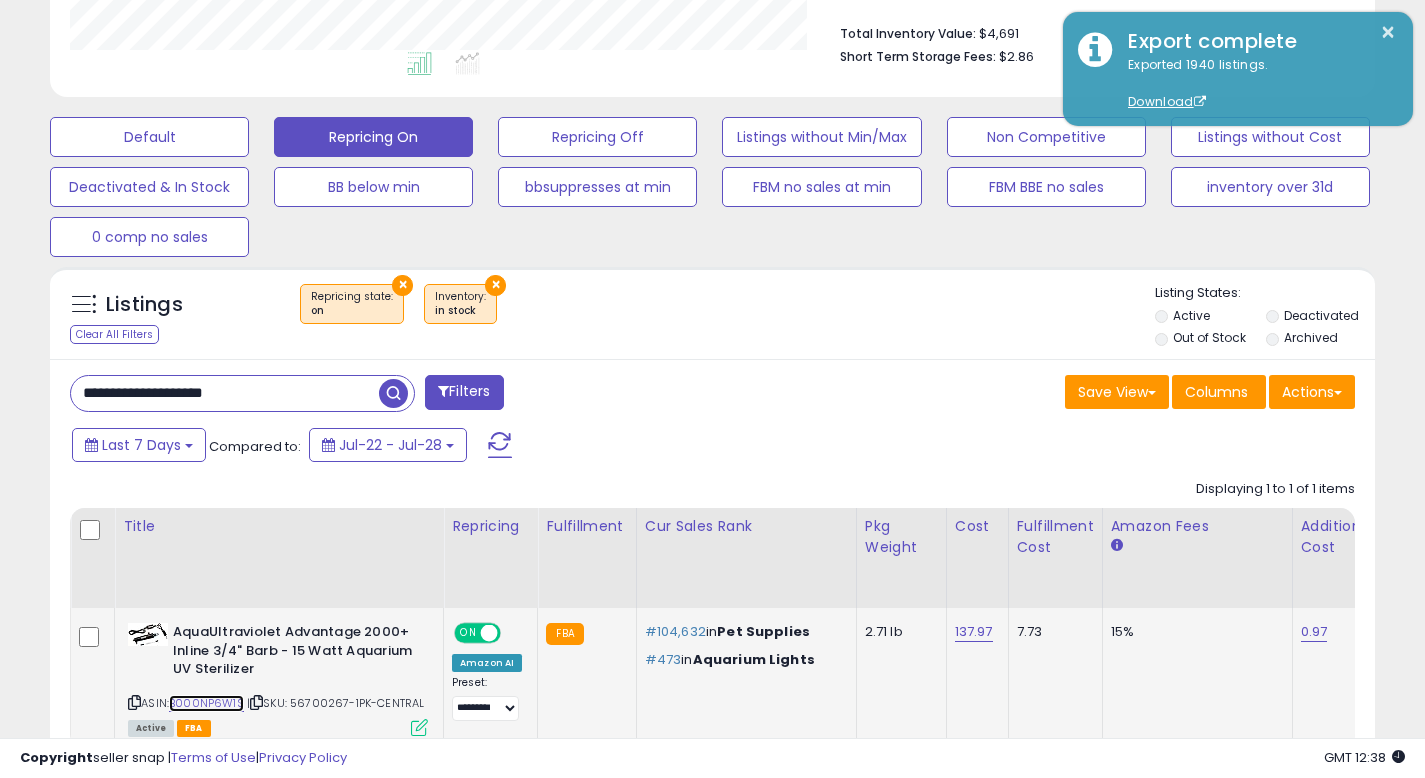 click on "B000NP6W1S" at bounding box center [206, 703] 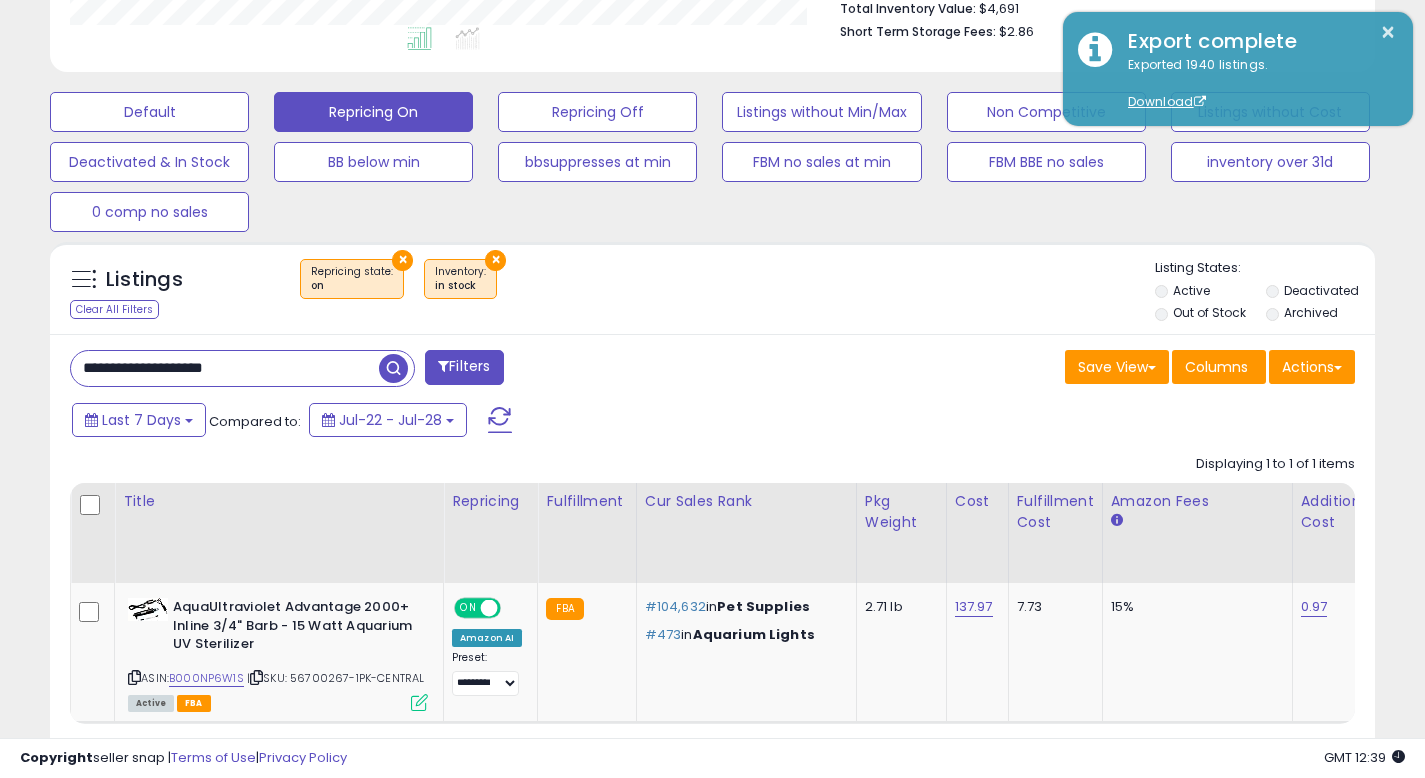 scroll, scrollTop: 551, scrollLeft: 0, axis: vertical 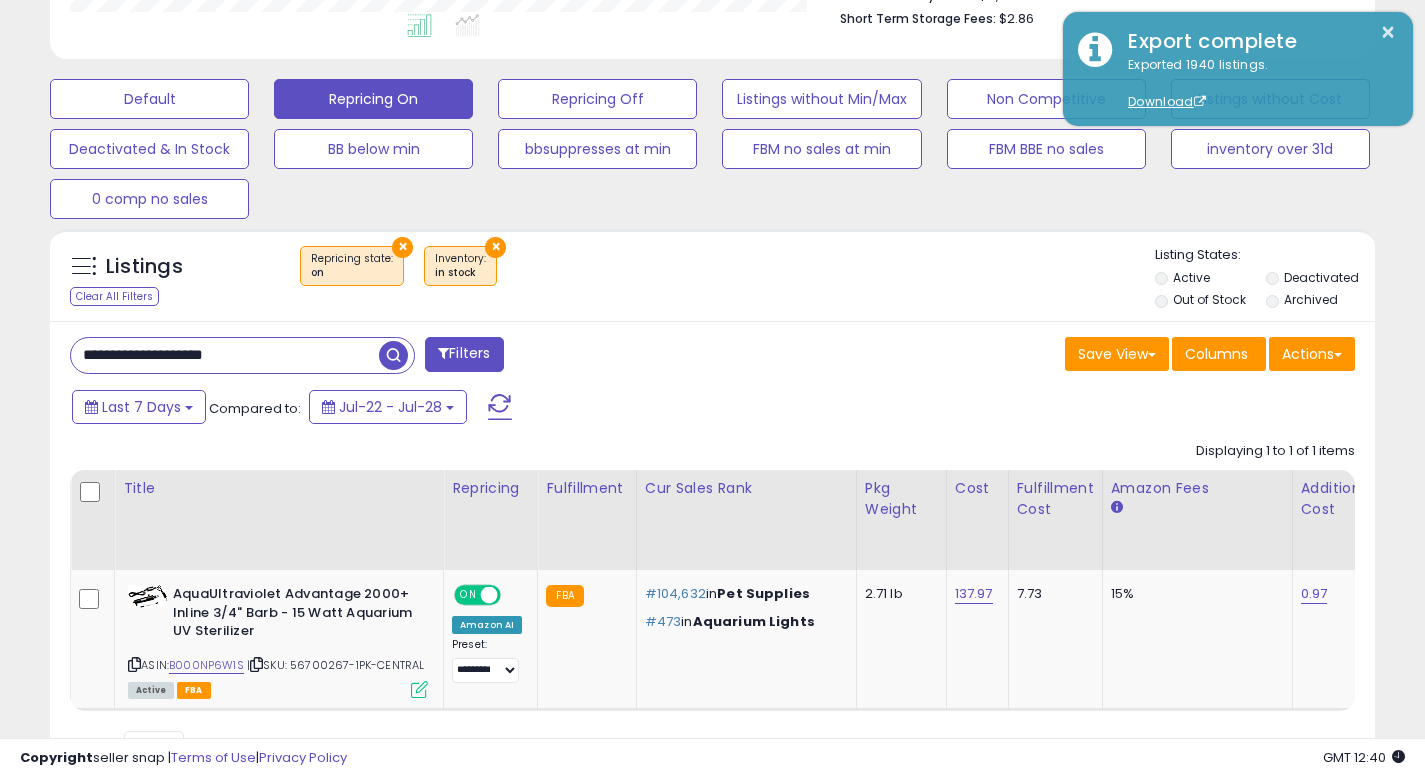 click on "**********" at bounding box center (225, 355) 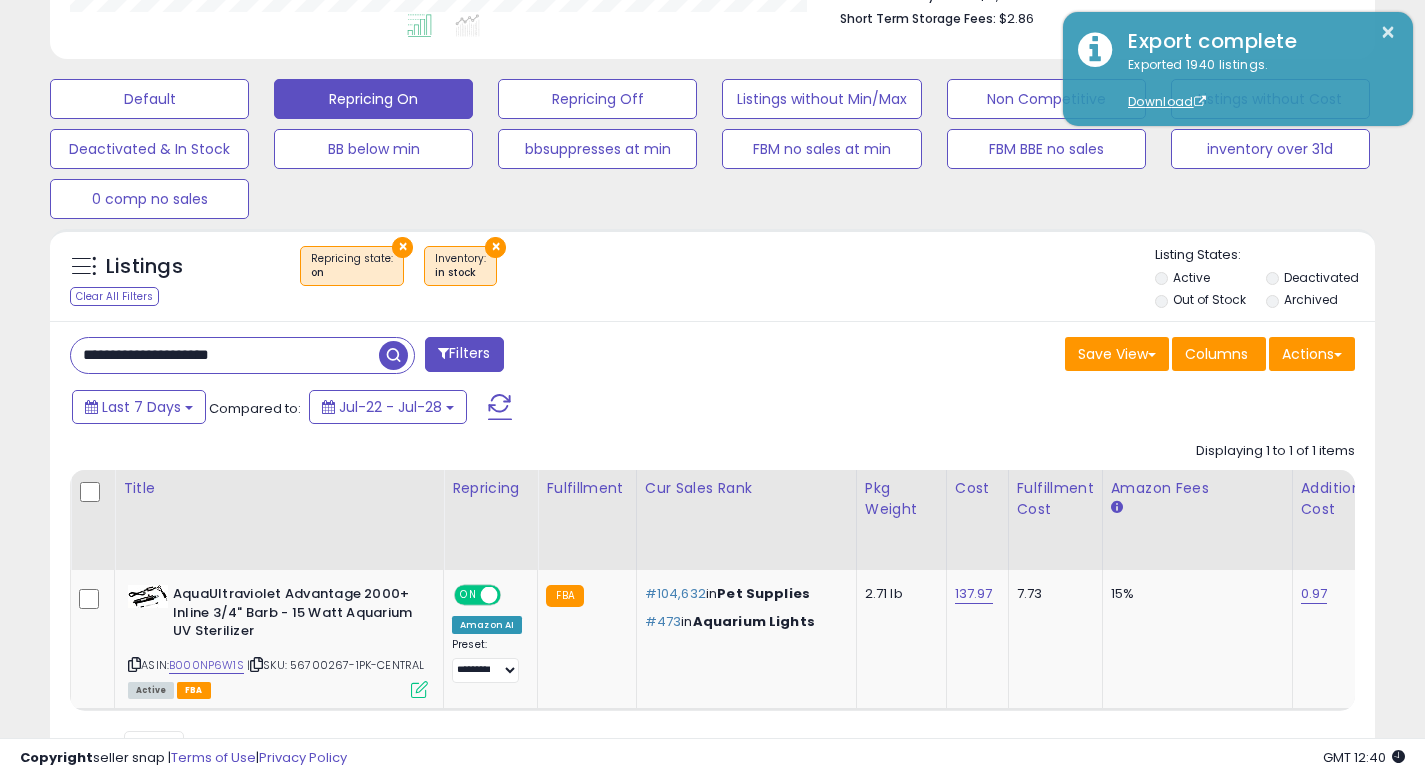 click at bounding box center [393, 355] 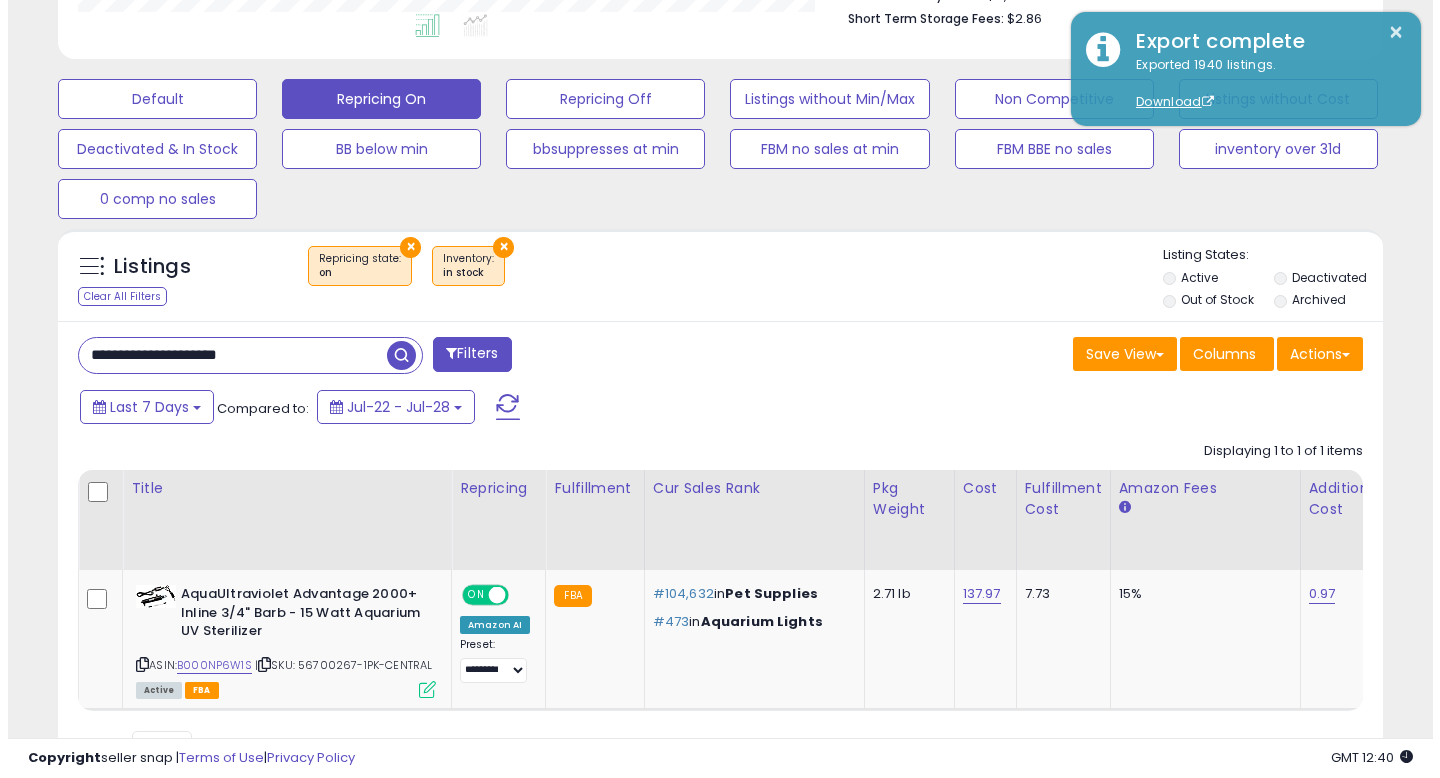 scroll, scrollTop: 513, scrollLeft: 0, axis: vertical 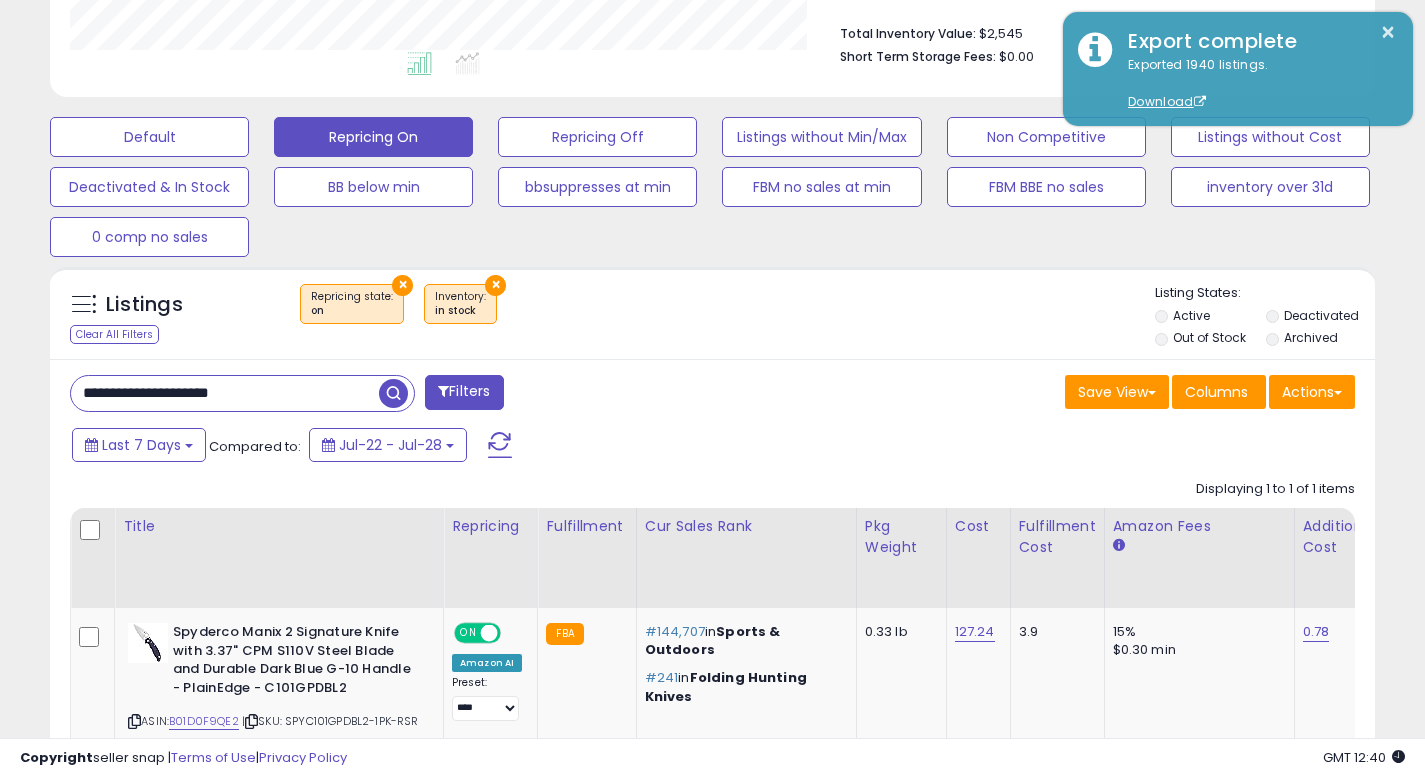 click on "**********" at bounding box center (225, 393) 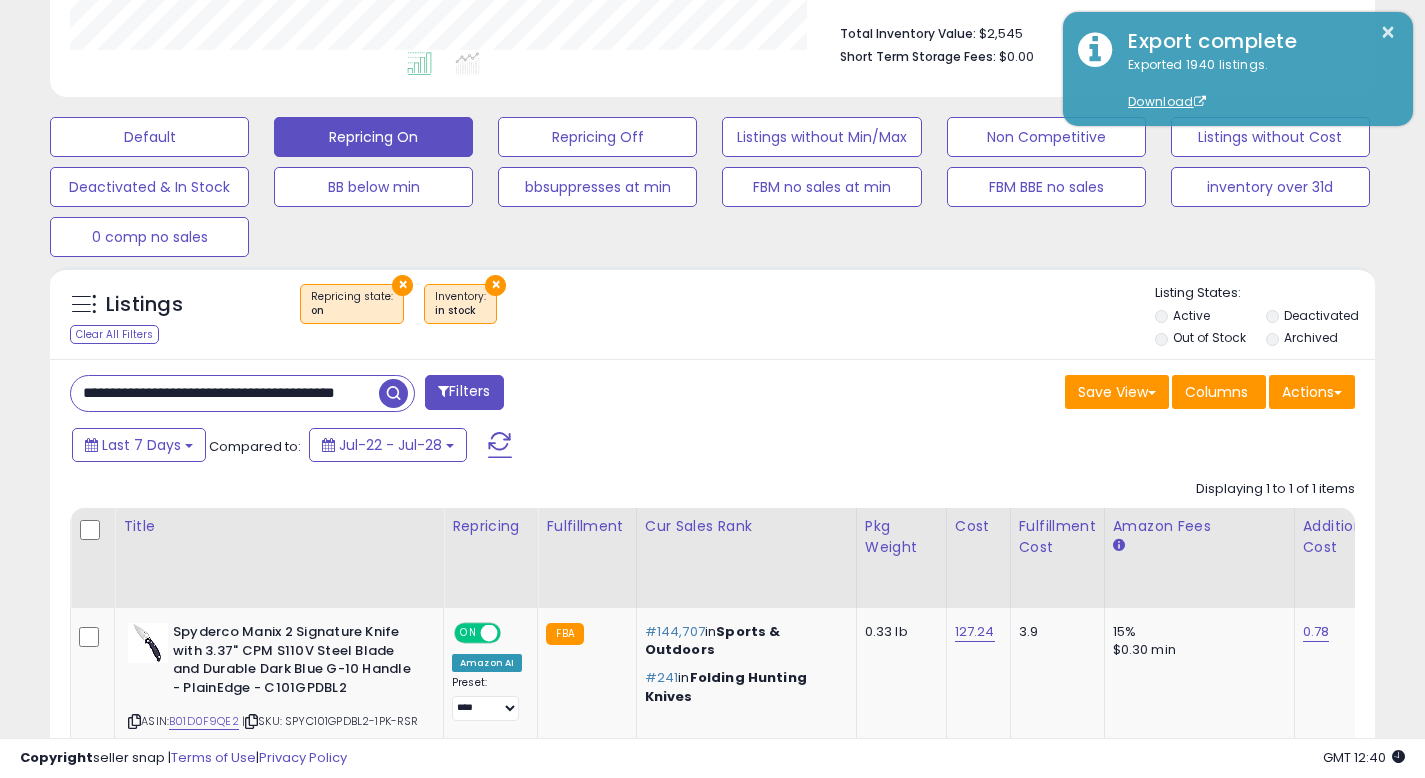 scroll, scrollTop: 0, scrollLeft: 81, axis: horizontal 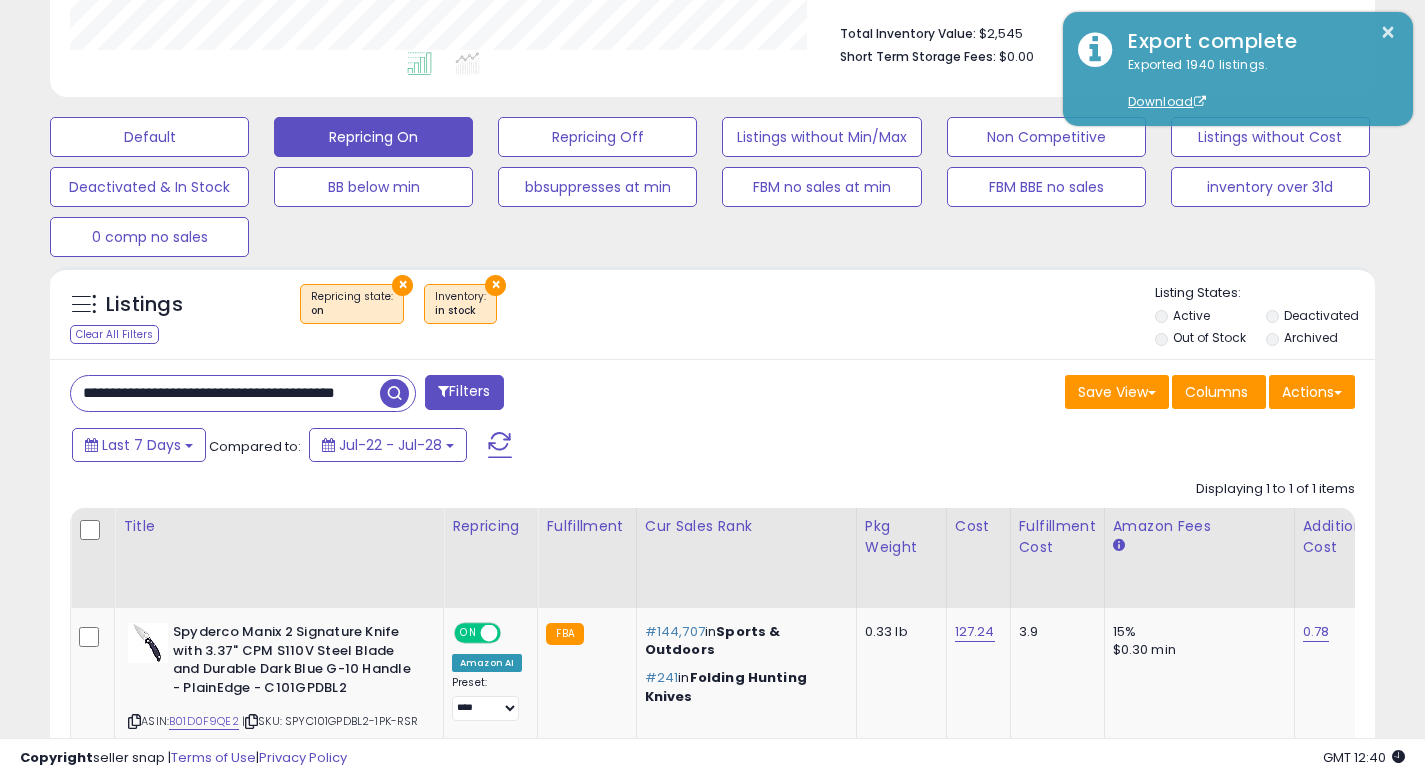 click on "**********" at bounding box center [225, 393] 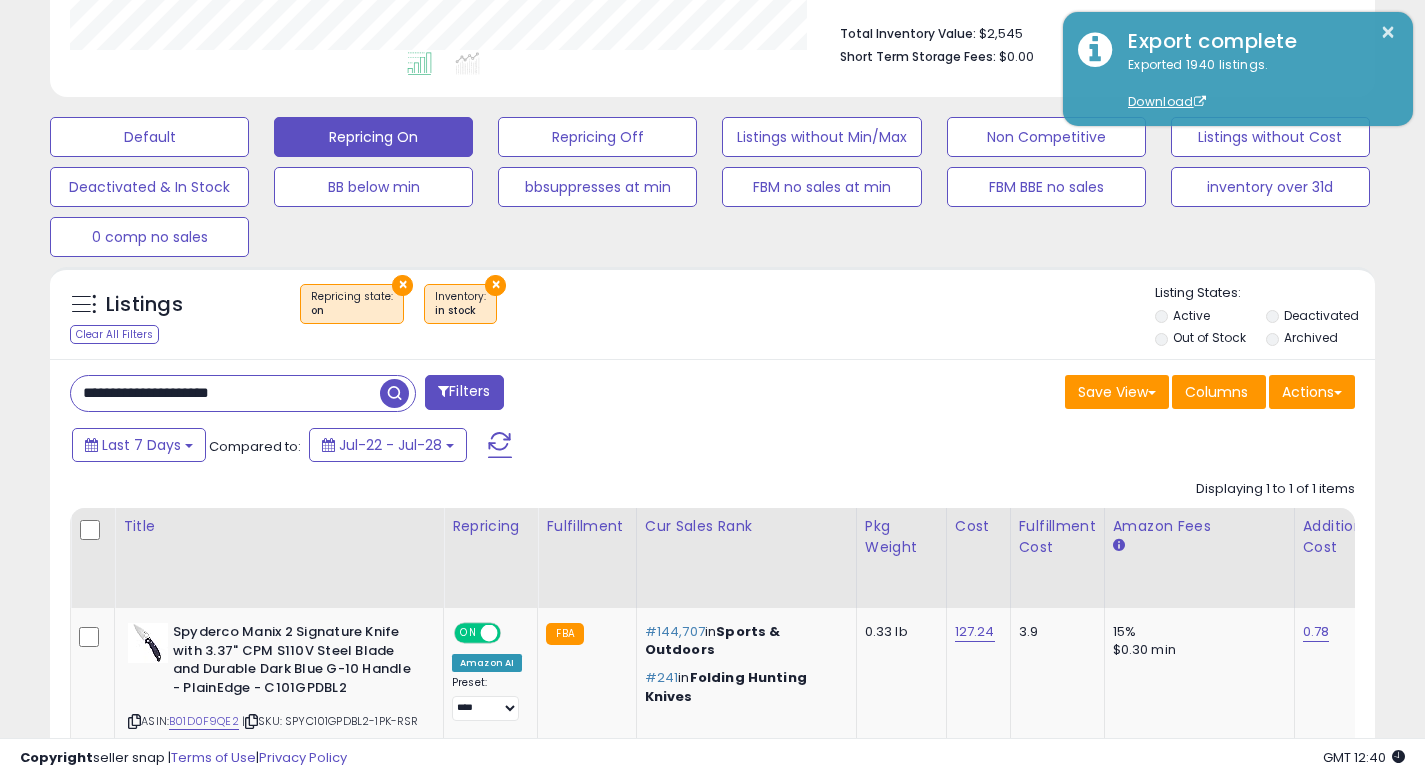 scroll, scrollTop: 0, scrollLeft: 0, axis: both 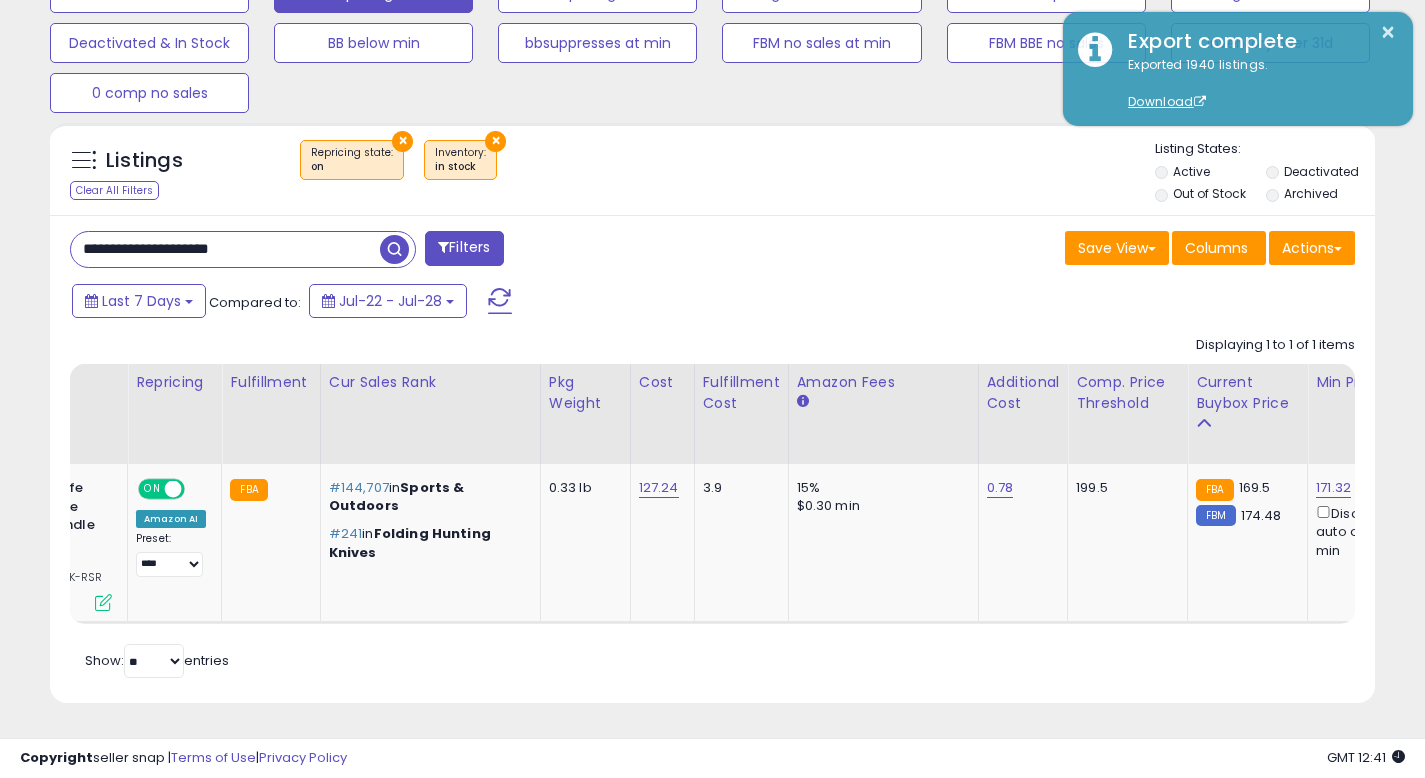 click on "Retrieving listings data..
Displaying 1 to 1 of 1 items
Title
Repricing" at bounding box center [712, 504] 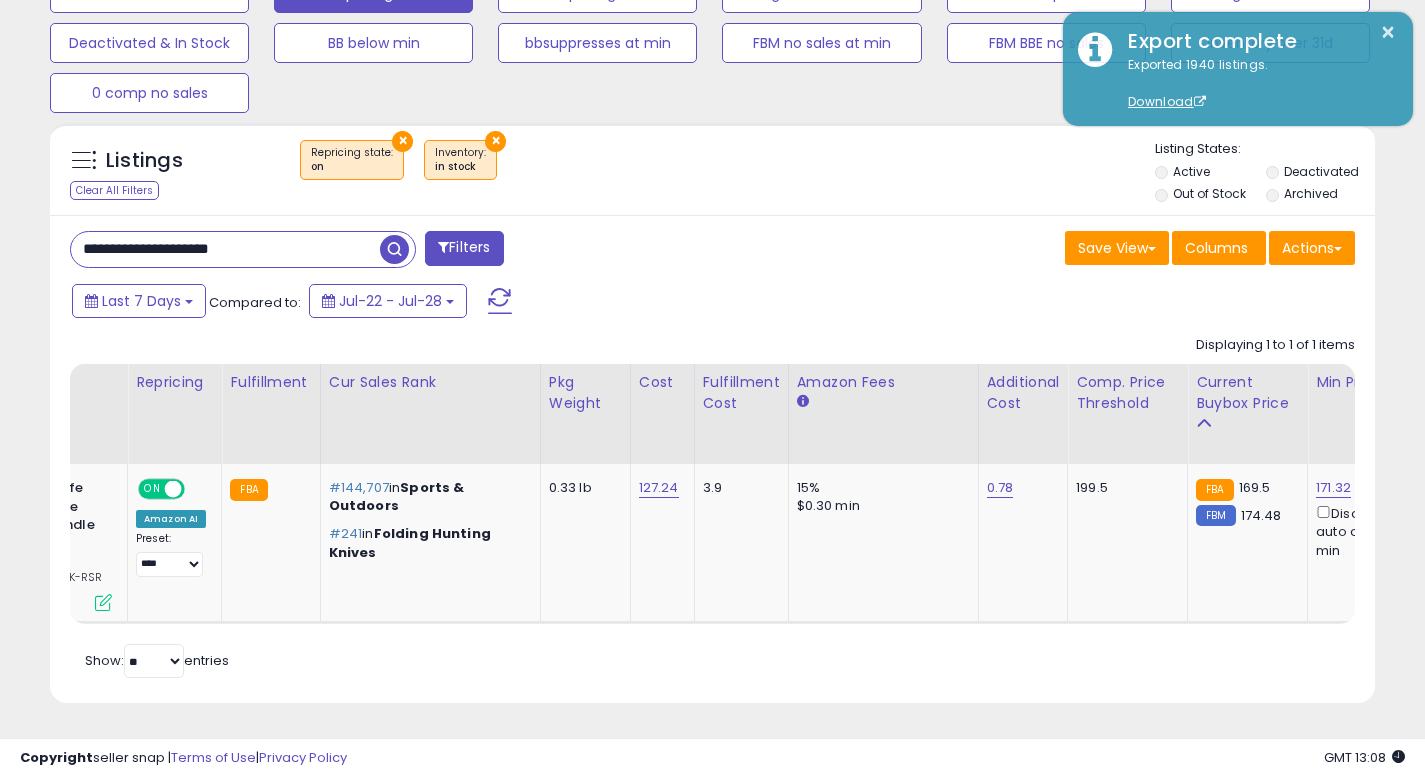 click on "**********" at bounding box center [225, 249] 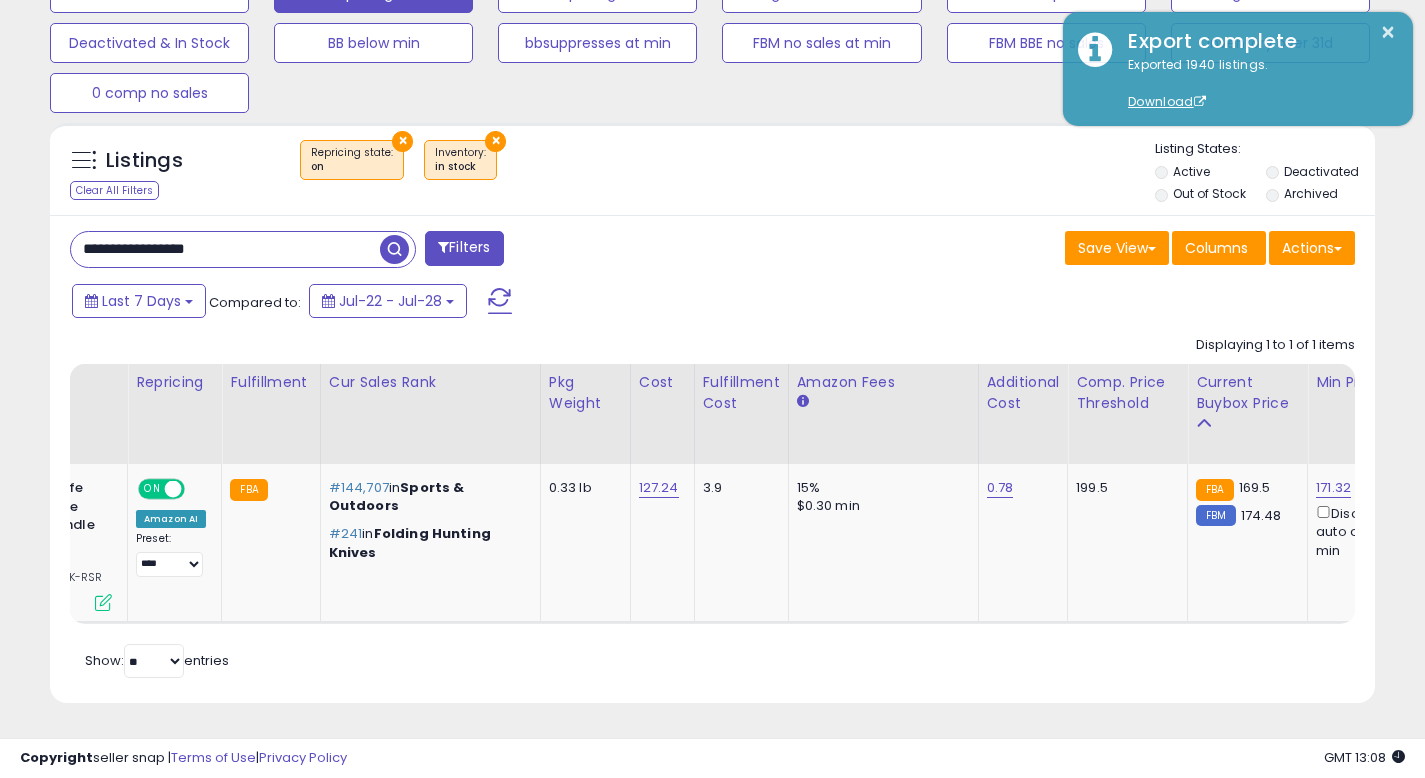 click at bounding box center (394, 249) 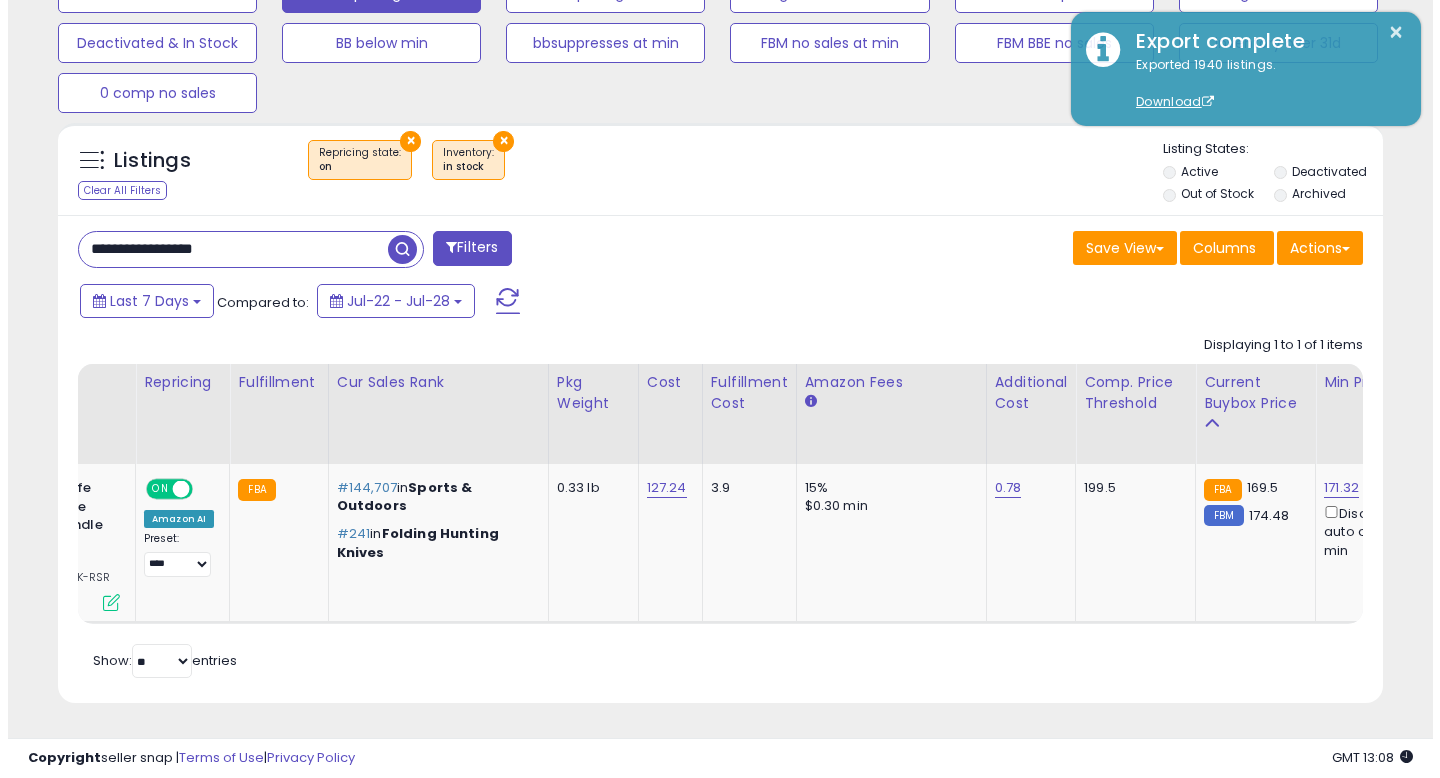 scroll, scrollTop: 513, scrollLeft: 0, axis: vertical 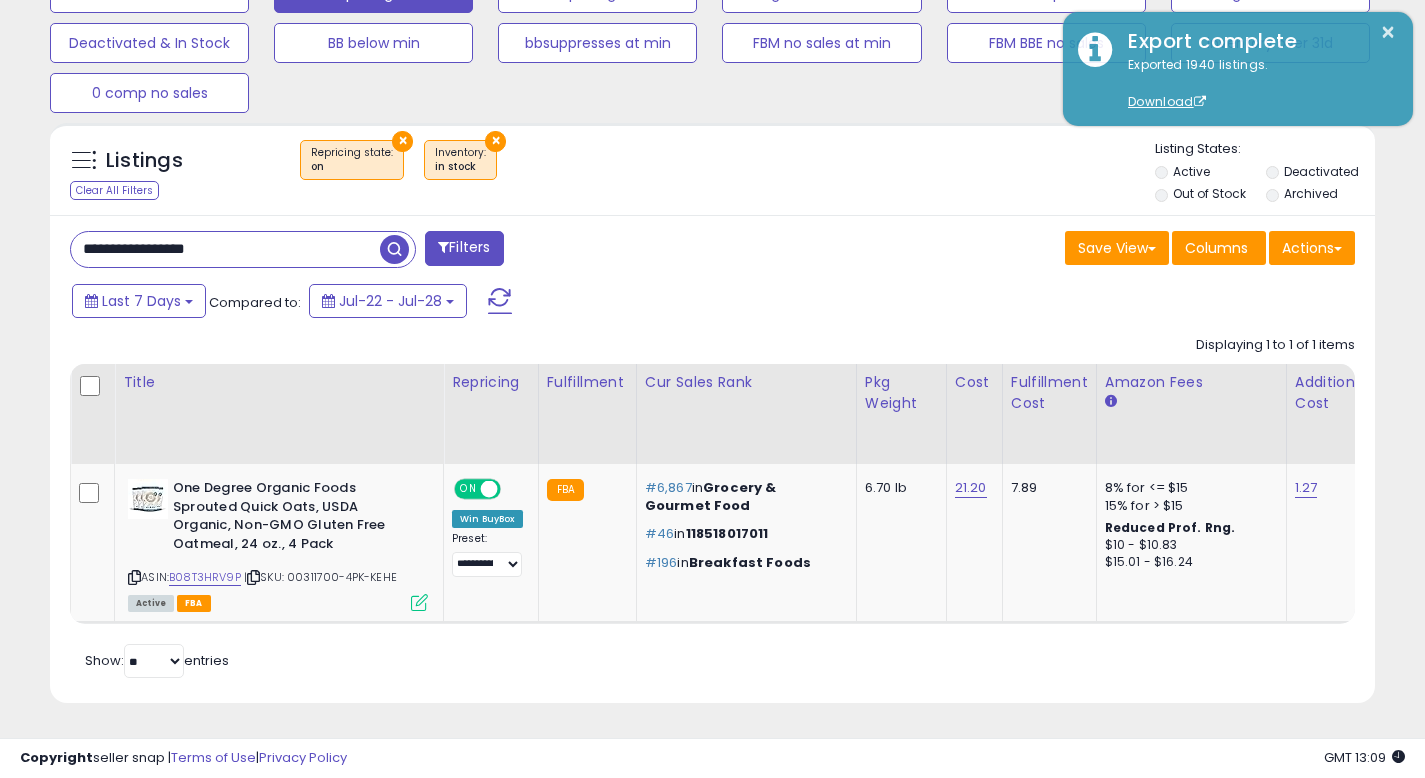 drag, startPoint x: 531, startPoint y: 703, endPoint x: 512, endPoint y: 675, distance: 33.83785 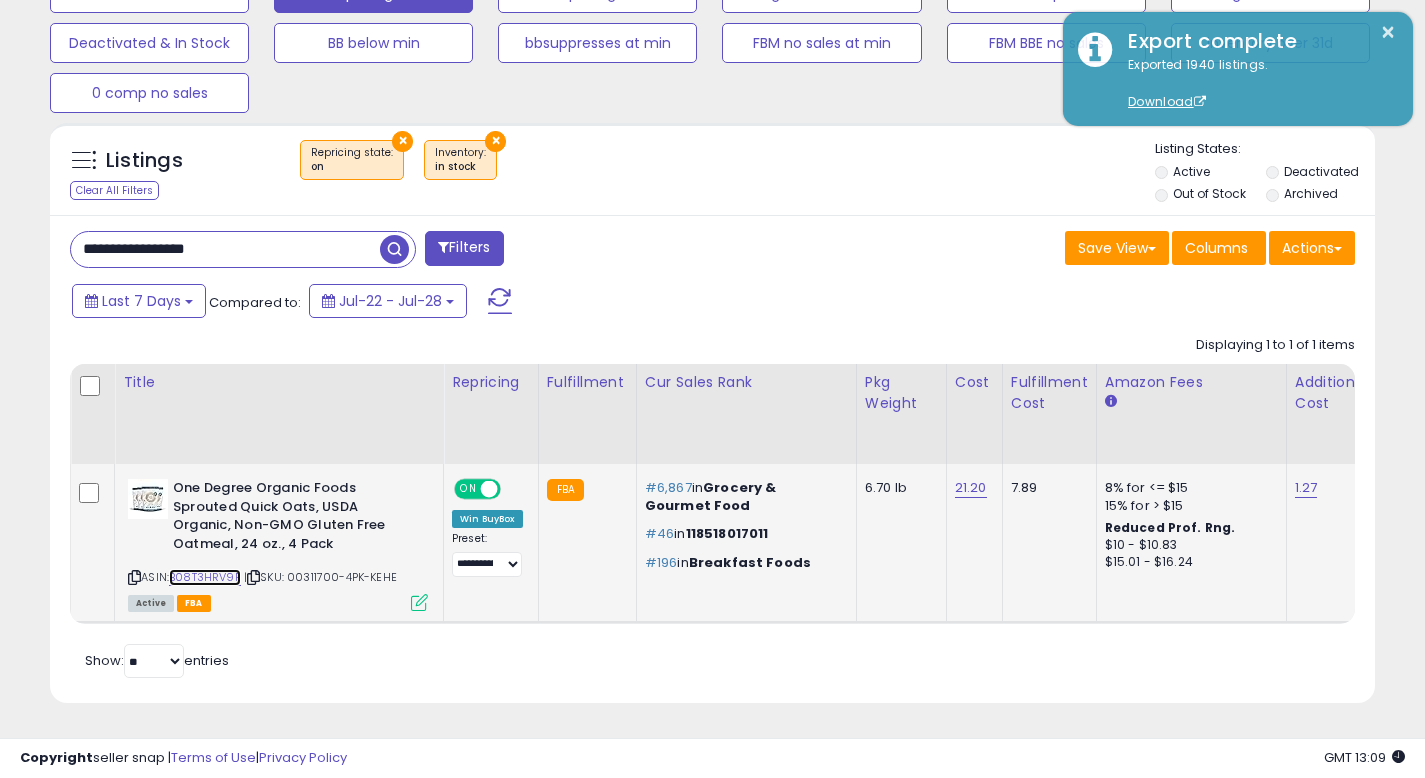 click on "B08T3HRV9P" at bounding box center [205, 577] 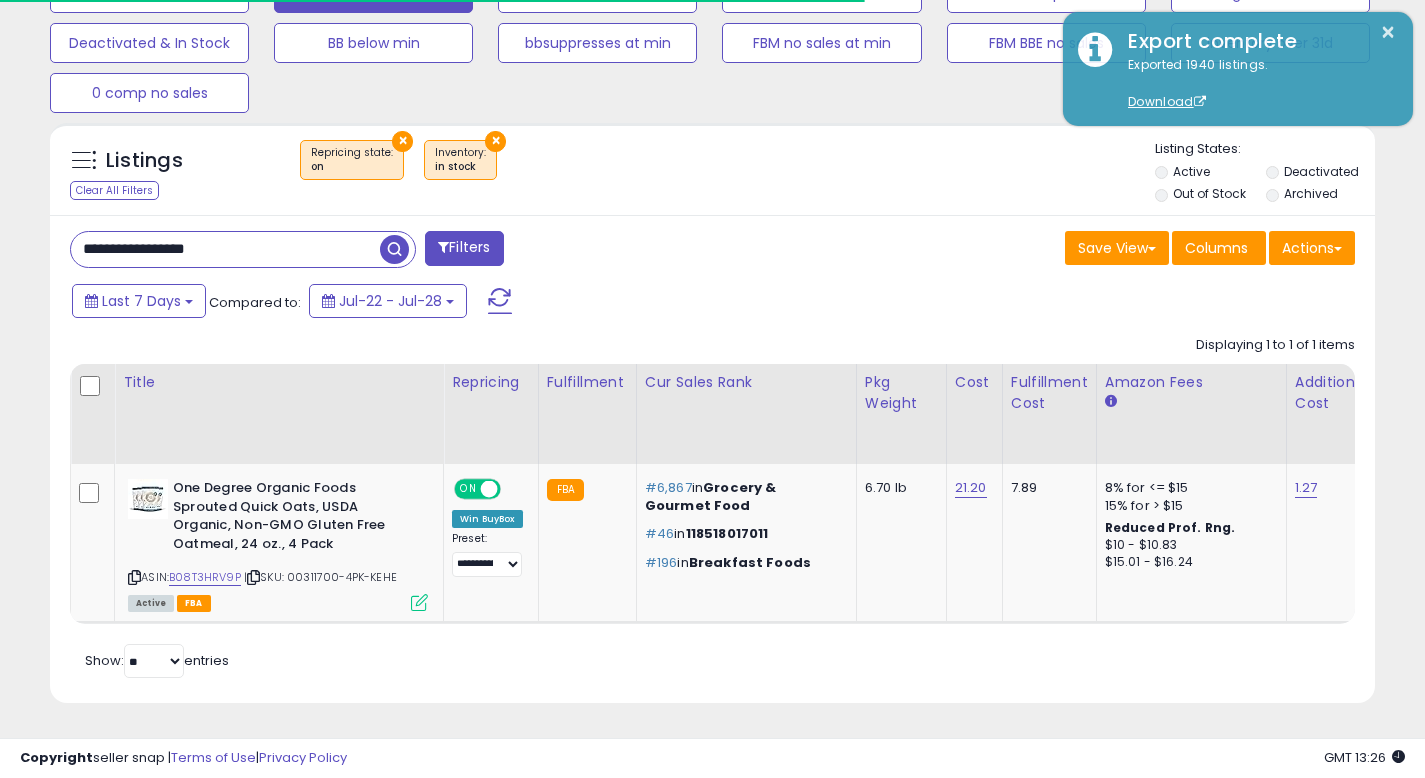 click on "**********" at bounding box center (225, 249) 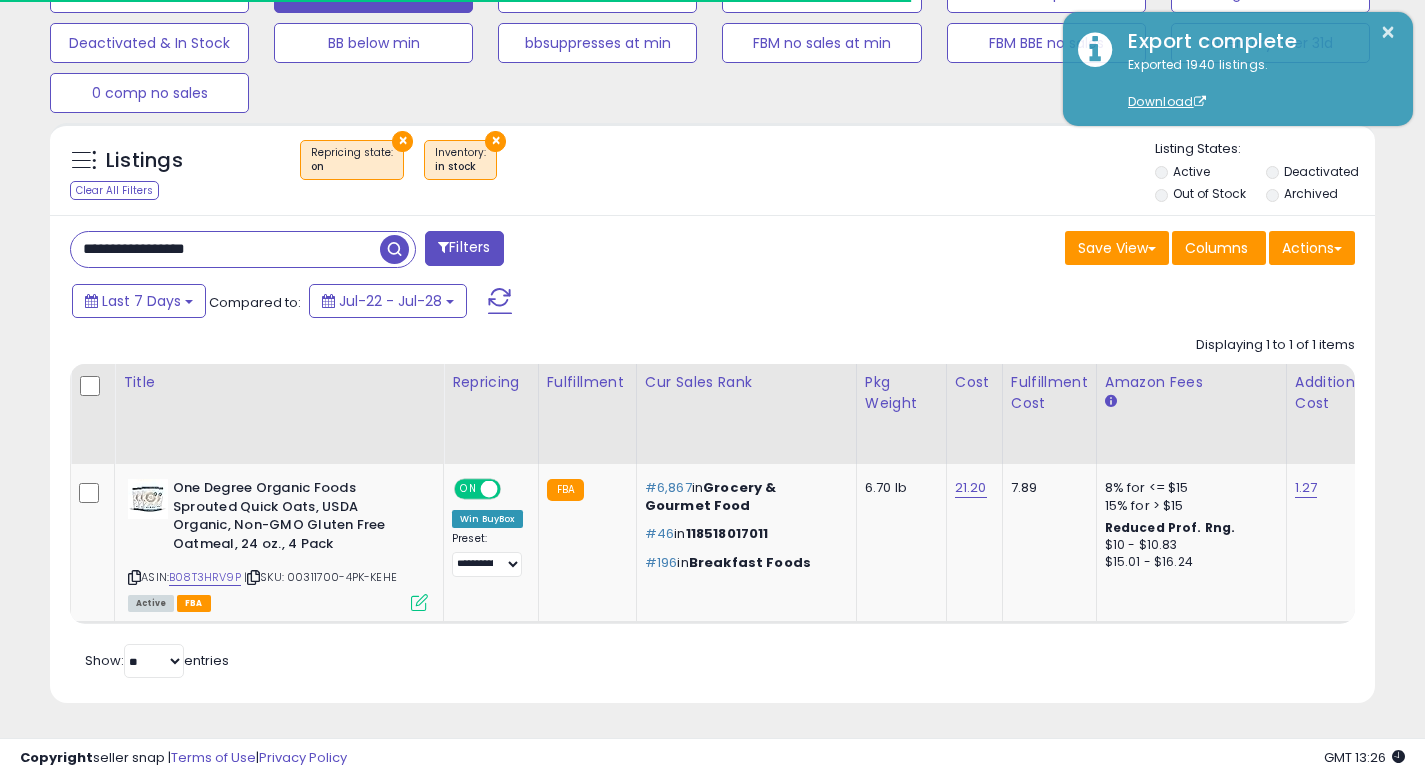 click on "**********" at bounding box center (225, 249) 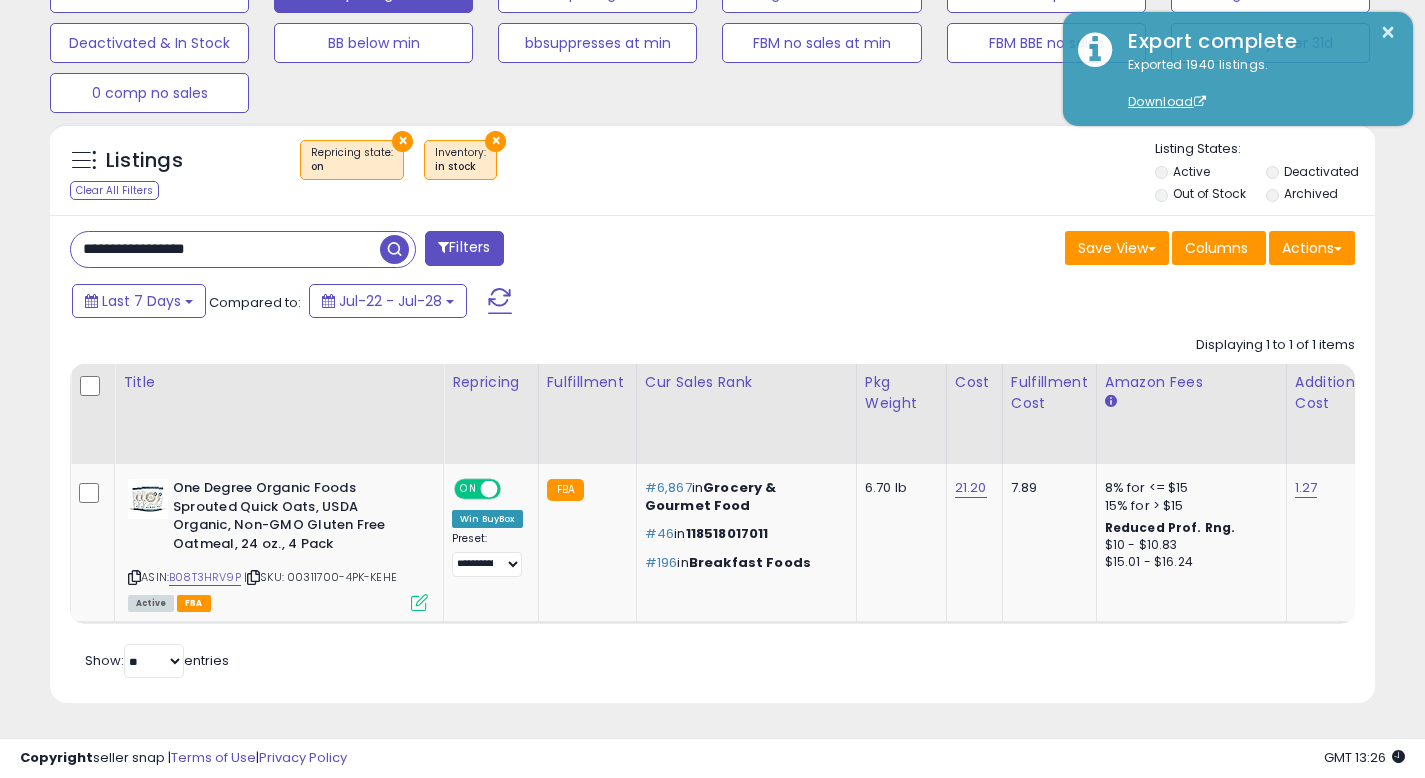 click on "**********" at bounding box center [225, 249] 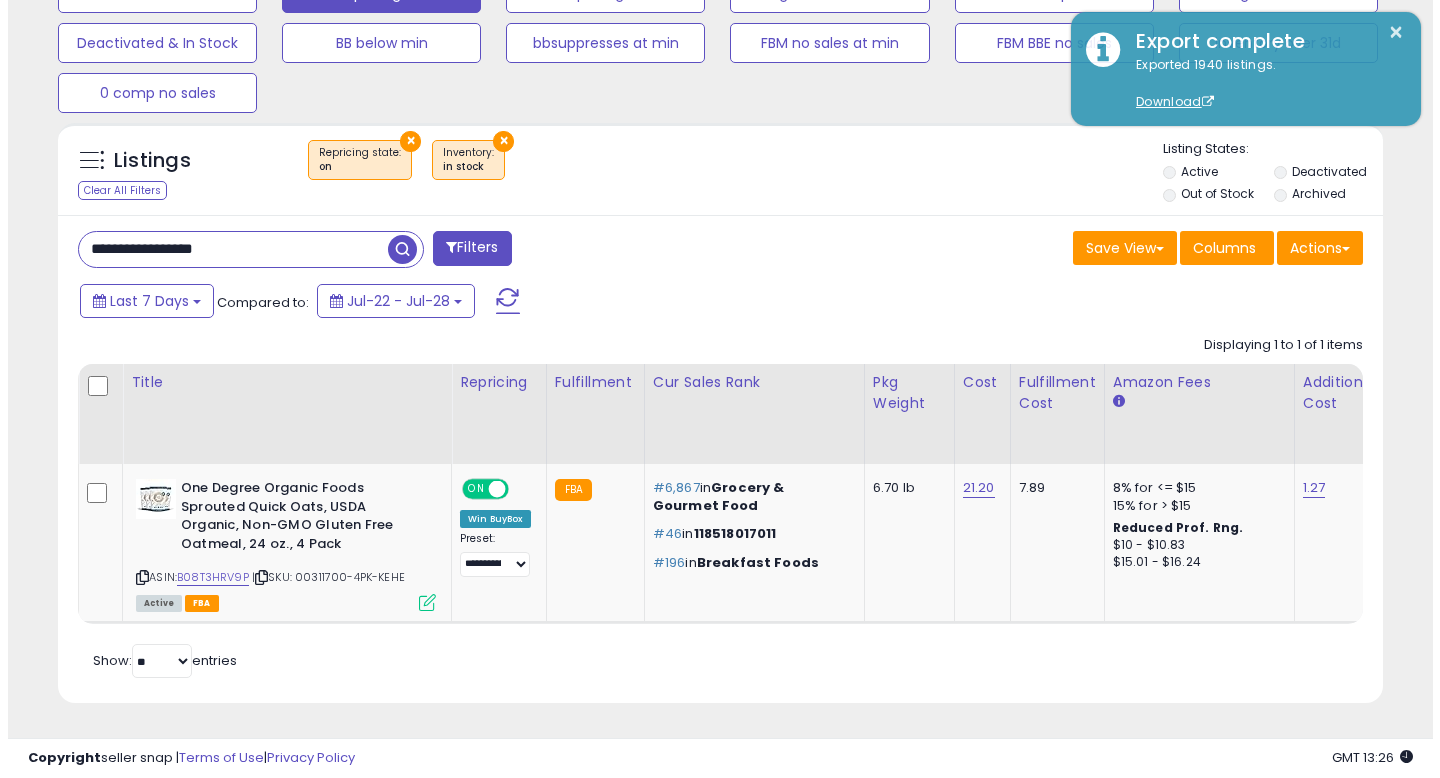 scroll, scrollTop: 513, scrollLeft: 0, axis: vertical 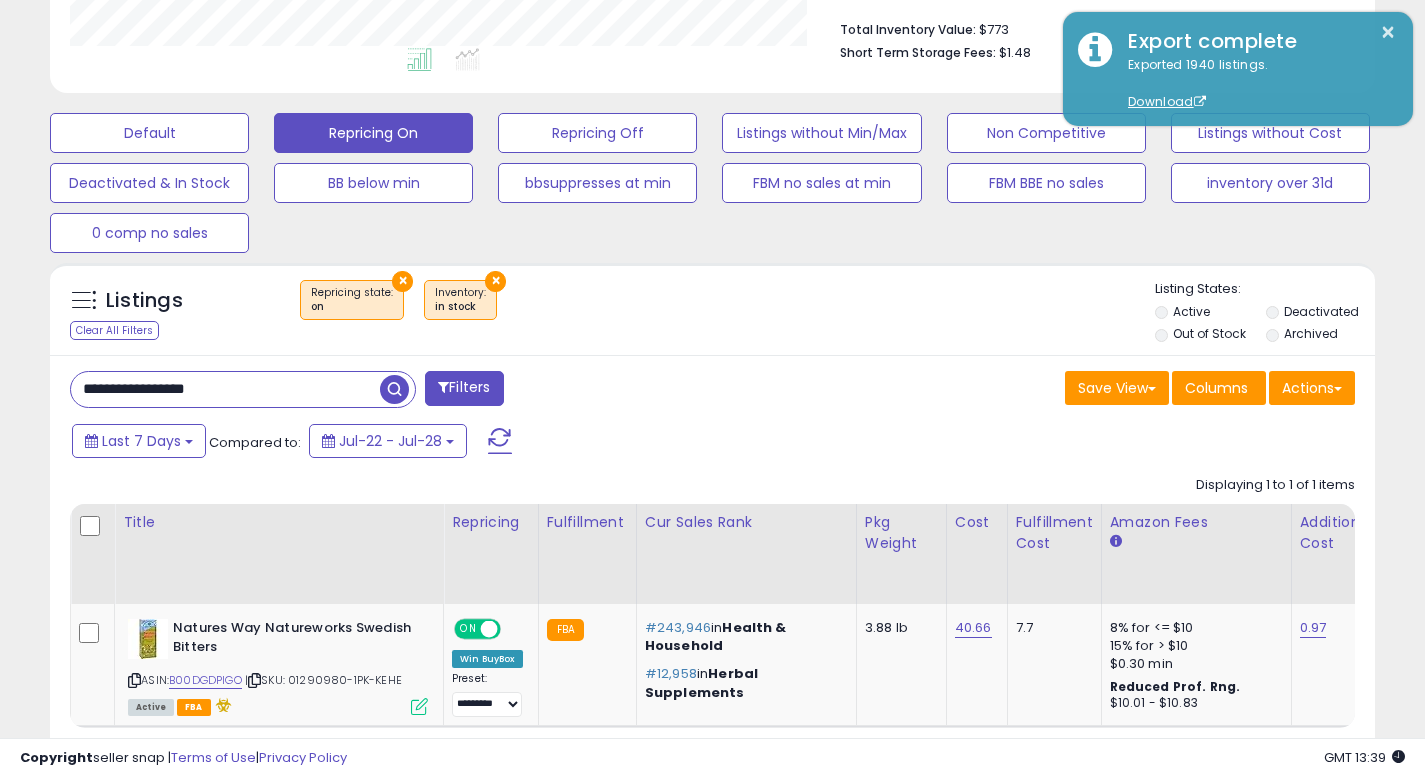 click on "**********" at bounding box center (225, 389) 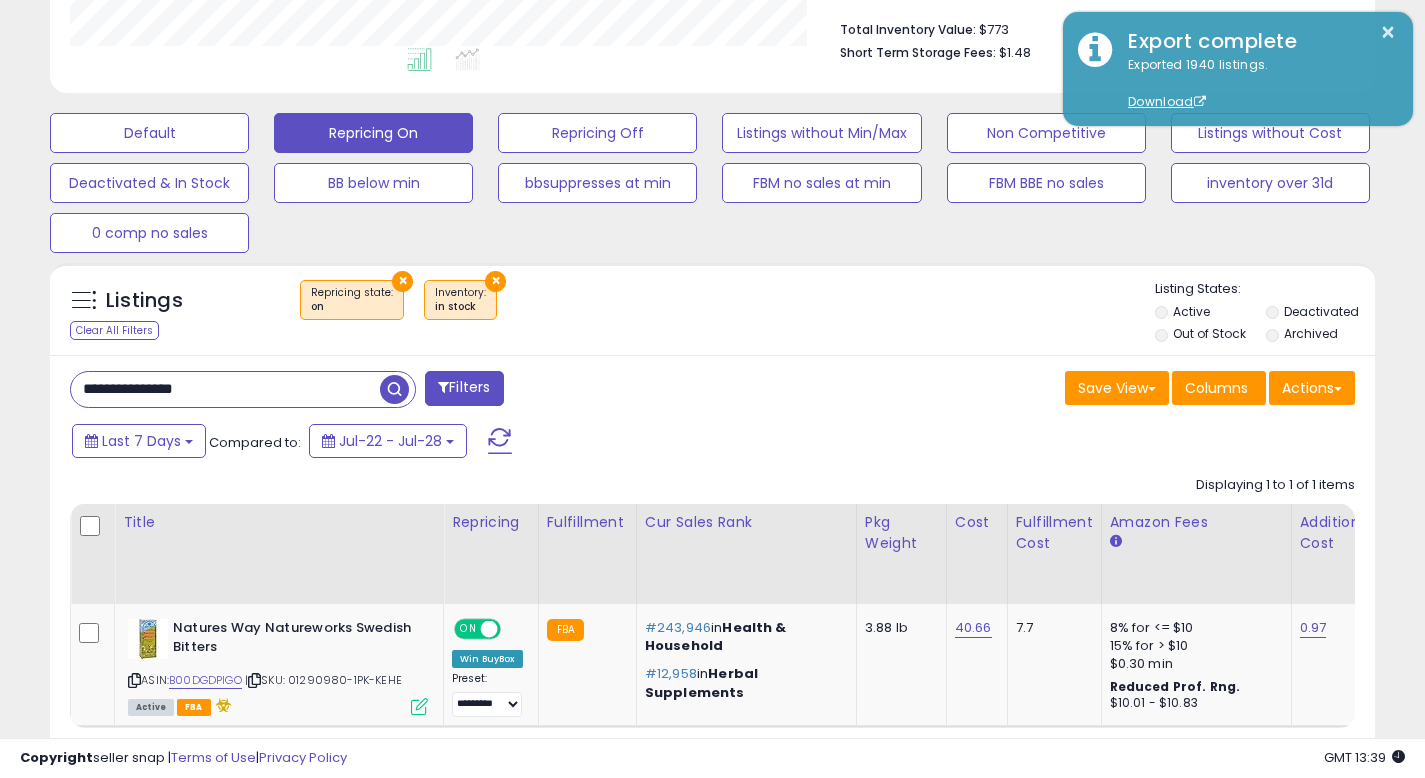 click at bounding box center [394, 389] 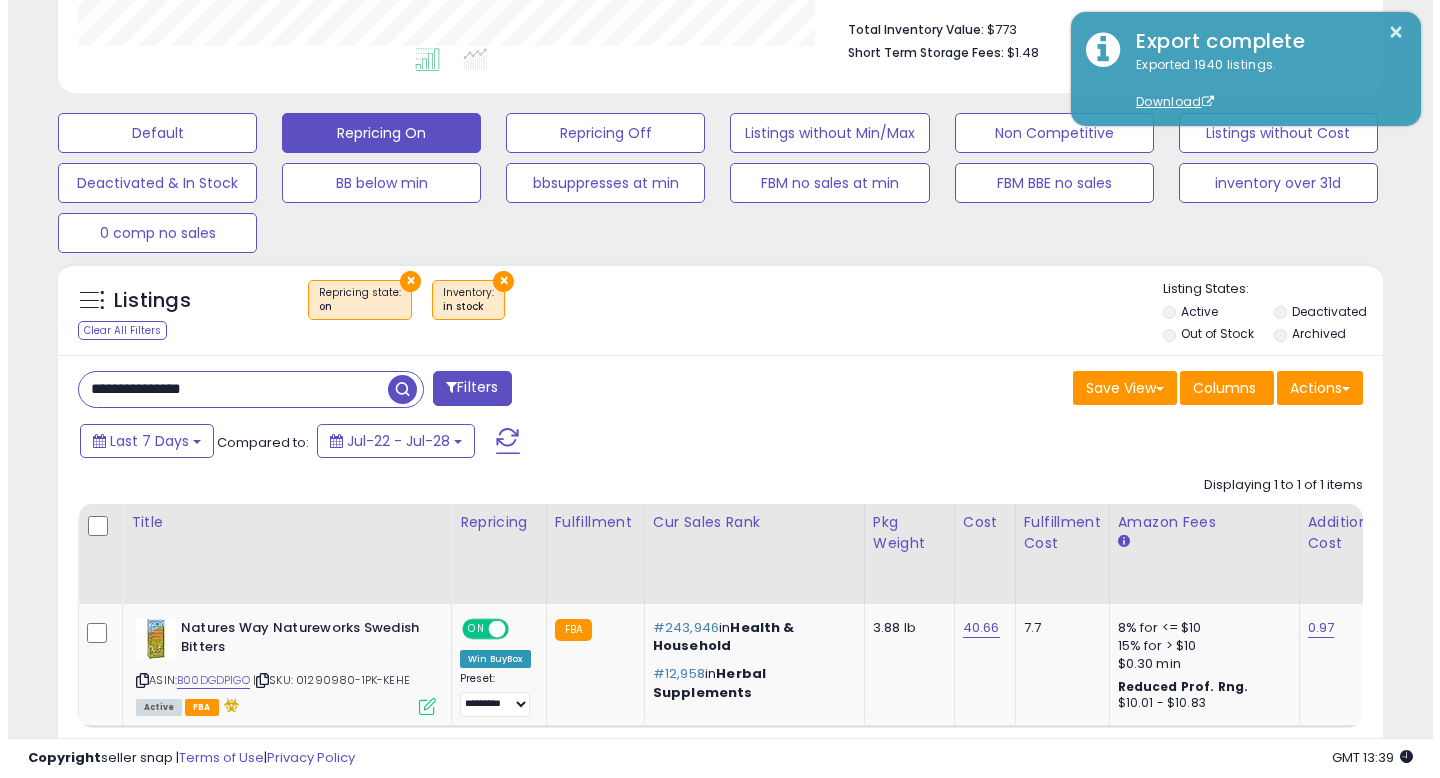 scroll, scrollTop: 513, scrollLeft: 0, axis: vertical 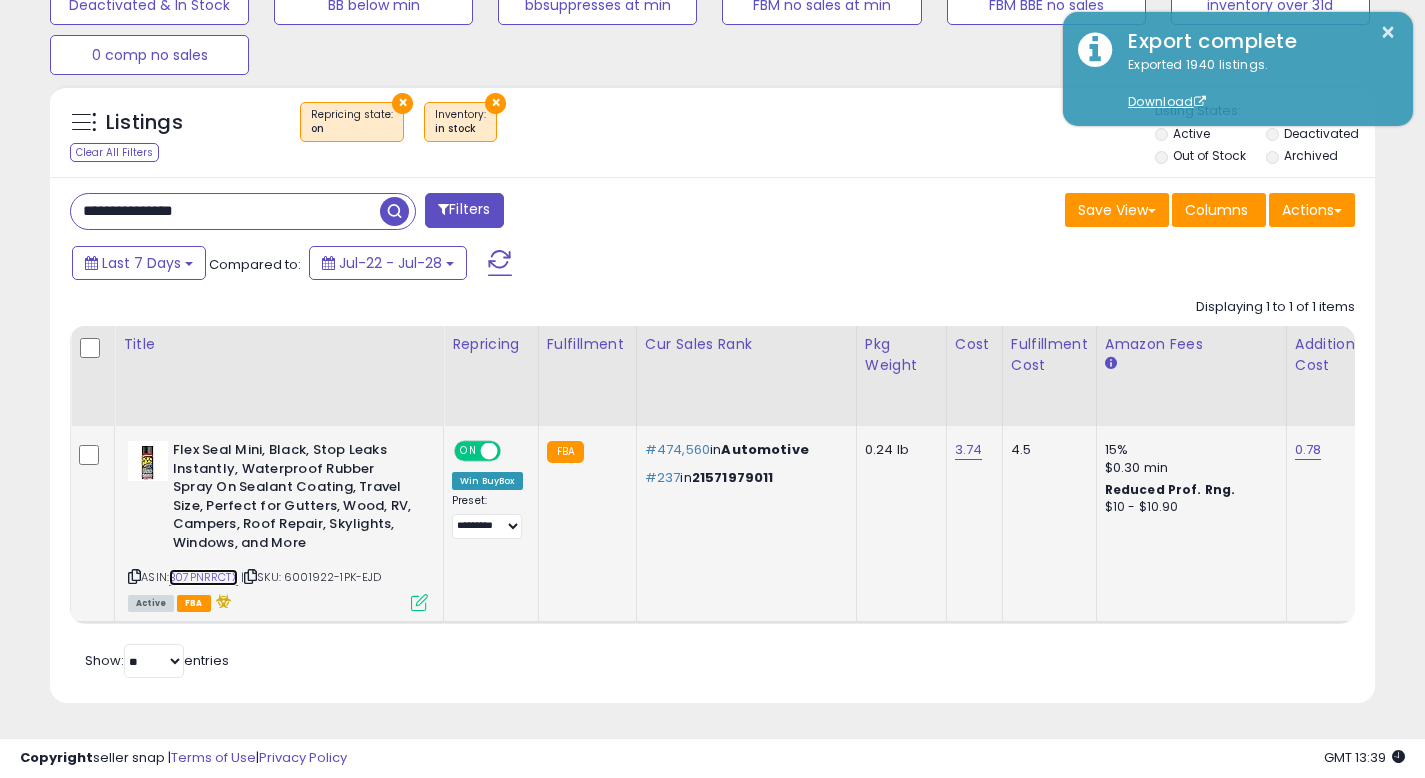 click on "B07PNRRCTX" at bounding box center [203, 577] 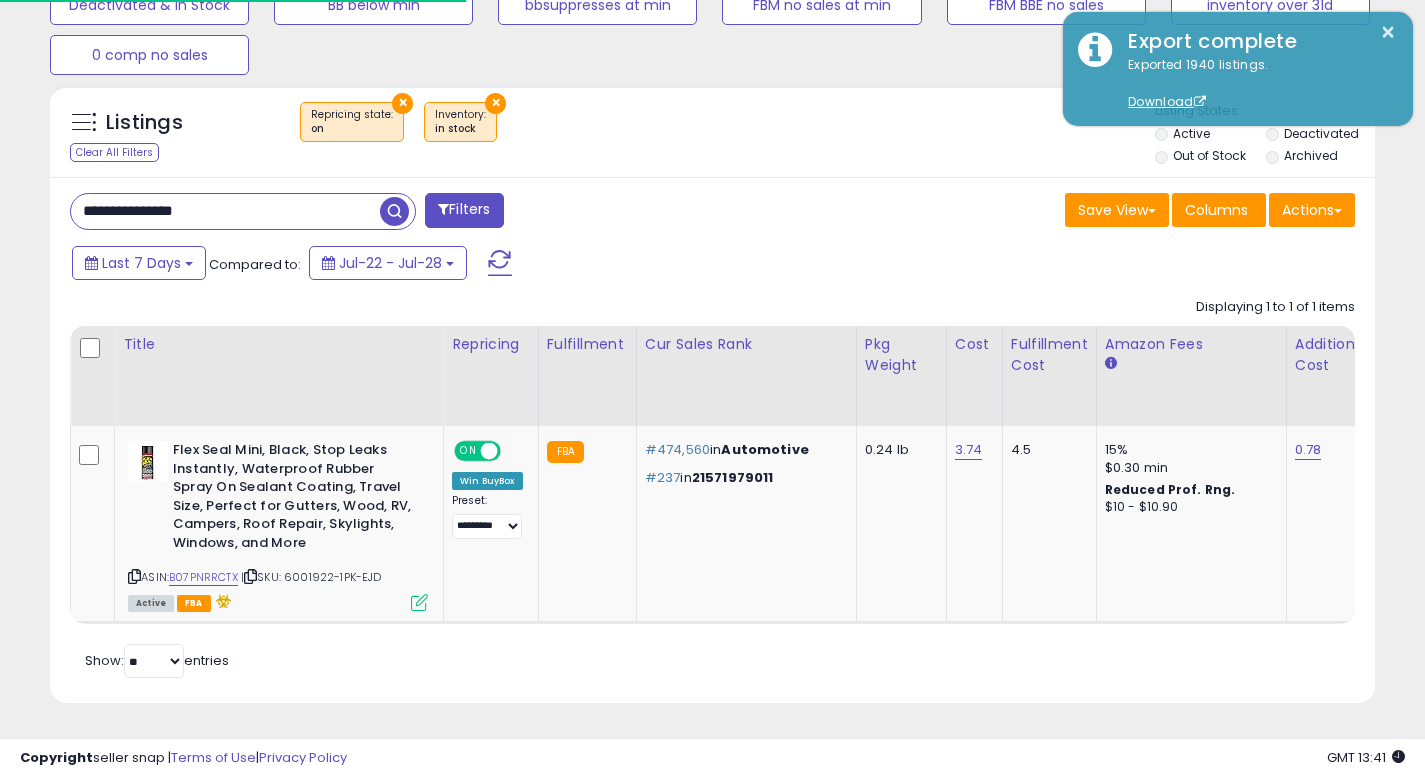 click on "**********" at bounding box center (225, 211) 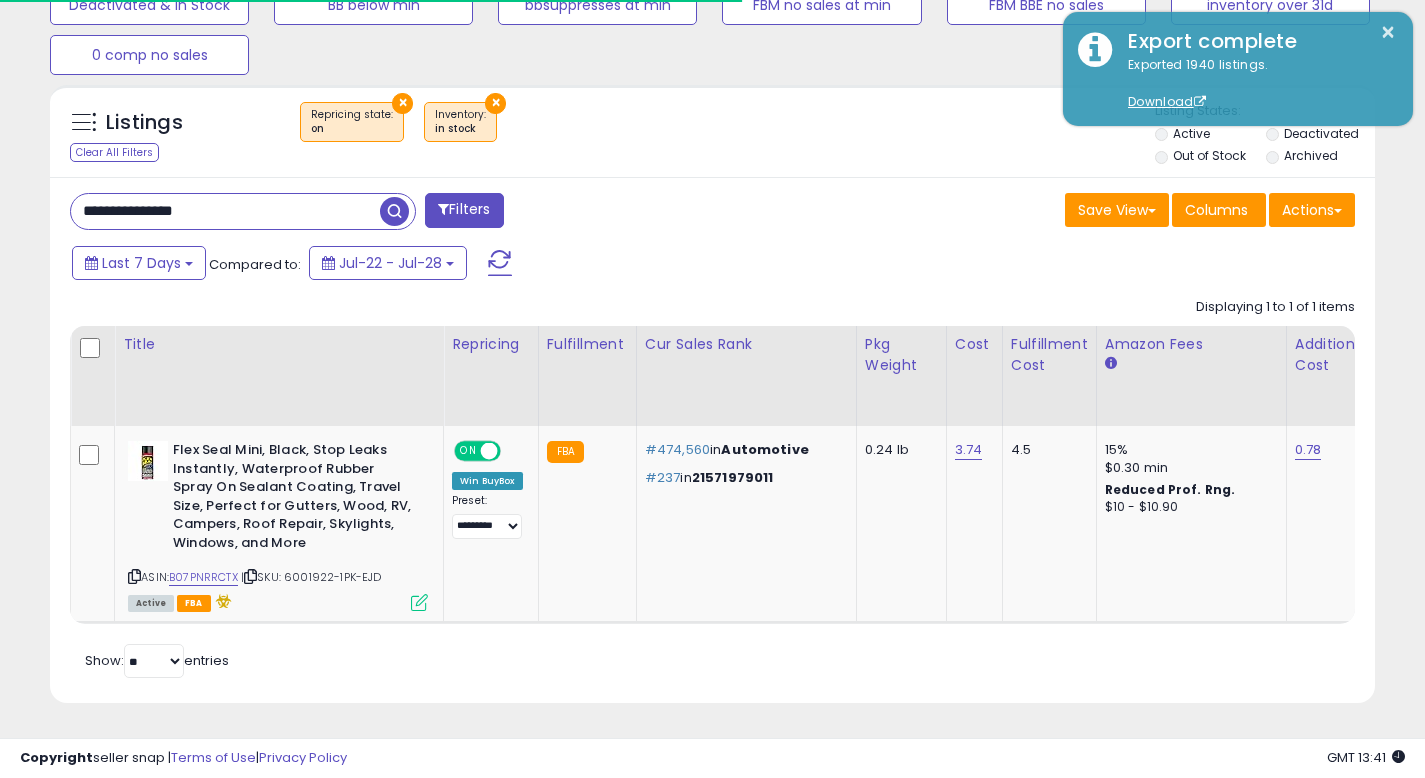 click on "**********" at bounding box center [225, 211] 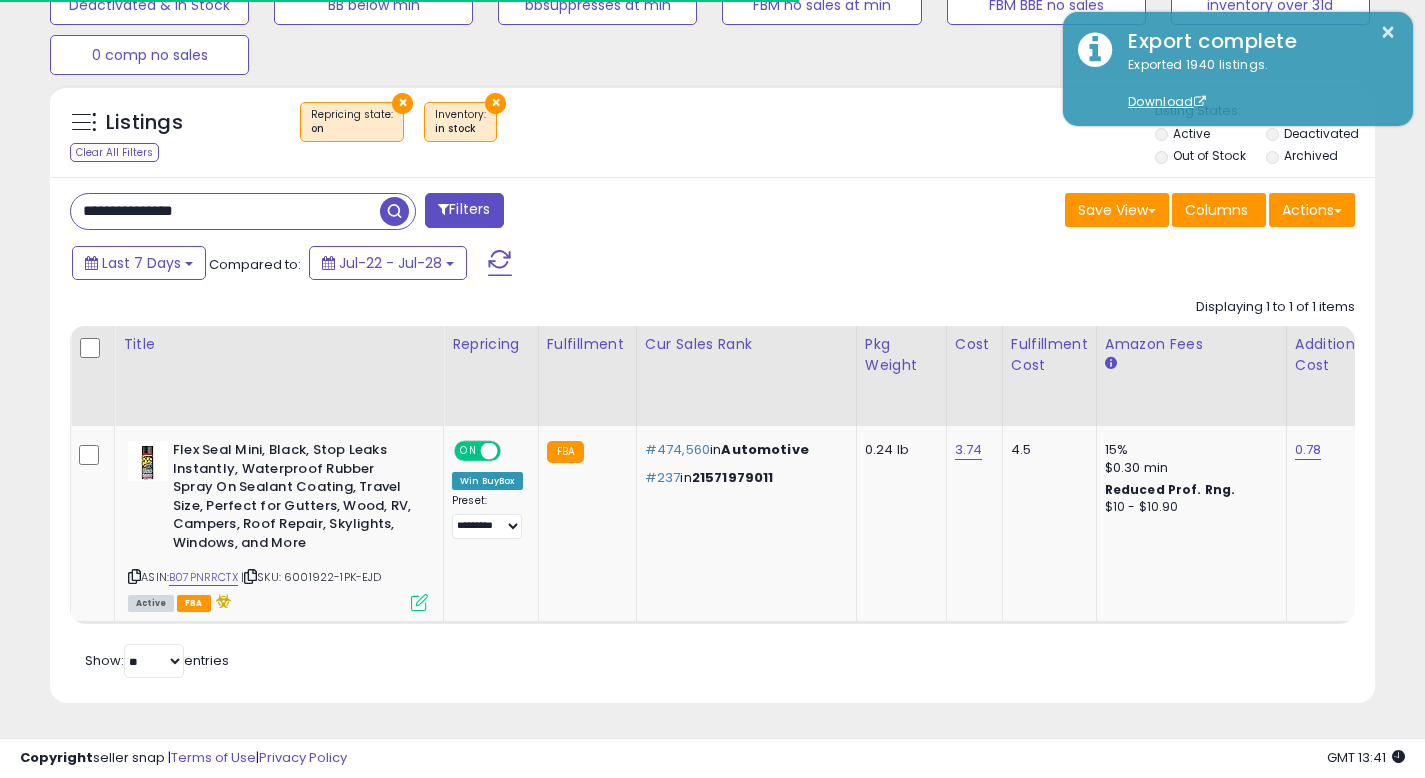 paste on "*" 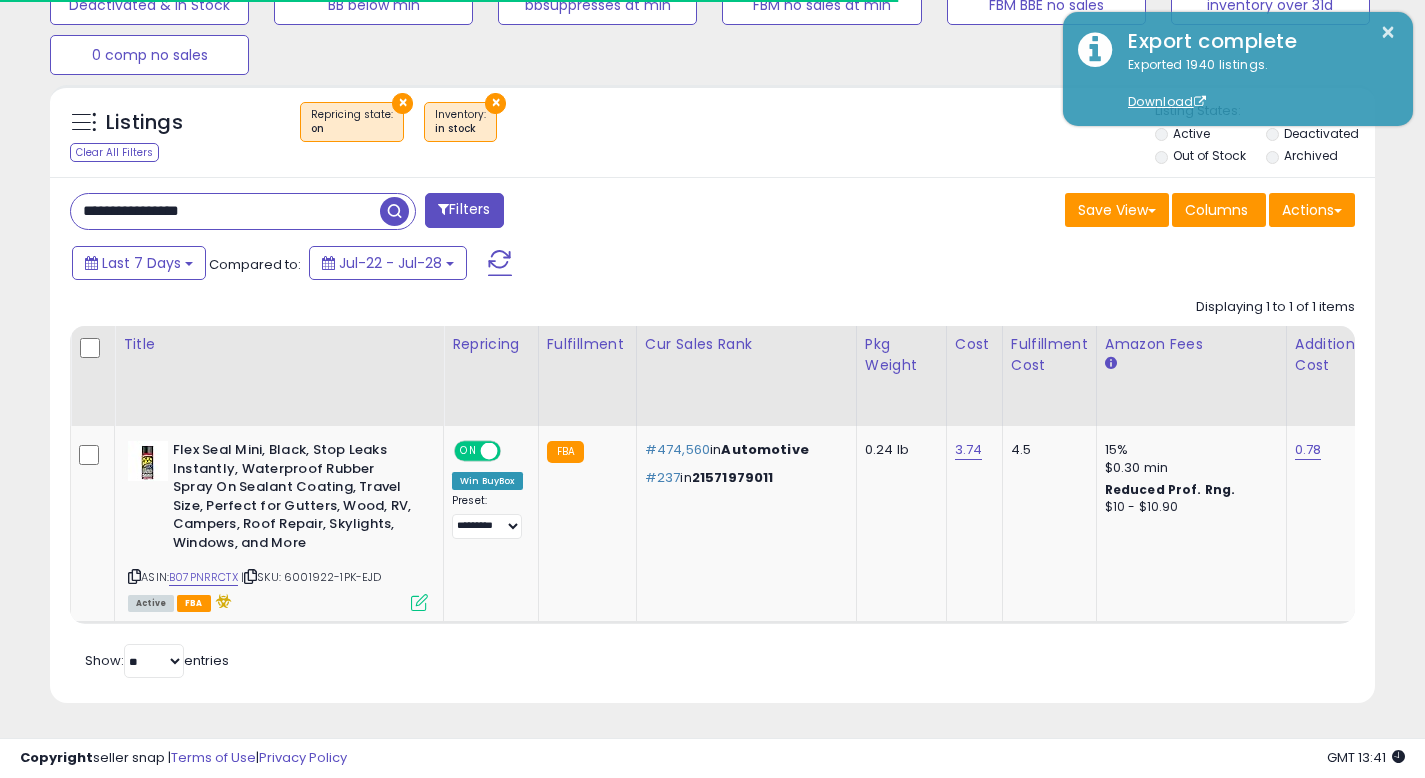 click at bounding box center (394, 211) 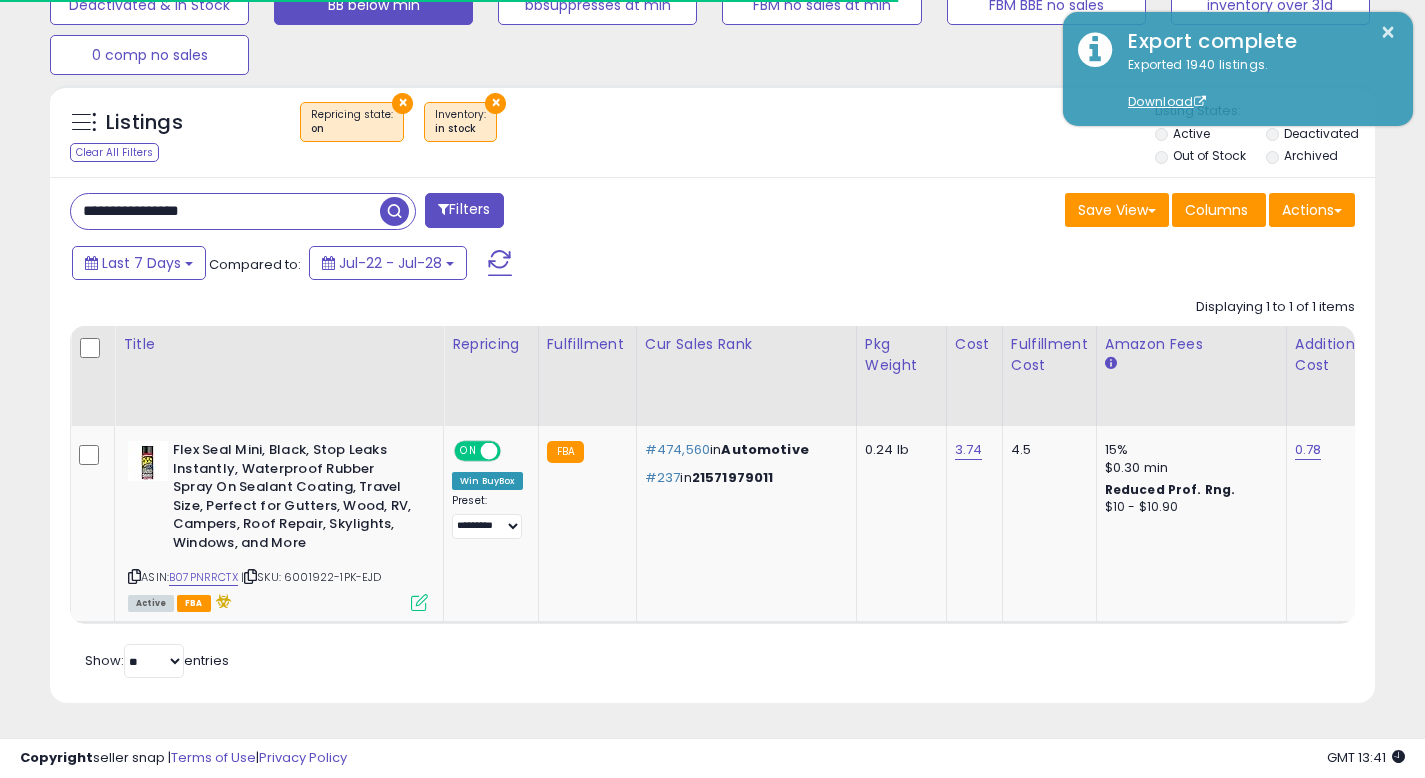 scroll, scrollTop: 999590, scrollLeft: 999224, axis: both 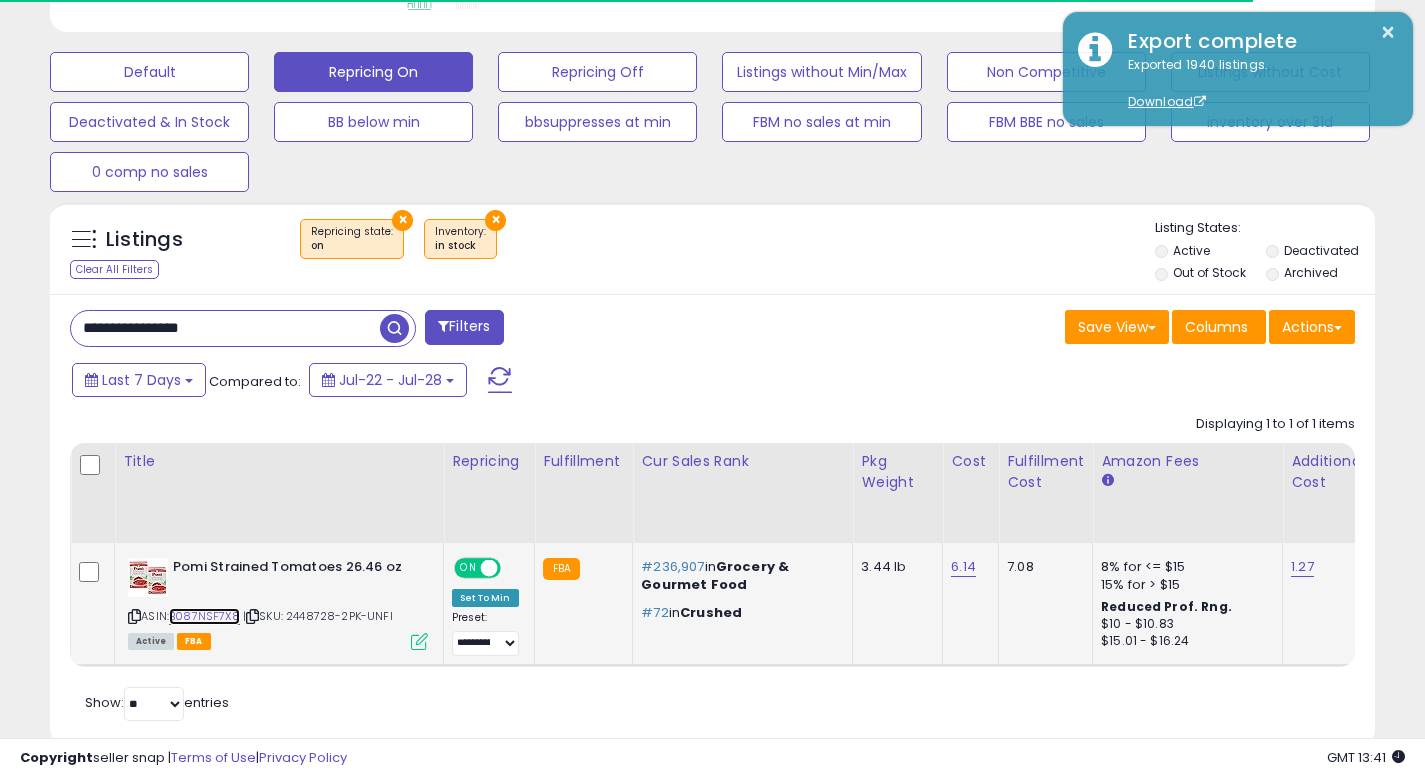 click on "B087NSF7X8" at bounding box center (204, 616) 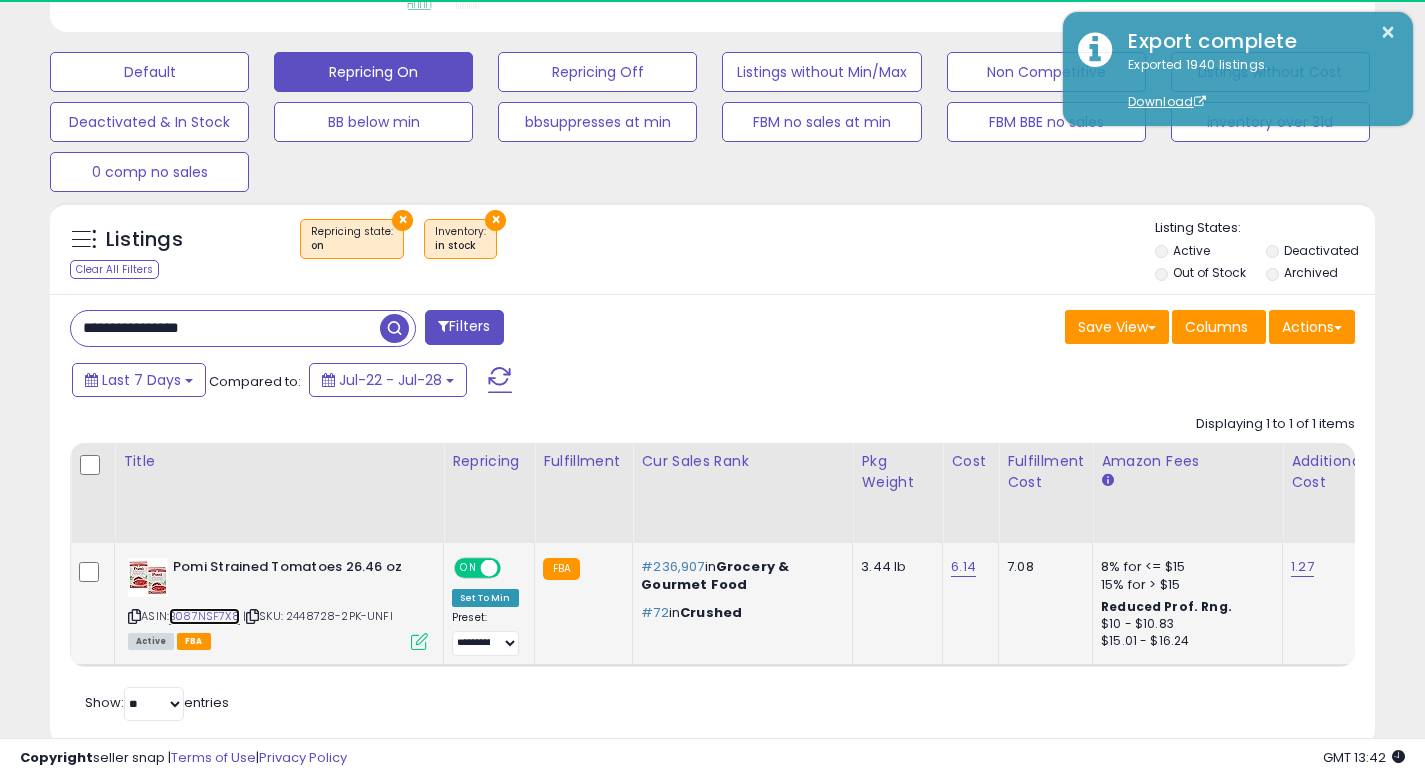 scroll, scrollTop: 999590, scrollLeft: 999233, axis: both 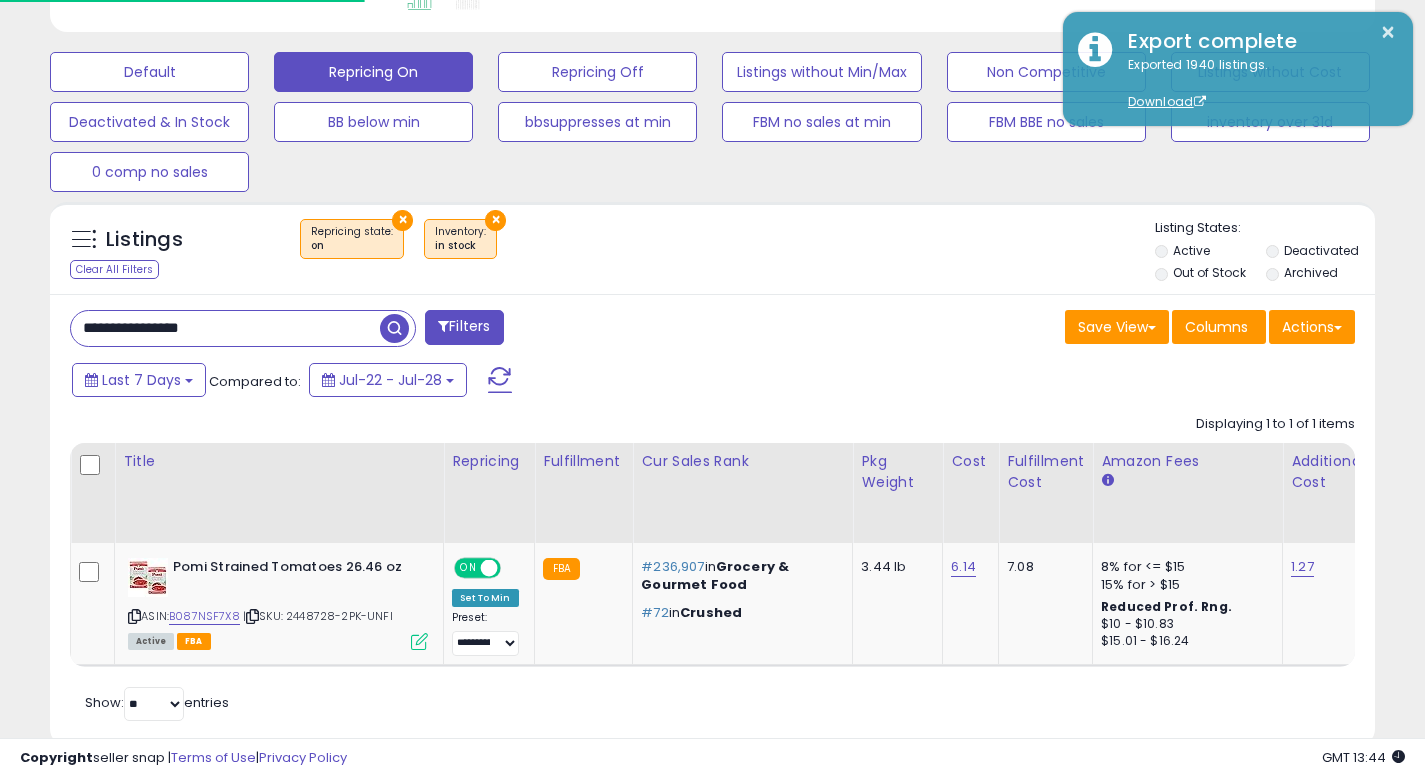 click on "**********" at bounding box center (225, 328) 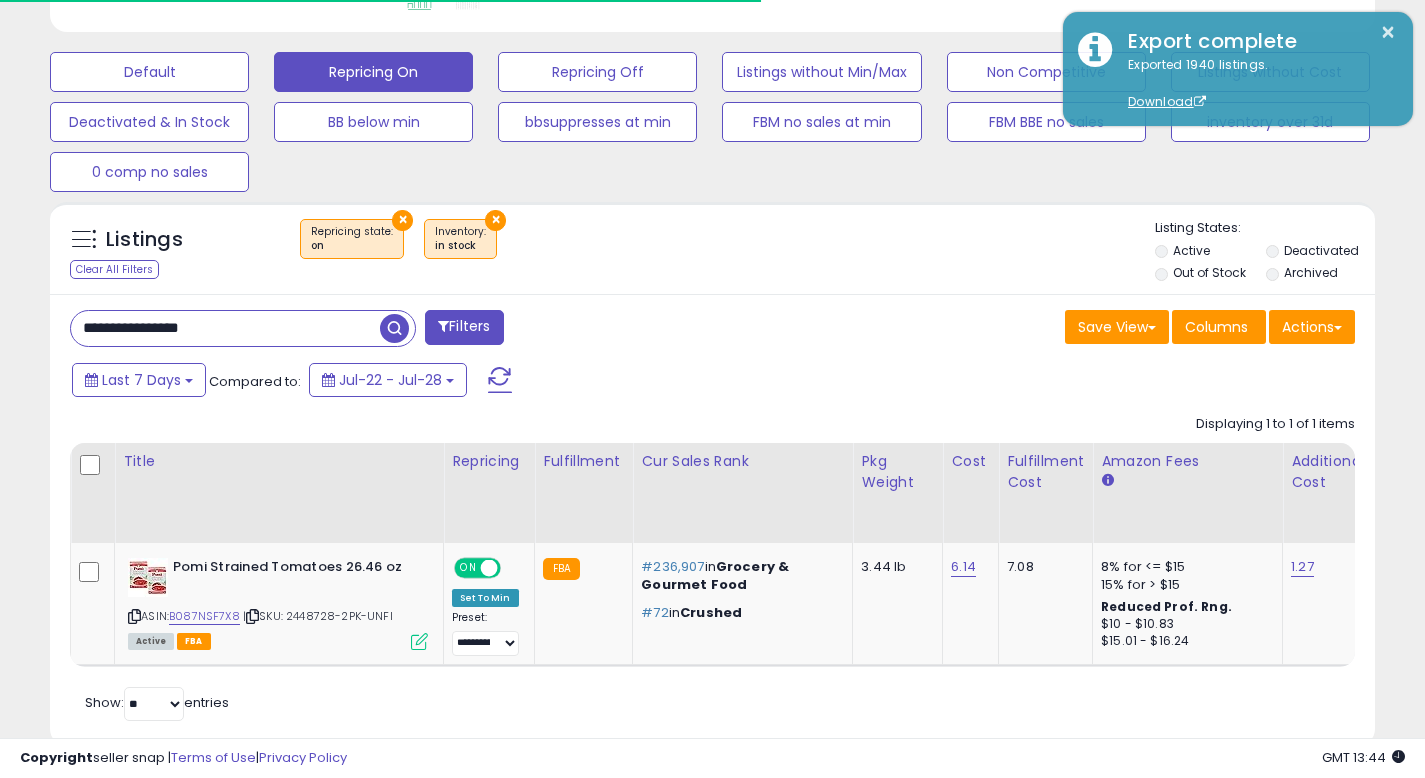 click on "**********" at bounding box center [225, 328] 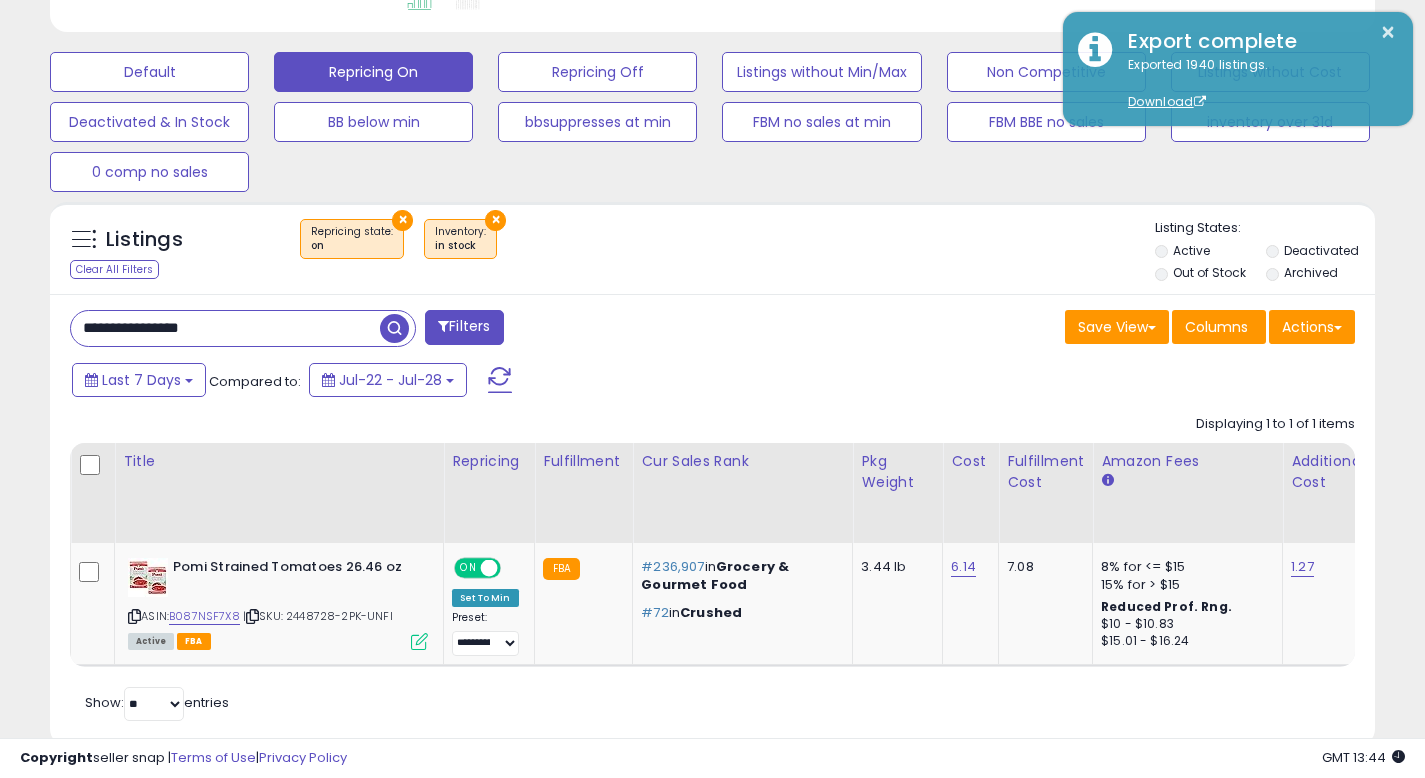 paste on "**********" 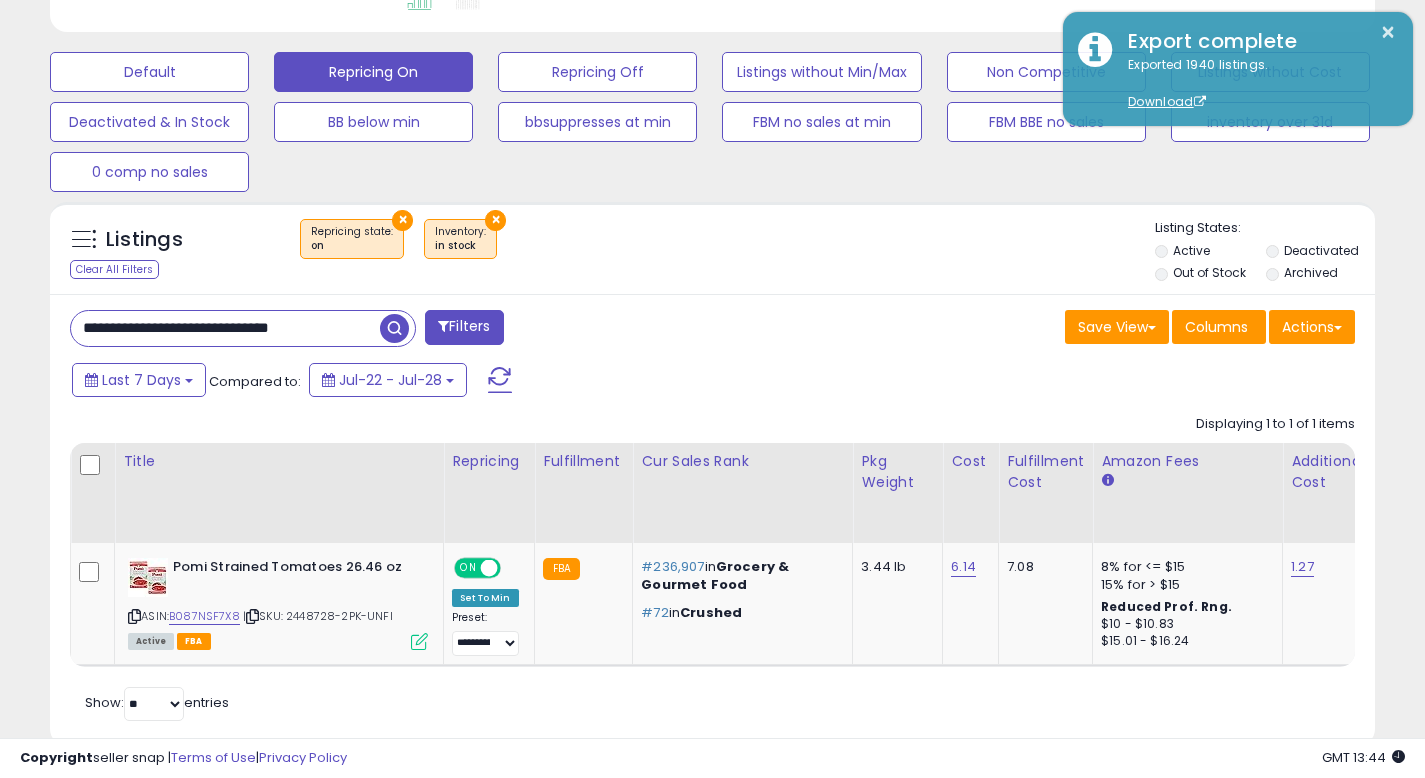 click on "**********" at bounding box center (225, 328) 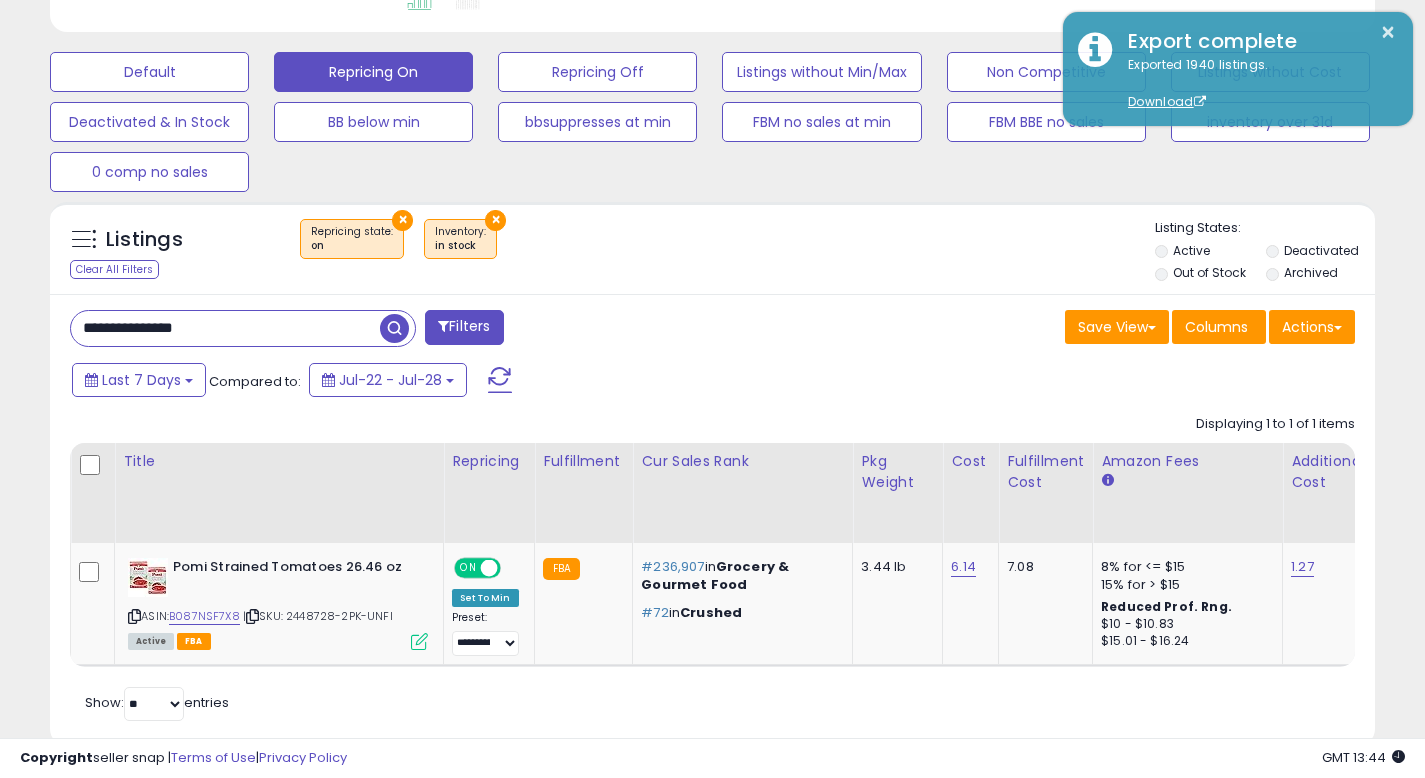 type on "**********" 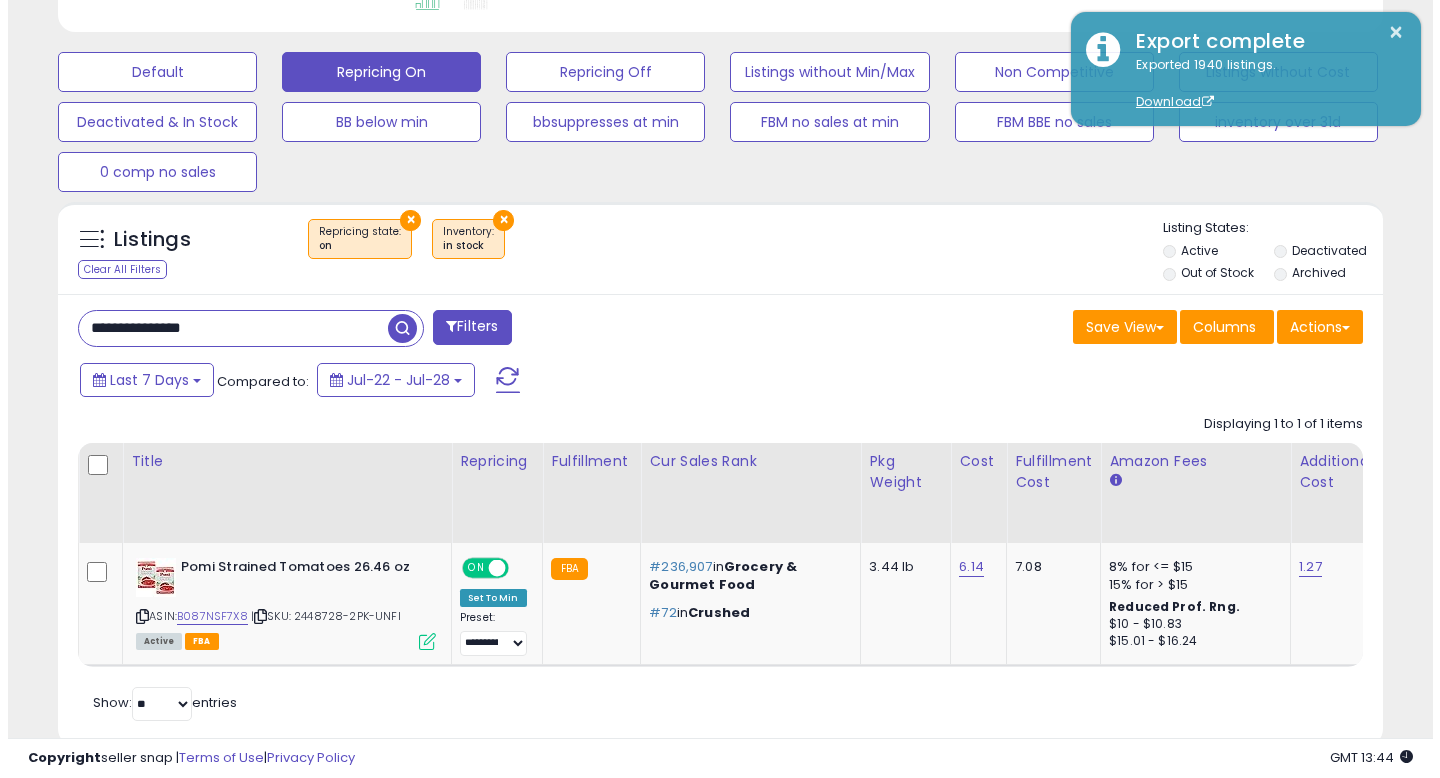 scroll, scrollTop: 513, scrollLeft: 0, axis: vertical 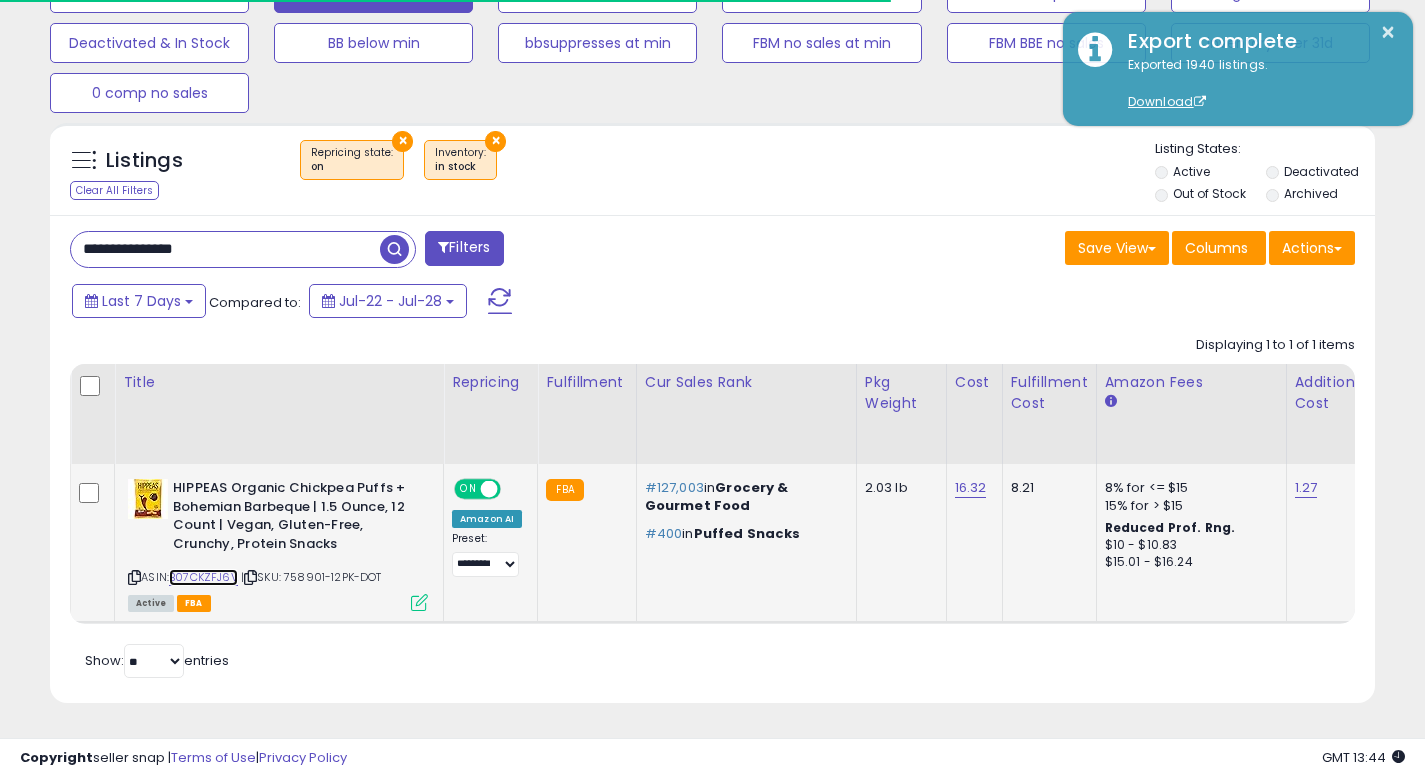 click on "B07CKZFJ6V" at bounding box center [203, 577] 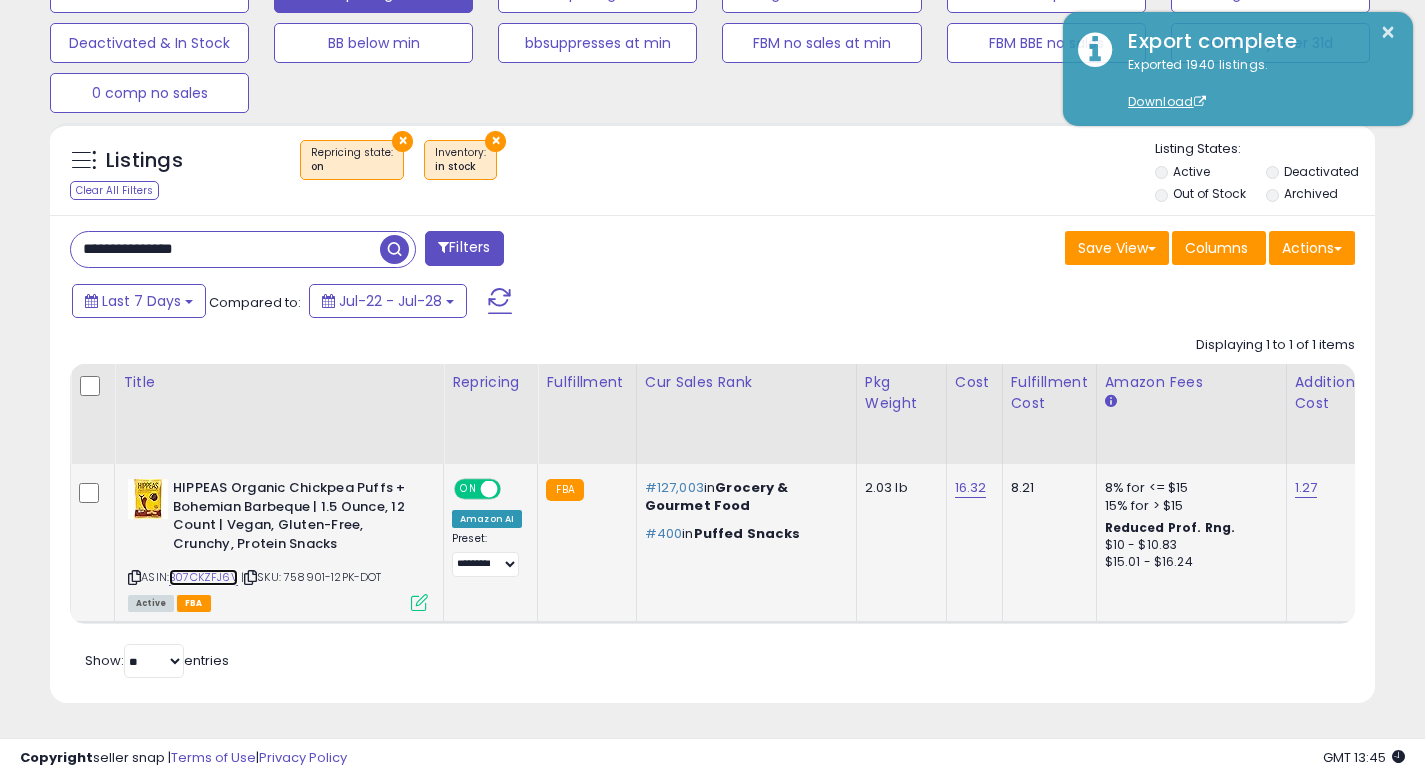 scroll, scrollTop: 999590, scrollLeft: 999233, axis: both 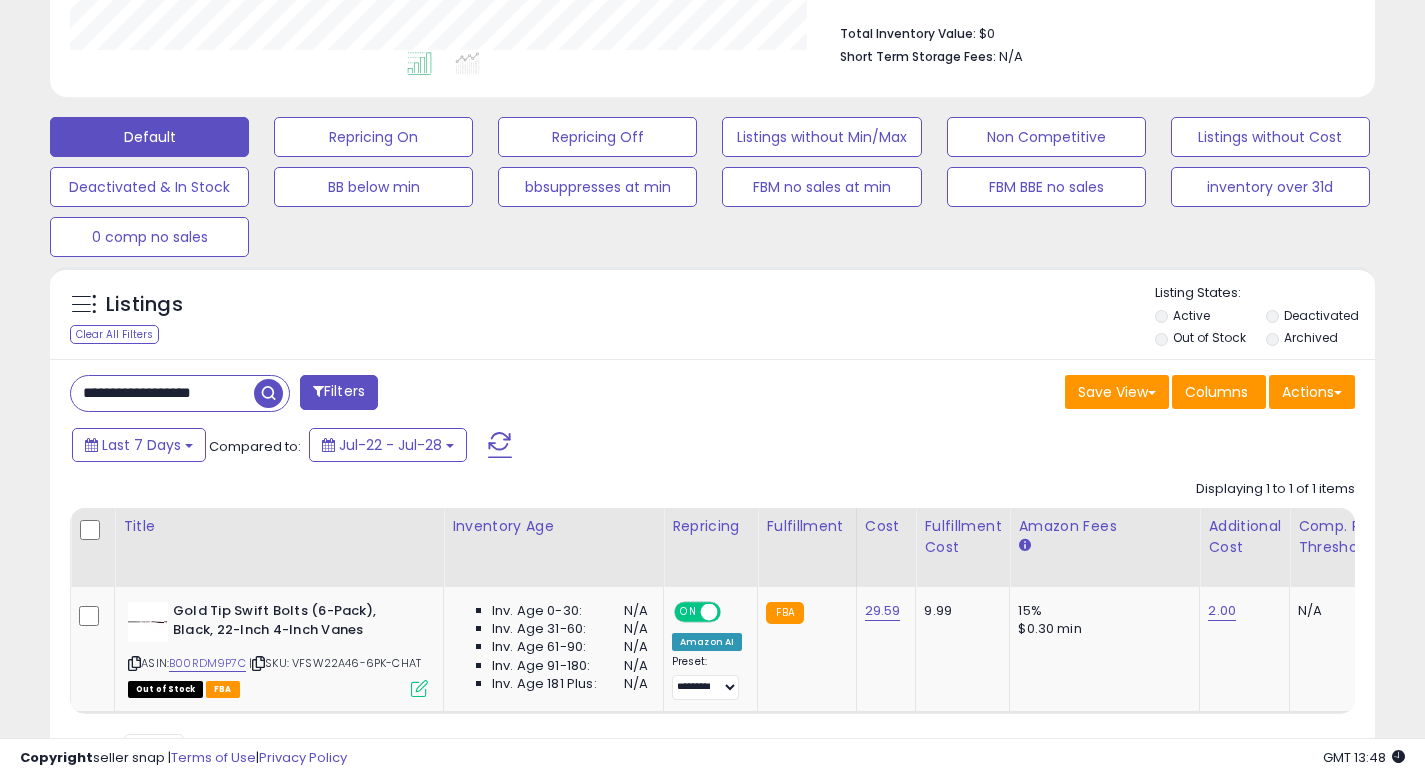 click on "**********" at bounding box center [162, 393] 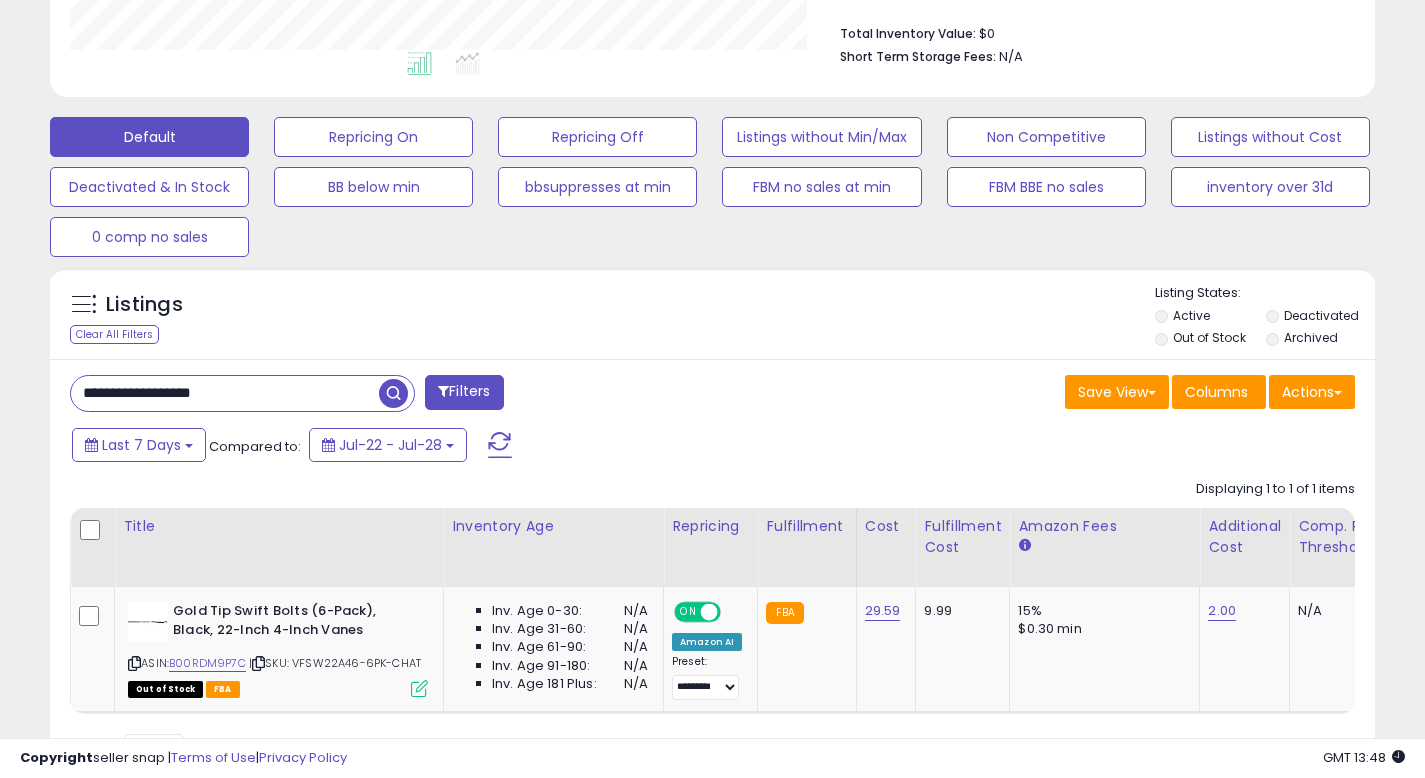 click on "**********" at bounding box center (225, 393) 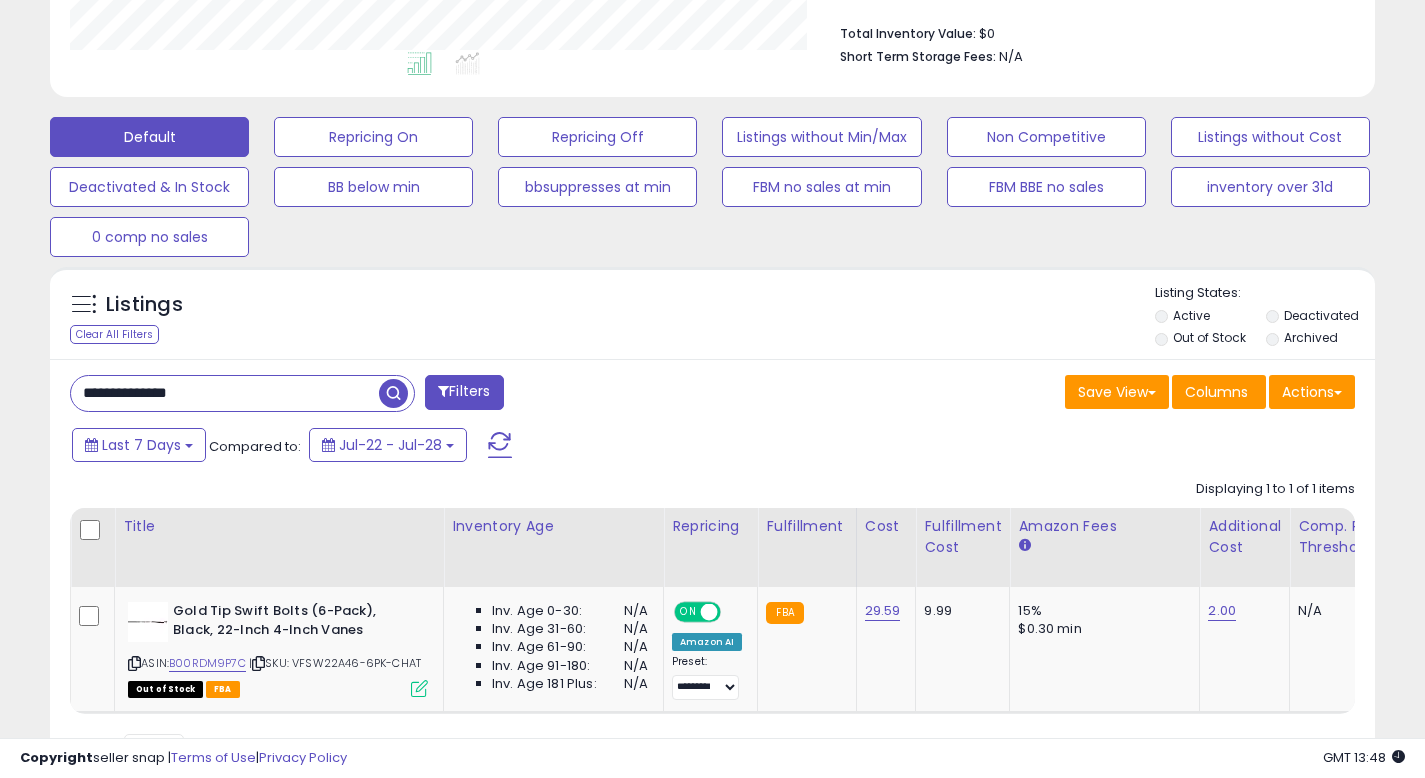 drag, startPoint x: 395, startPoint y: 392, endPoint x: 443, endPoint y: 321, distance: 85.70297 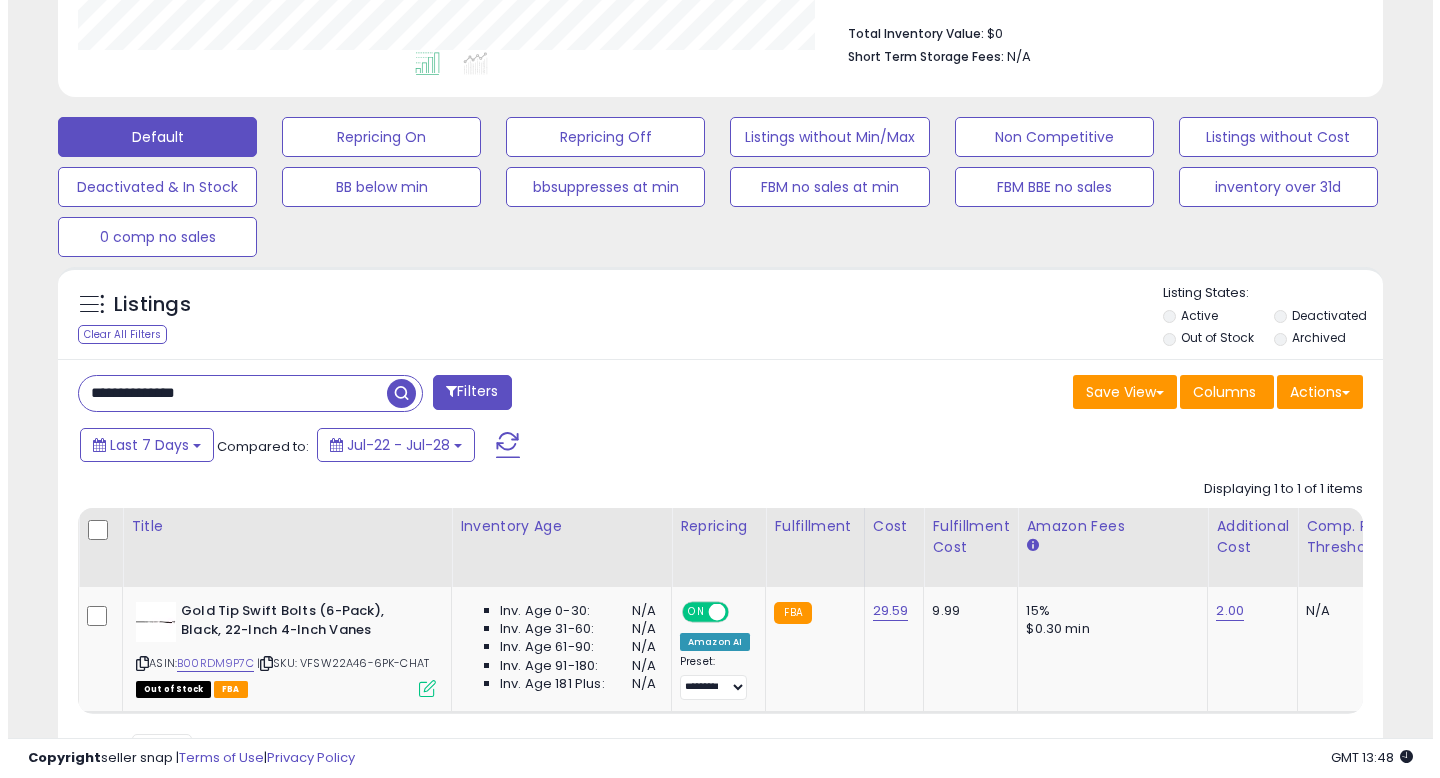 scroll, scrollTop: 492, scrollLeft: 0, axis: vertical 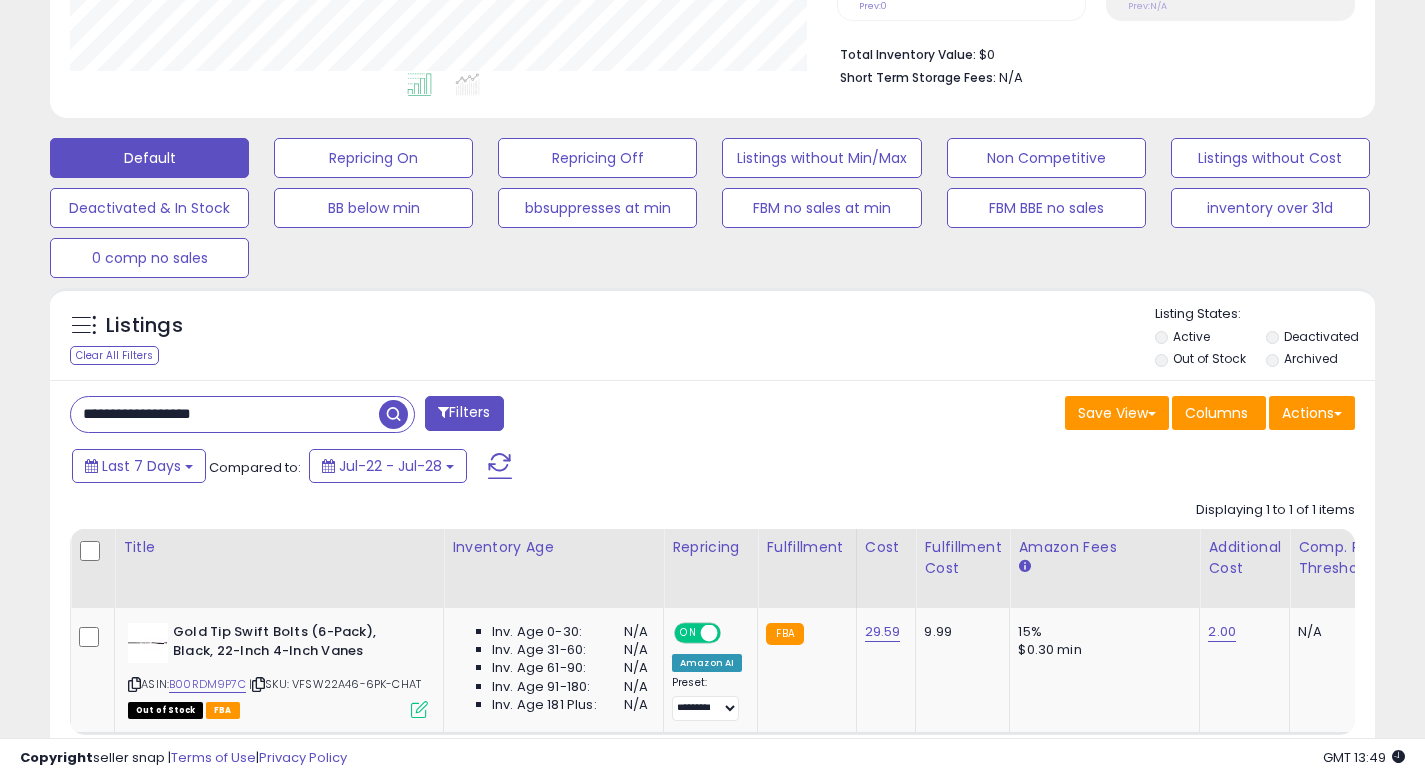 click on "**********" at bounding box center [225, 414] 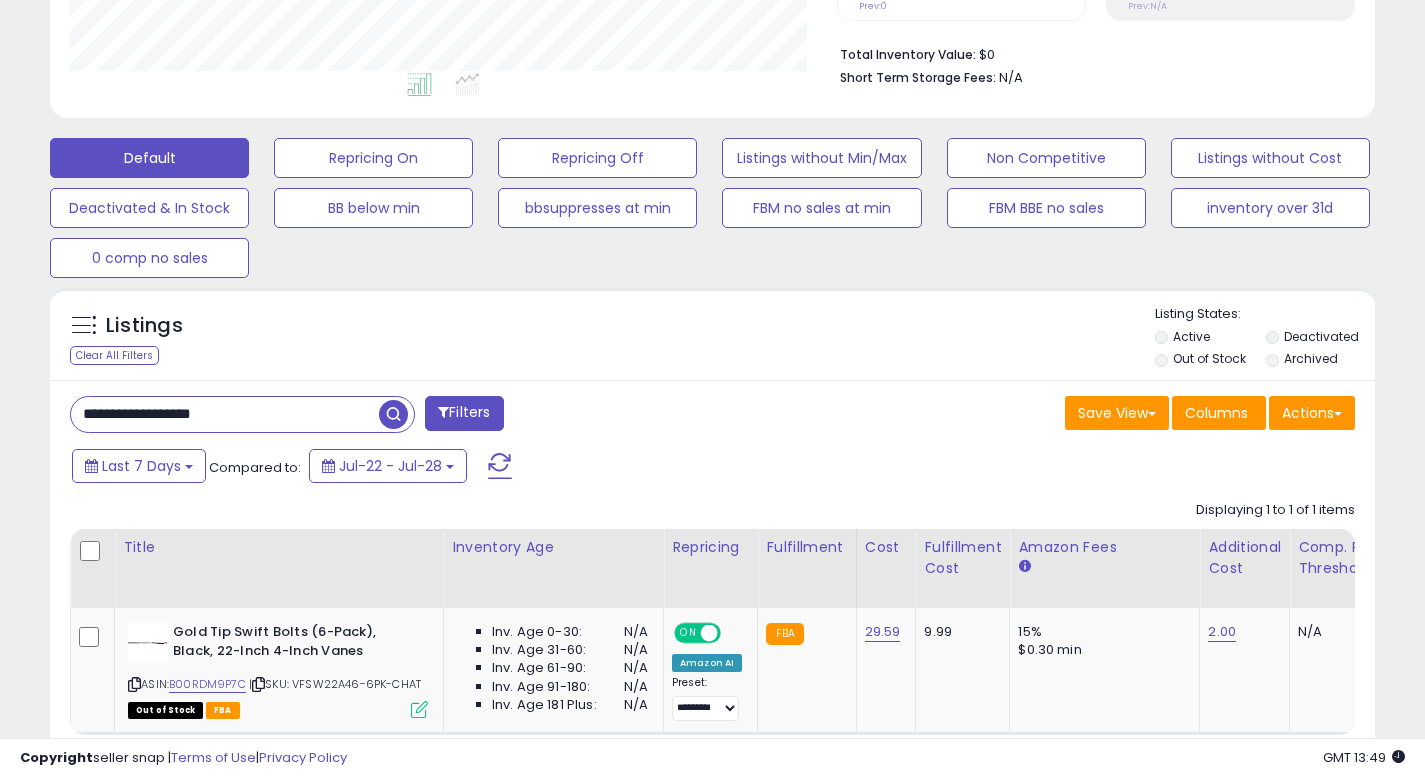 click on "**********" at bounding box center [225, 414] 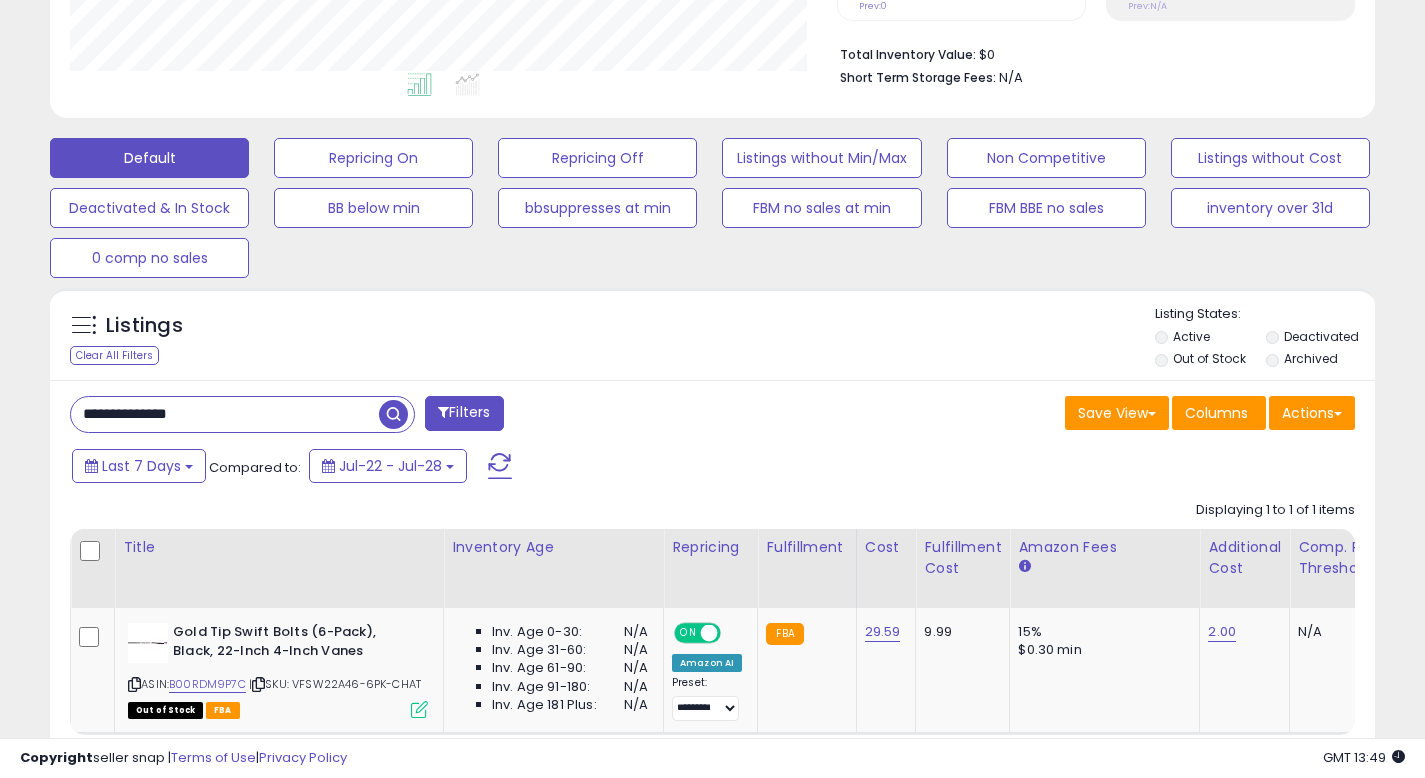 click at bounding box center (393, 414) 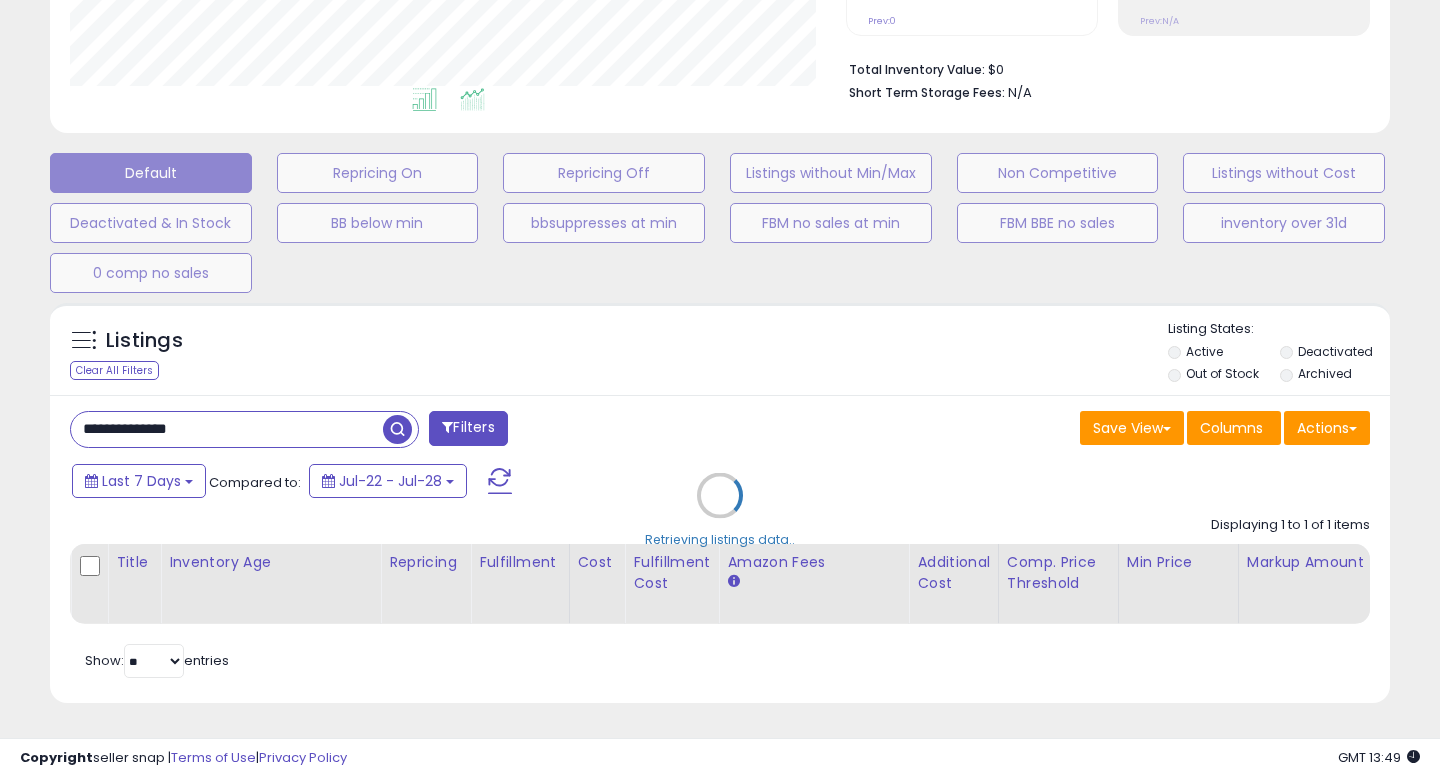 scroll, scrollTop: 999590, scrollLeft: 999224, axis: both 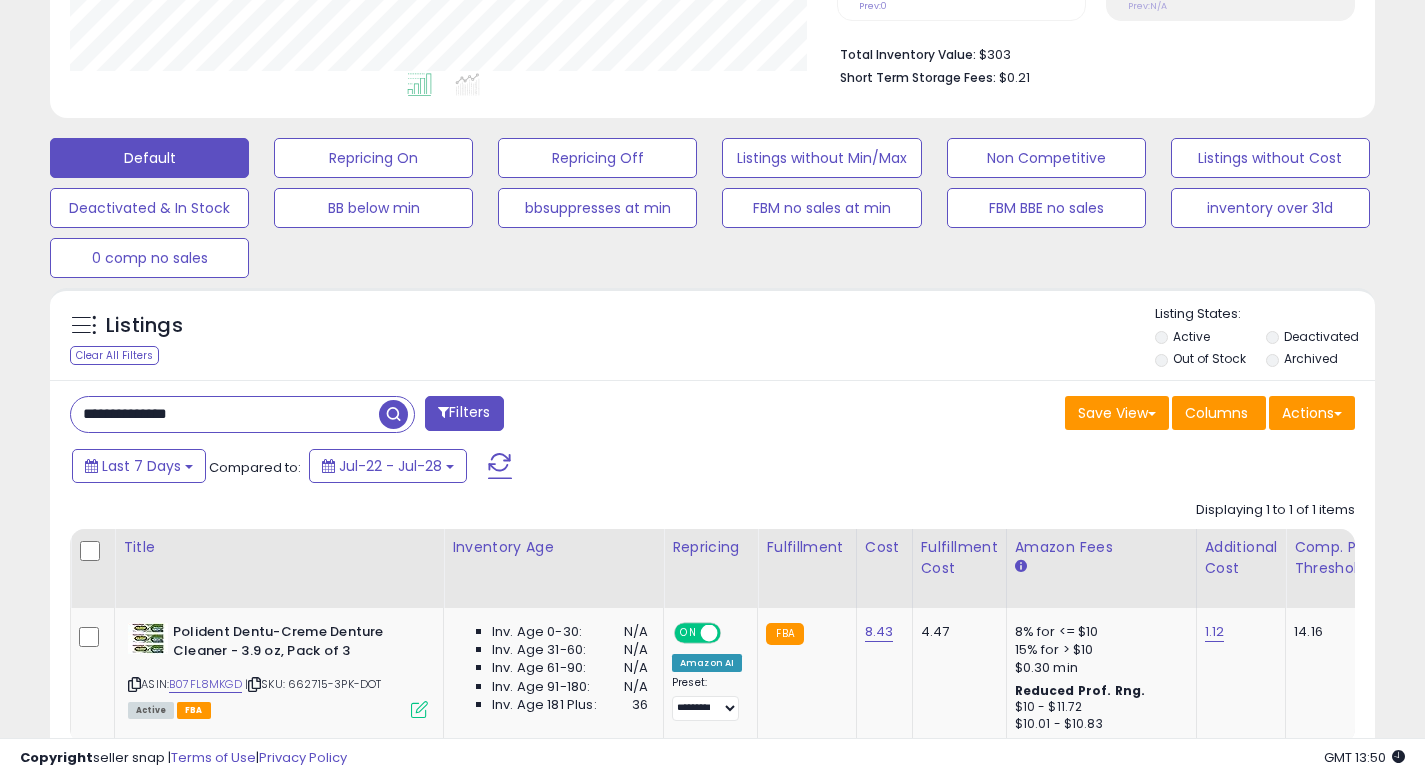 click on "**********" at bounding box center [225, 414] 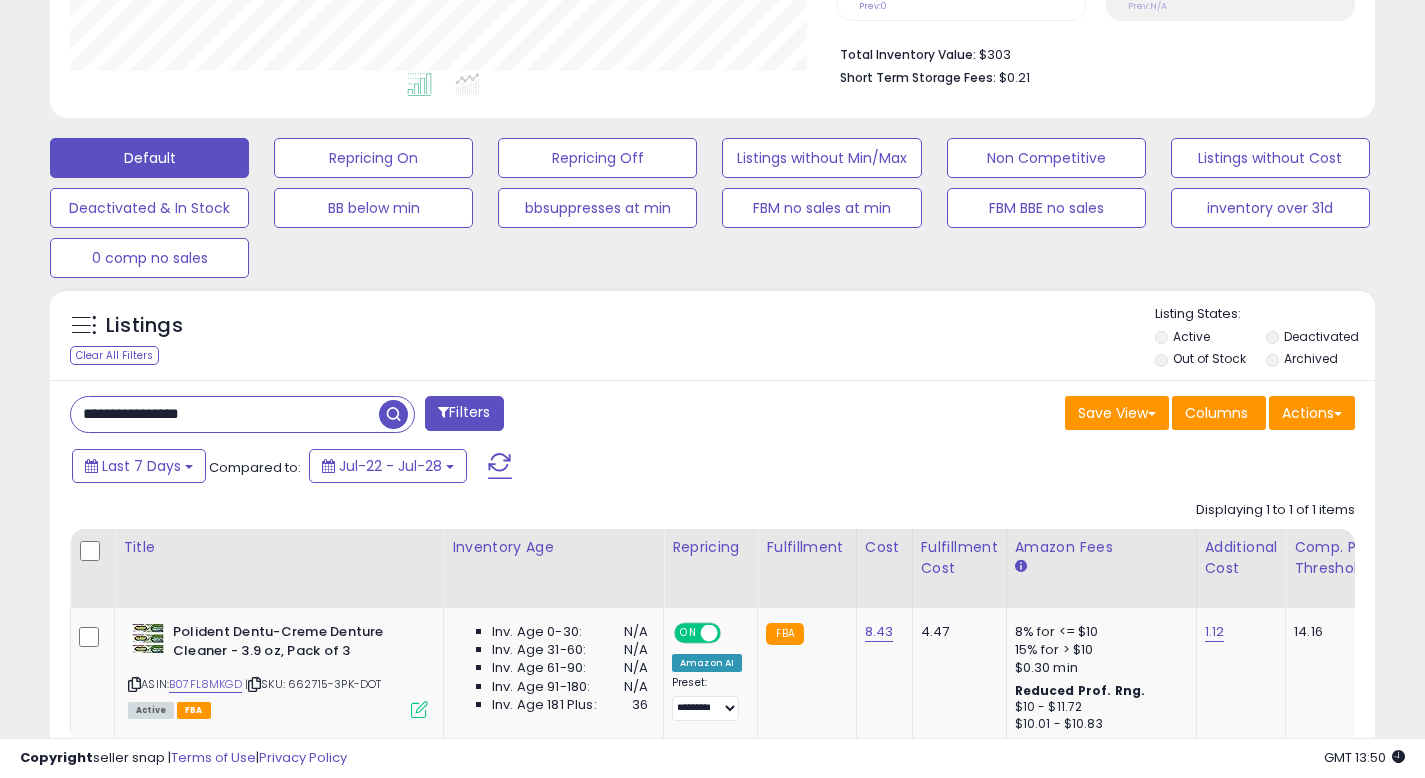 type on "**********" 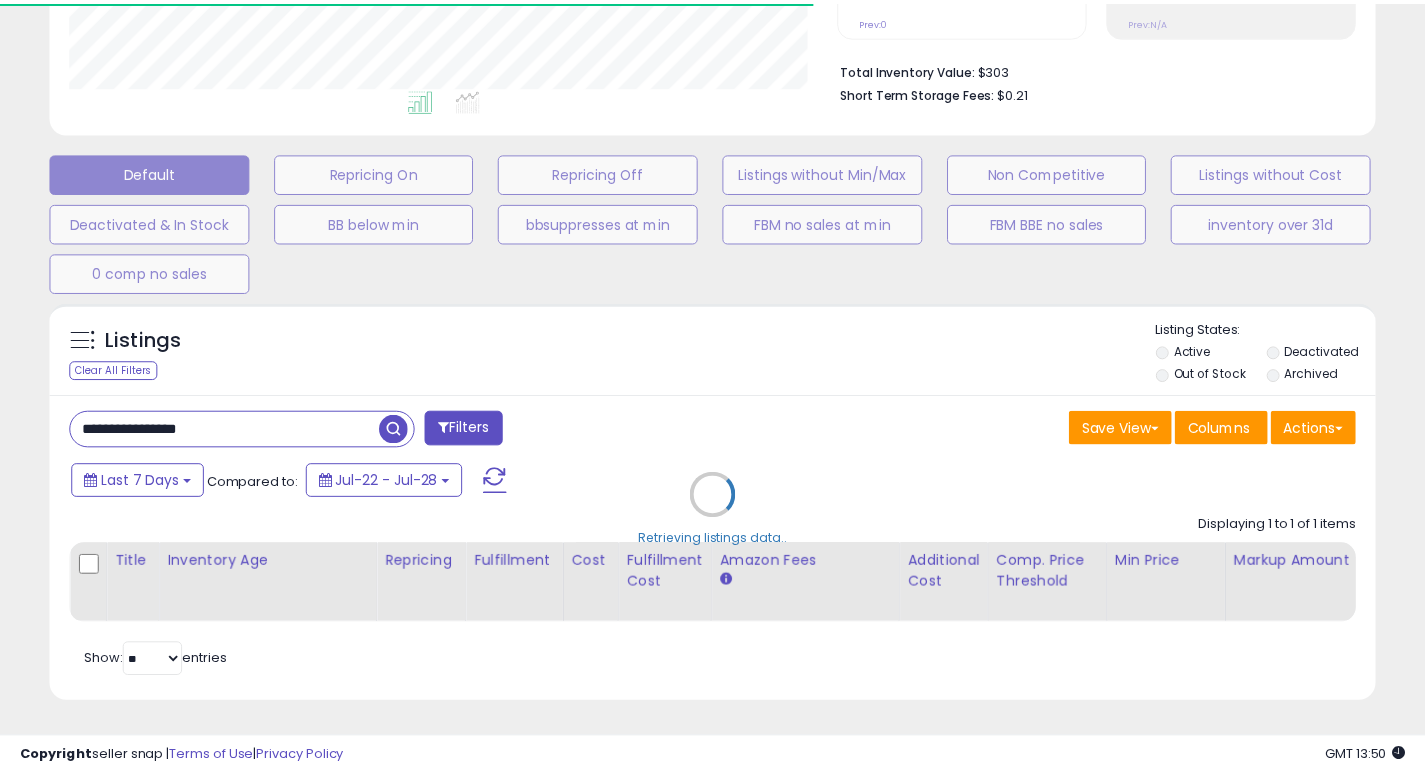 scroll, scrollTop: 410, scrollLeft: 767, axis: both 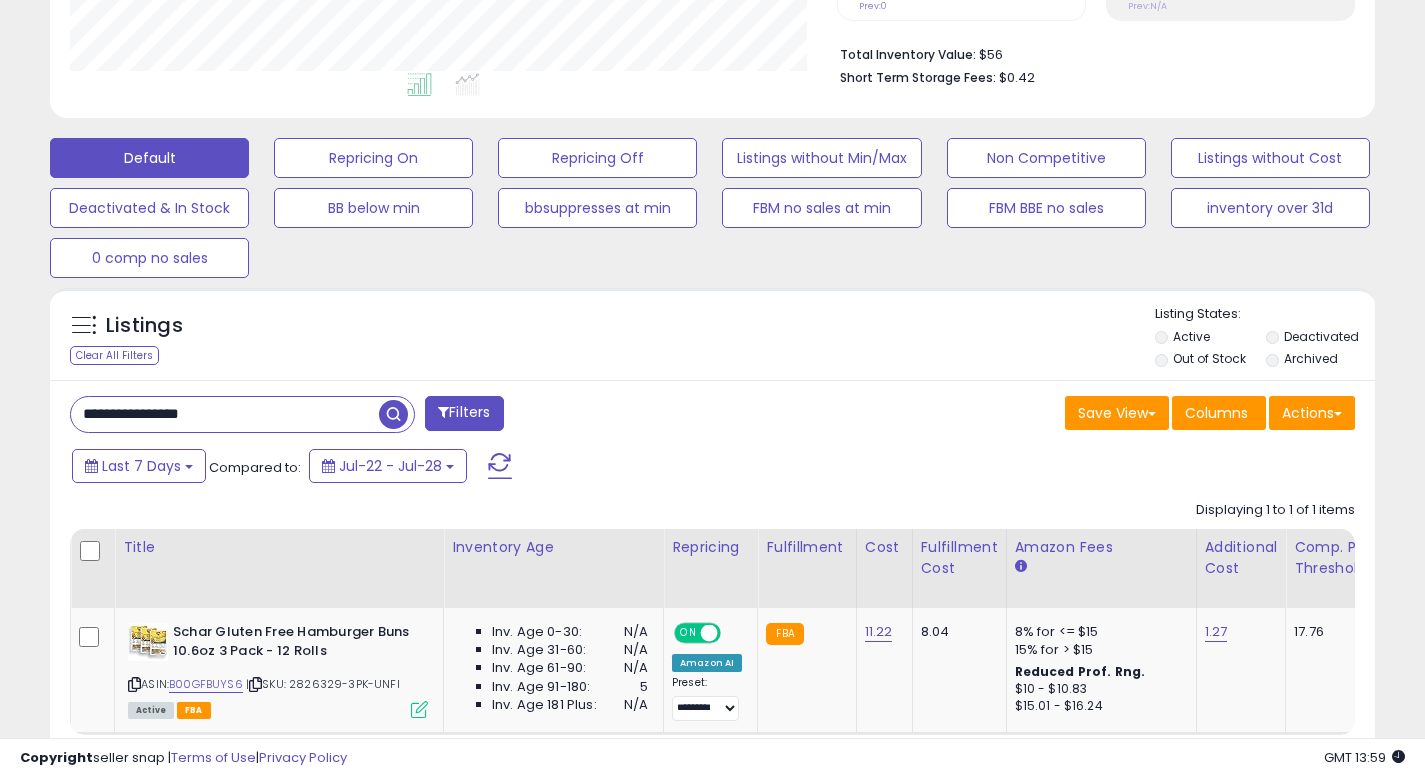 click on "**********" at bounding box center (712, 597) 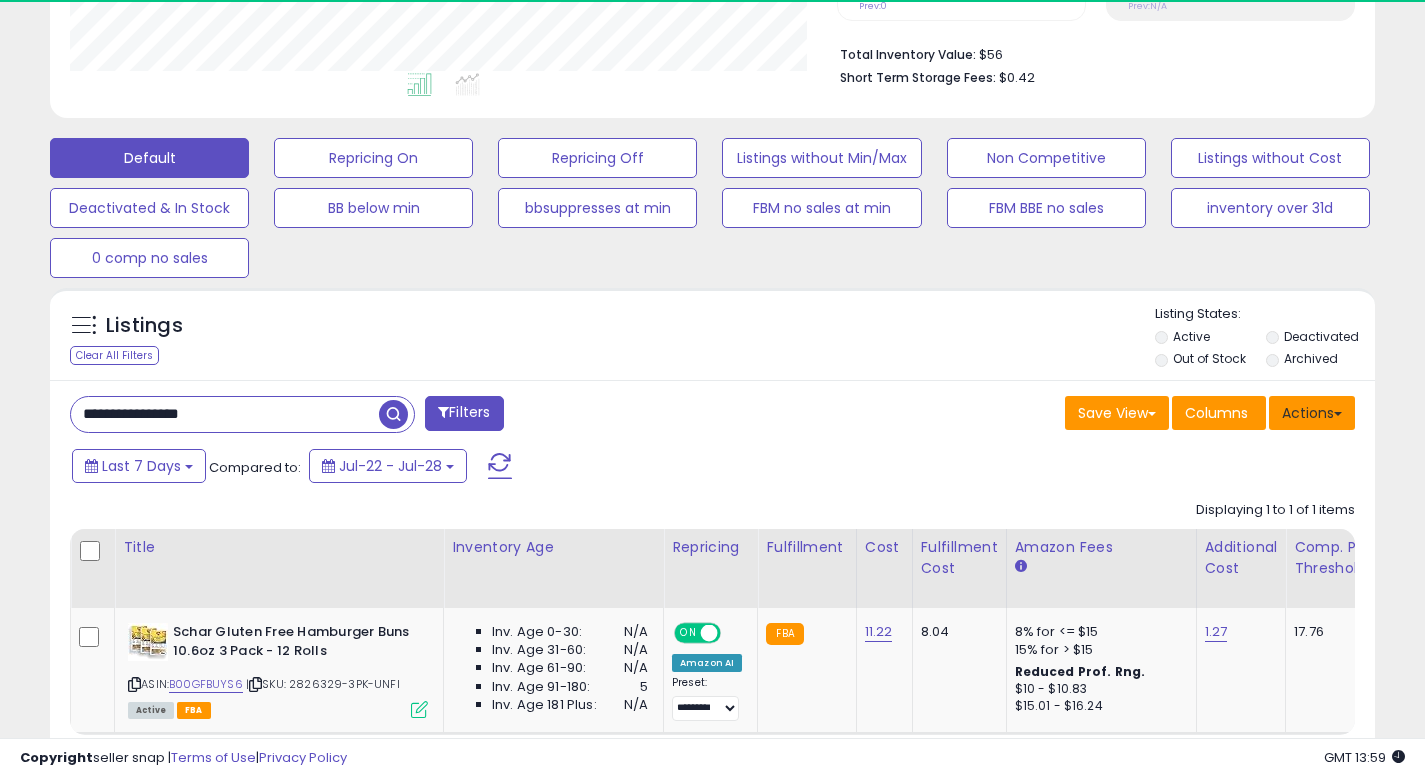 click on "Actions" at bounding box center [1312, 413] 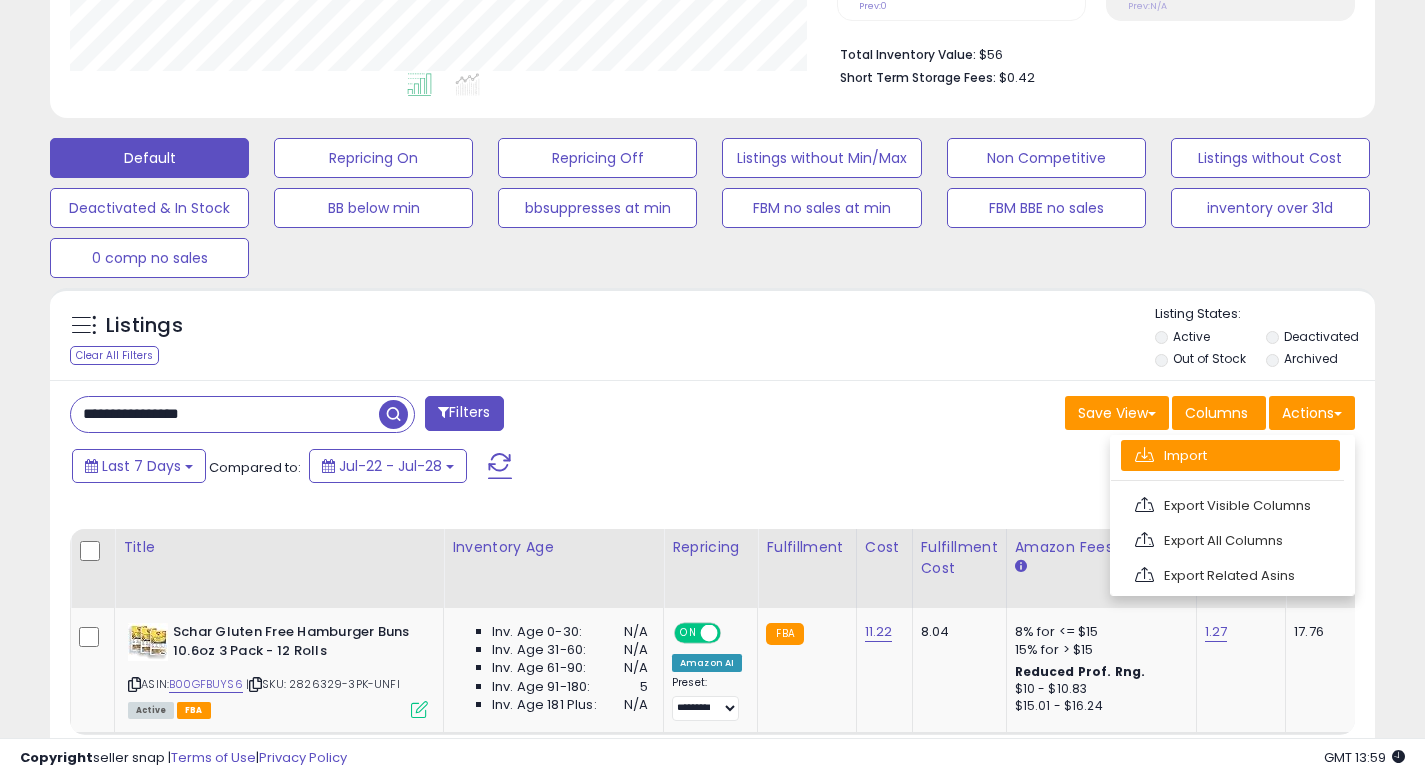 click on "Import" at bounding box center (1230, 455) 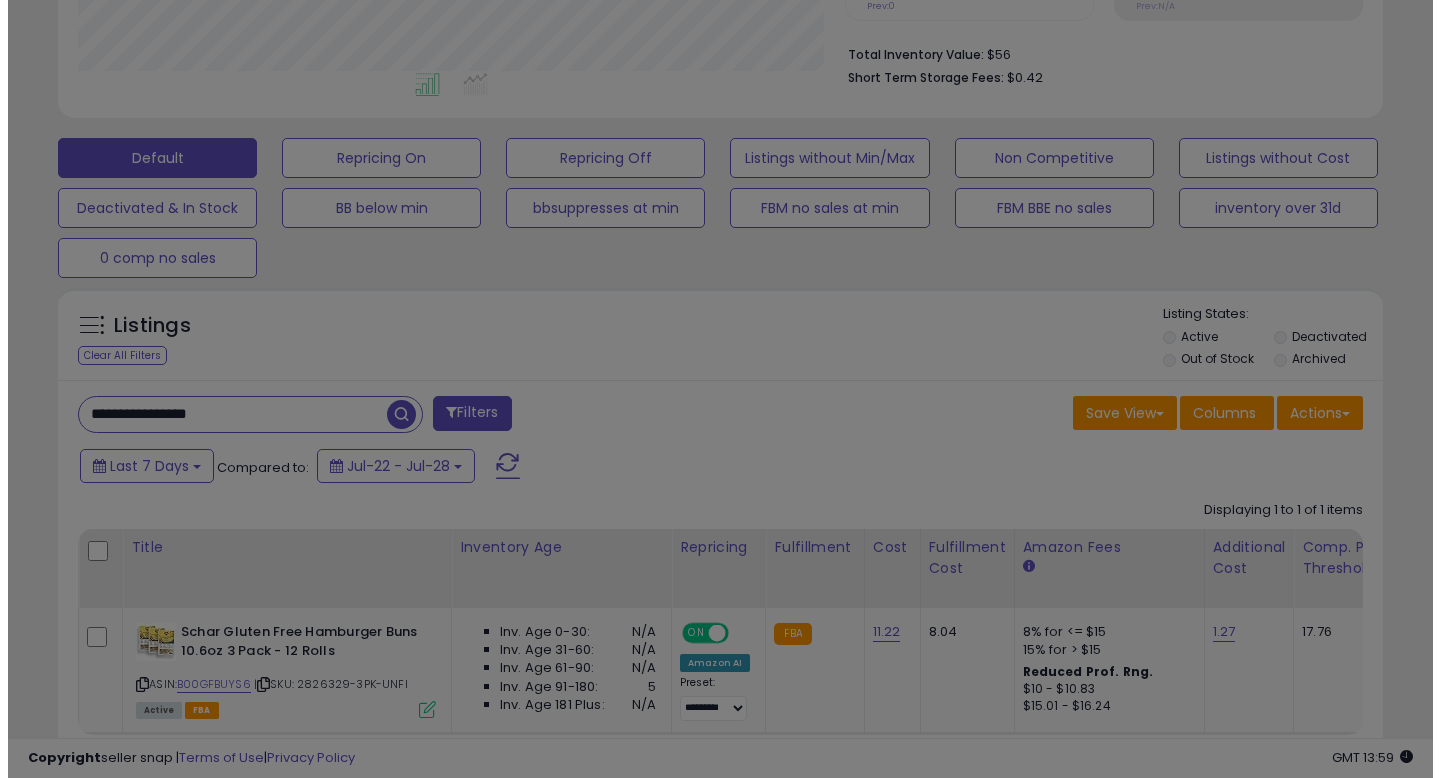 scroll, scrollTop: 999590, scrollLeft: 999224, axis: both 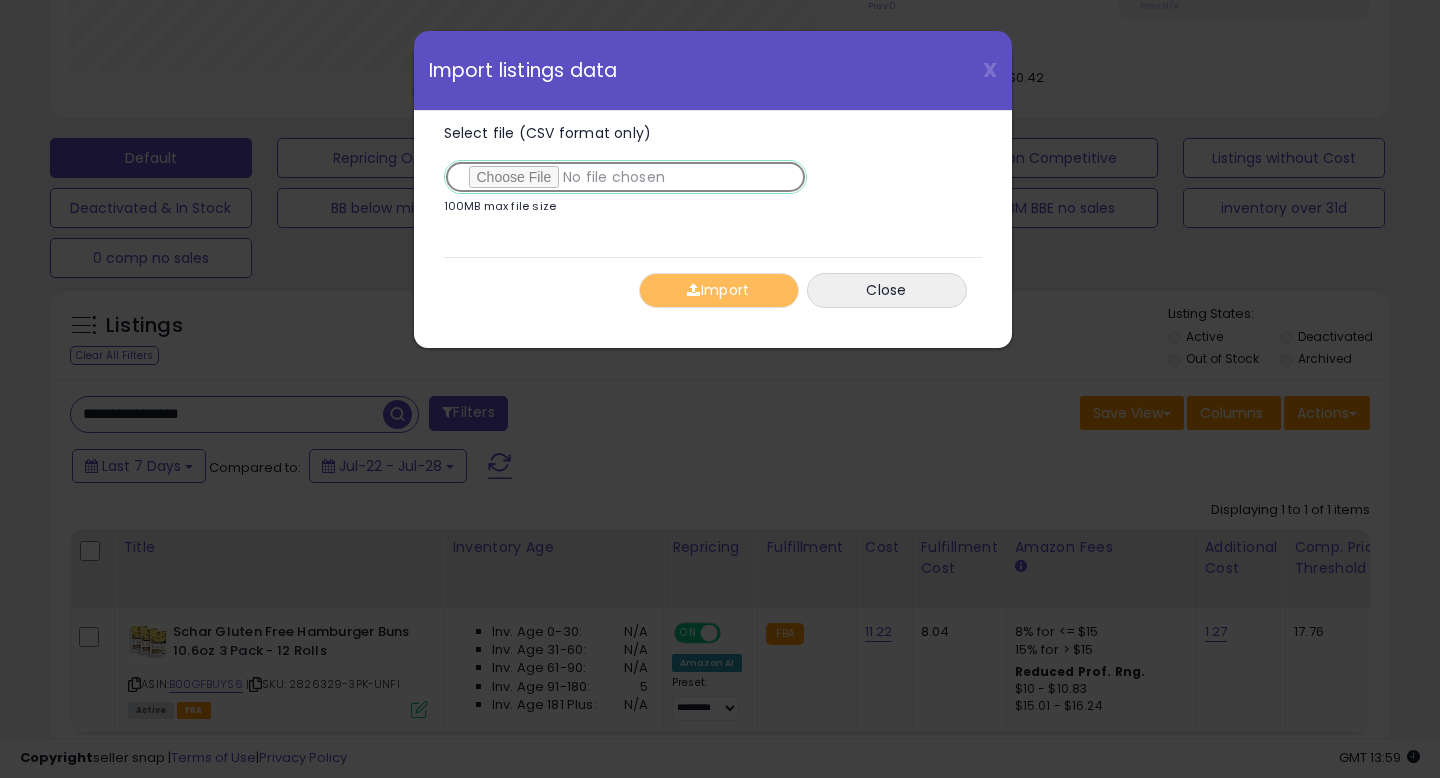 click on "Select file (CSV format only)" at bounding box center [625, 177] 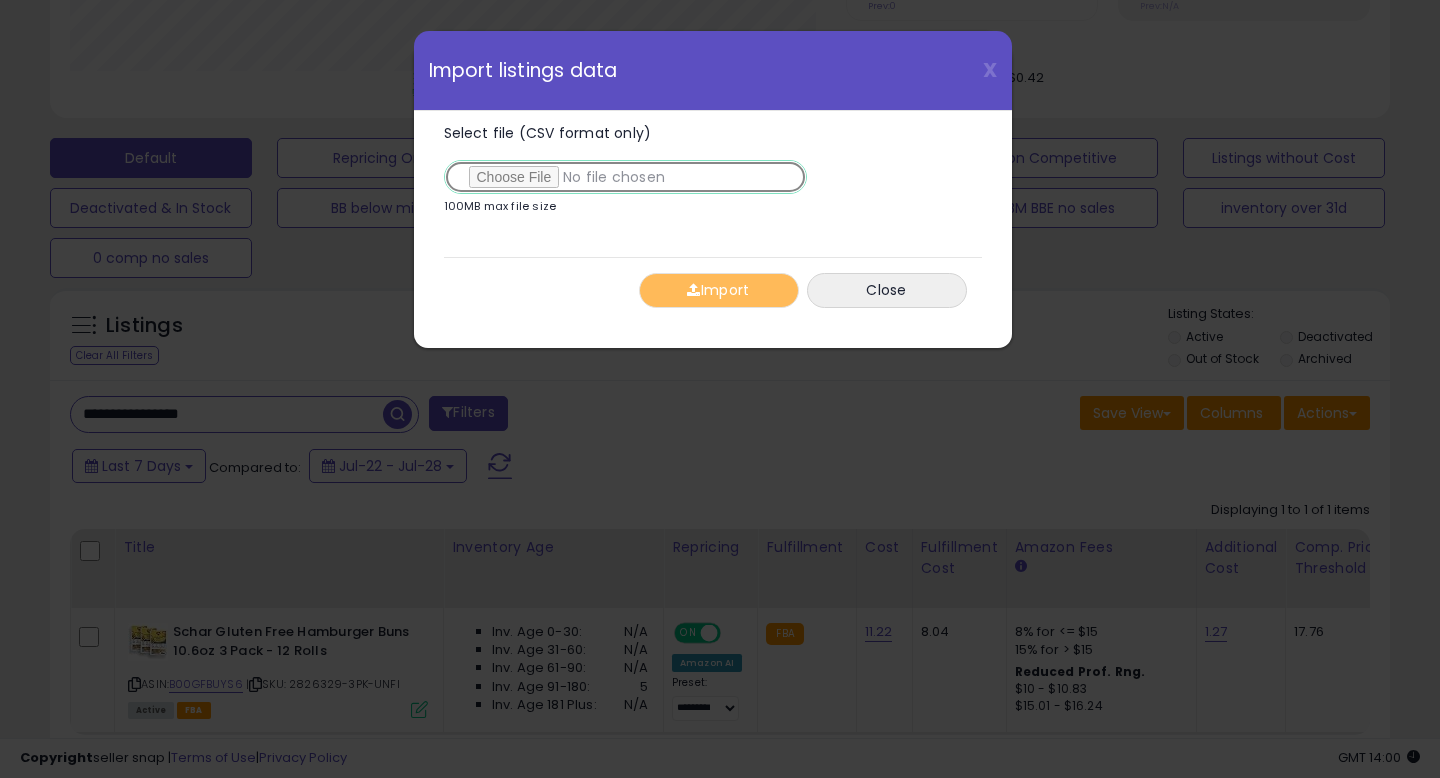type on "**********" 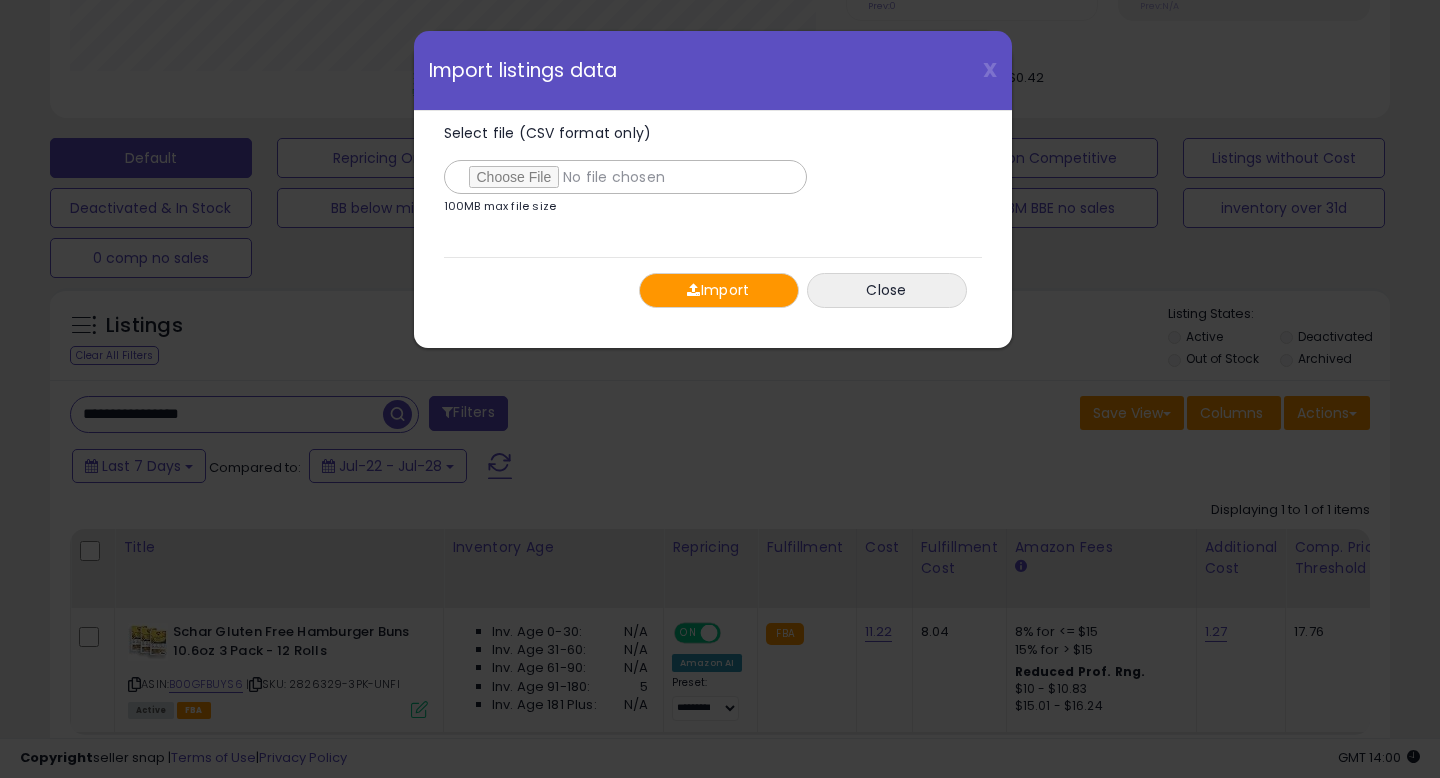 click on "Import" at bounding box center [719, 290] 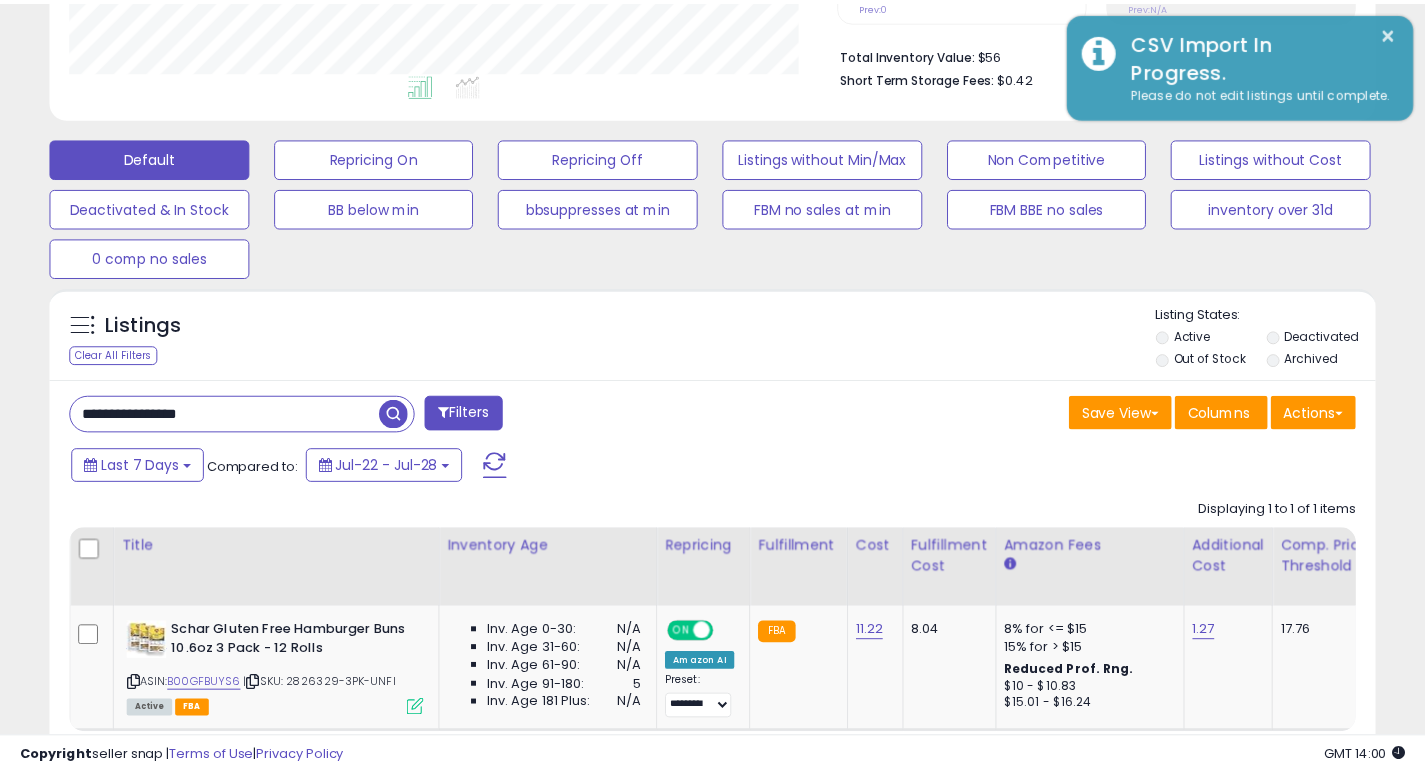 scroll, scrollTop: 410, scrollLeft: 767, axis: both 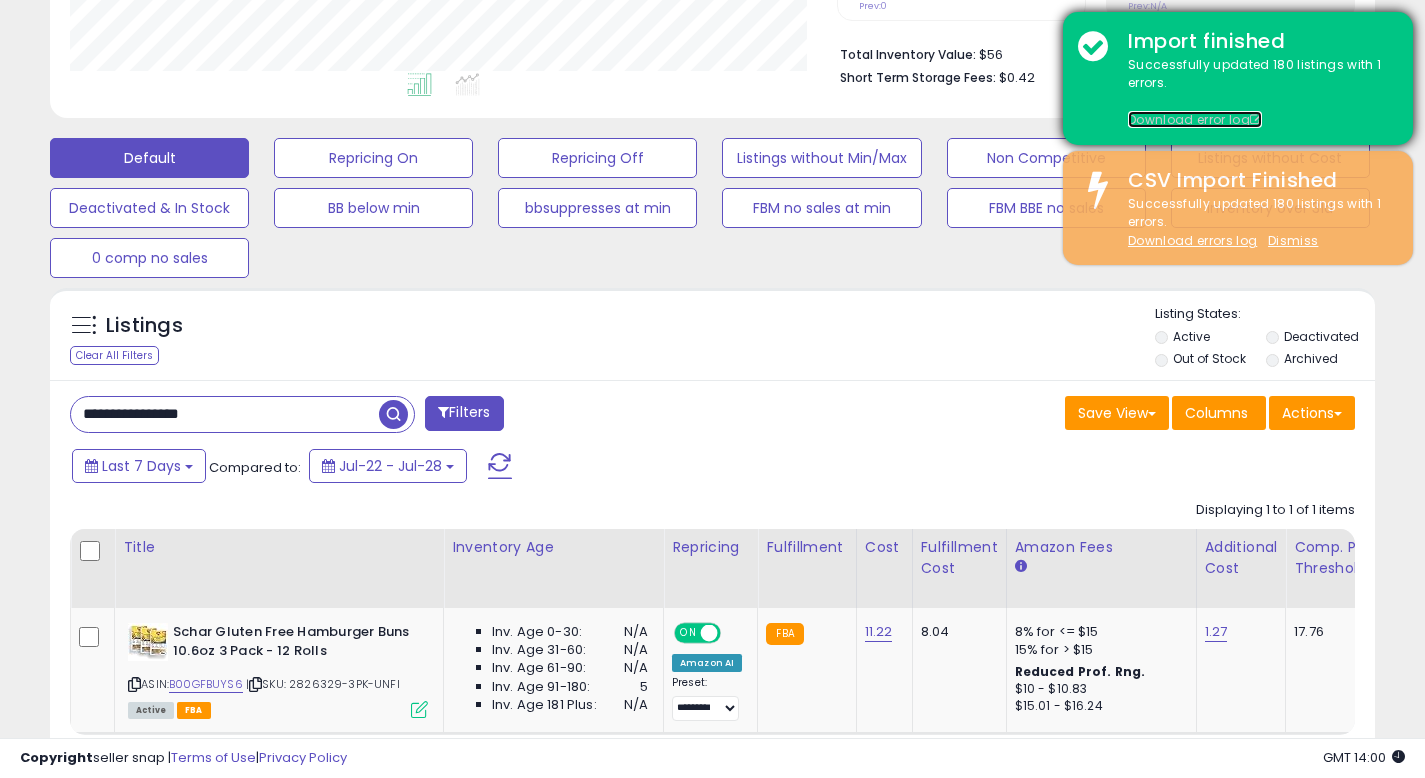 click on "Download error log" at bounding box center [1195, 119] 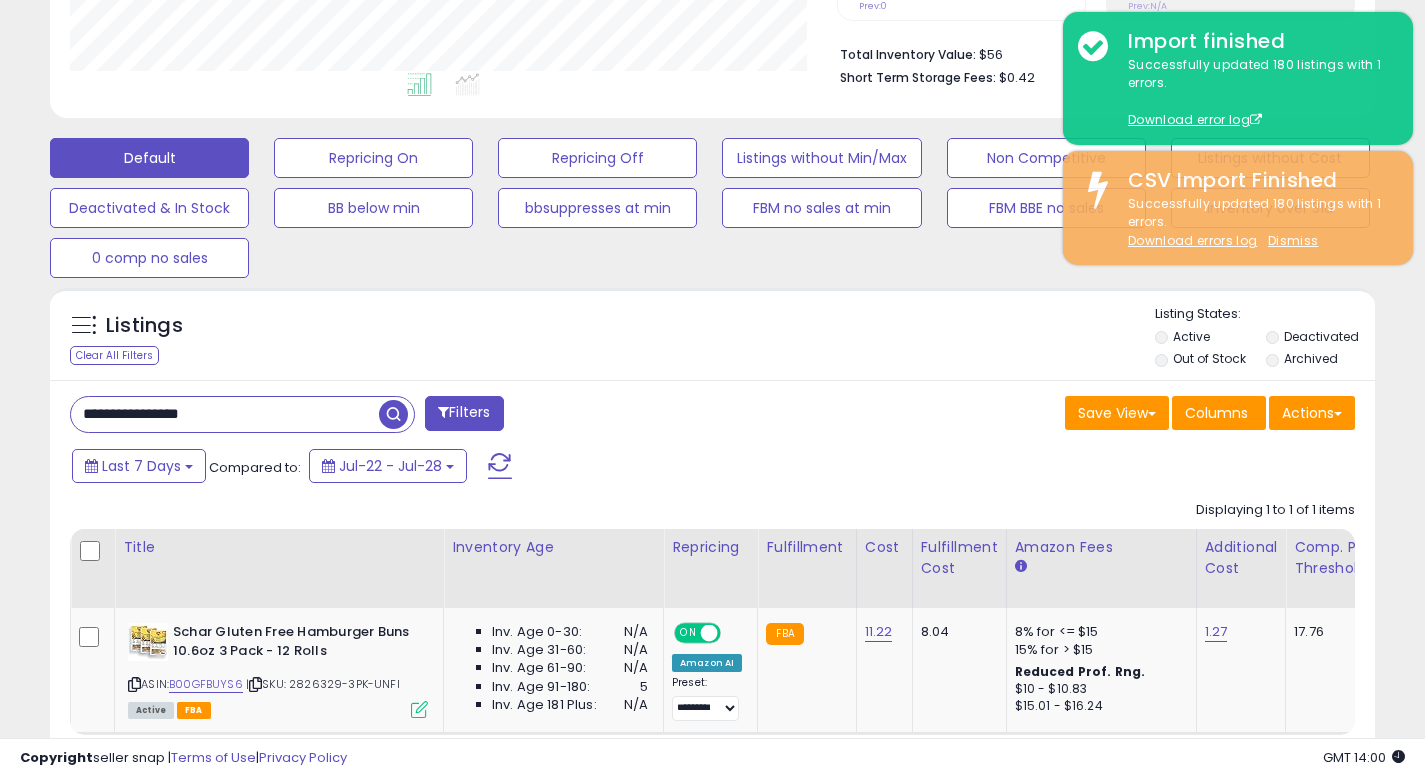 click on "**********" at bounding box center (225, 414) 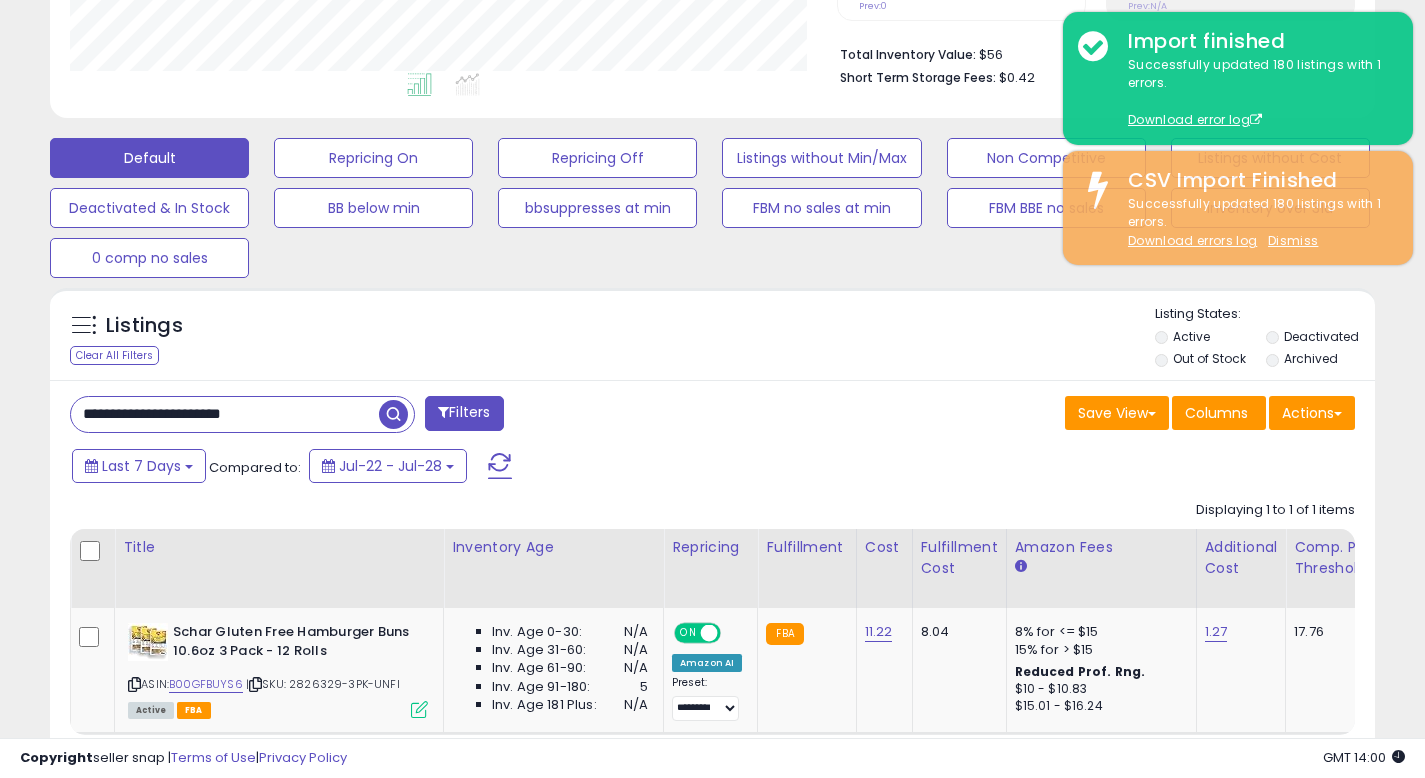 click at bounding box center [393, 414] 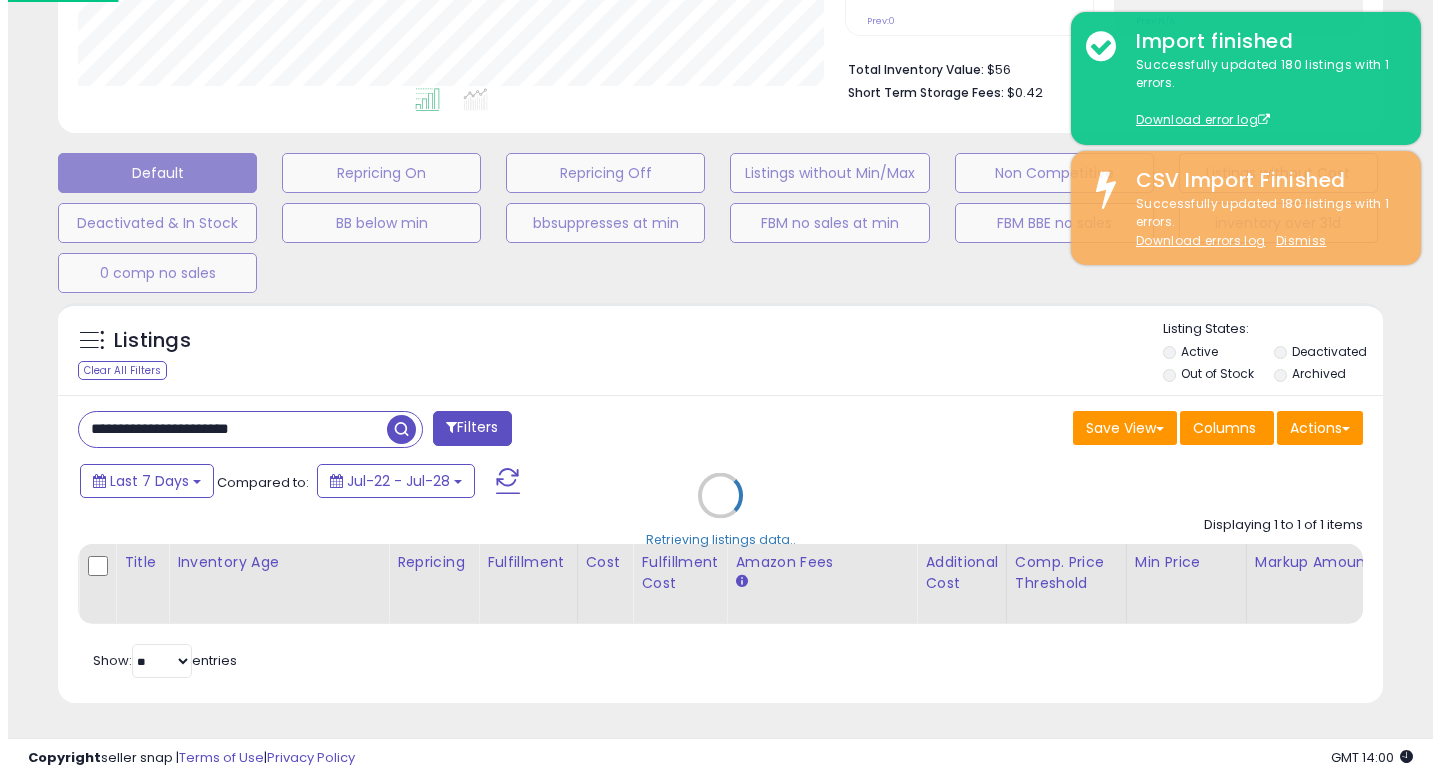 scroll, scrollTop: 999590, scrollLeft: 999224, axis: both 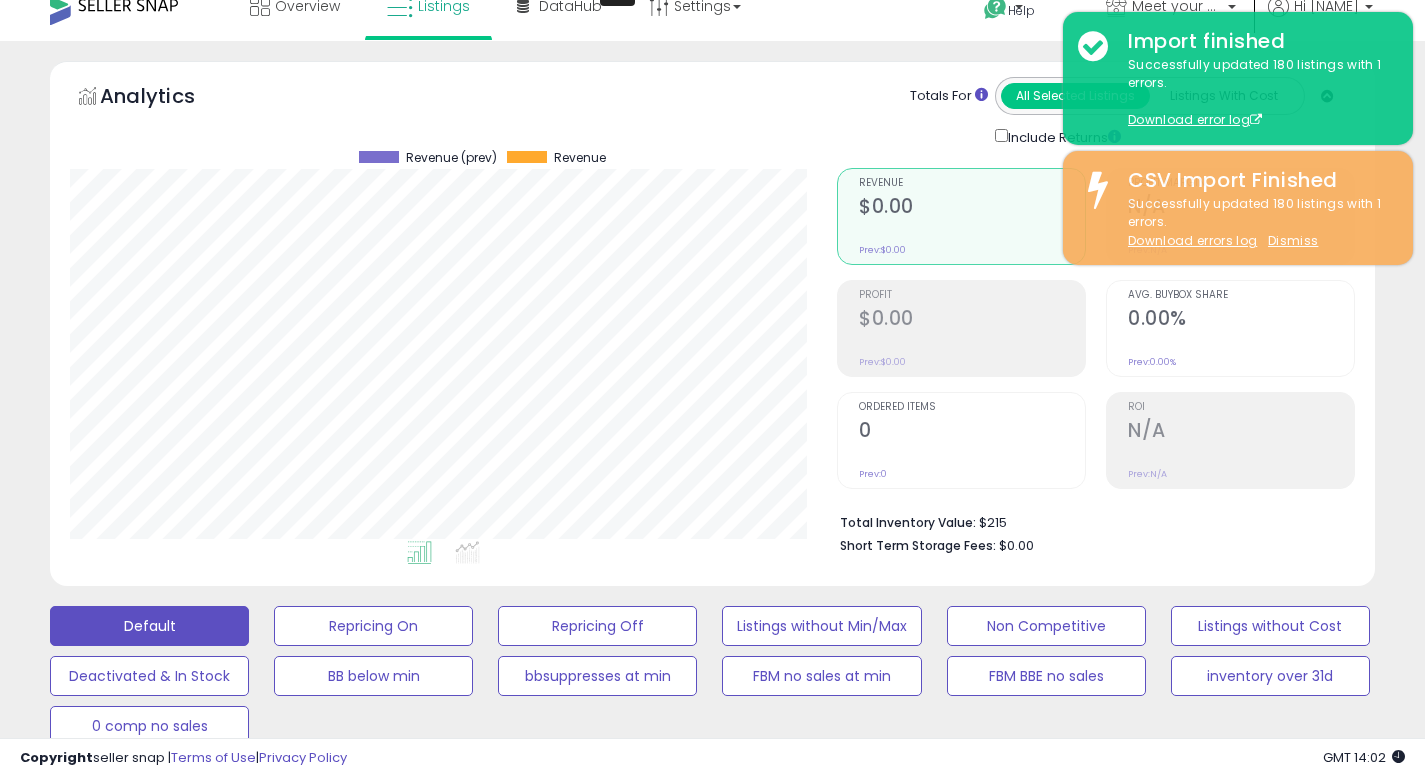 click at bounding box center [114, 5] 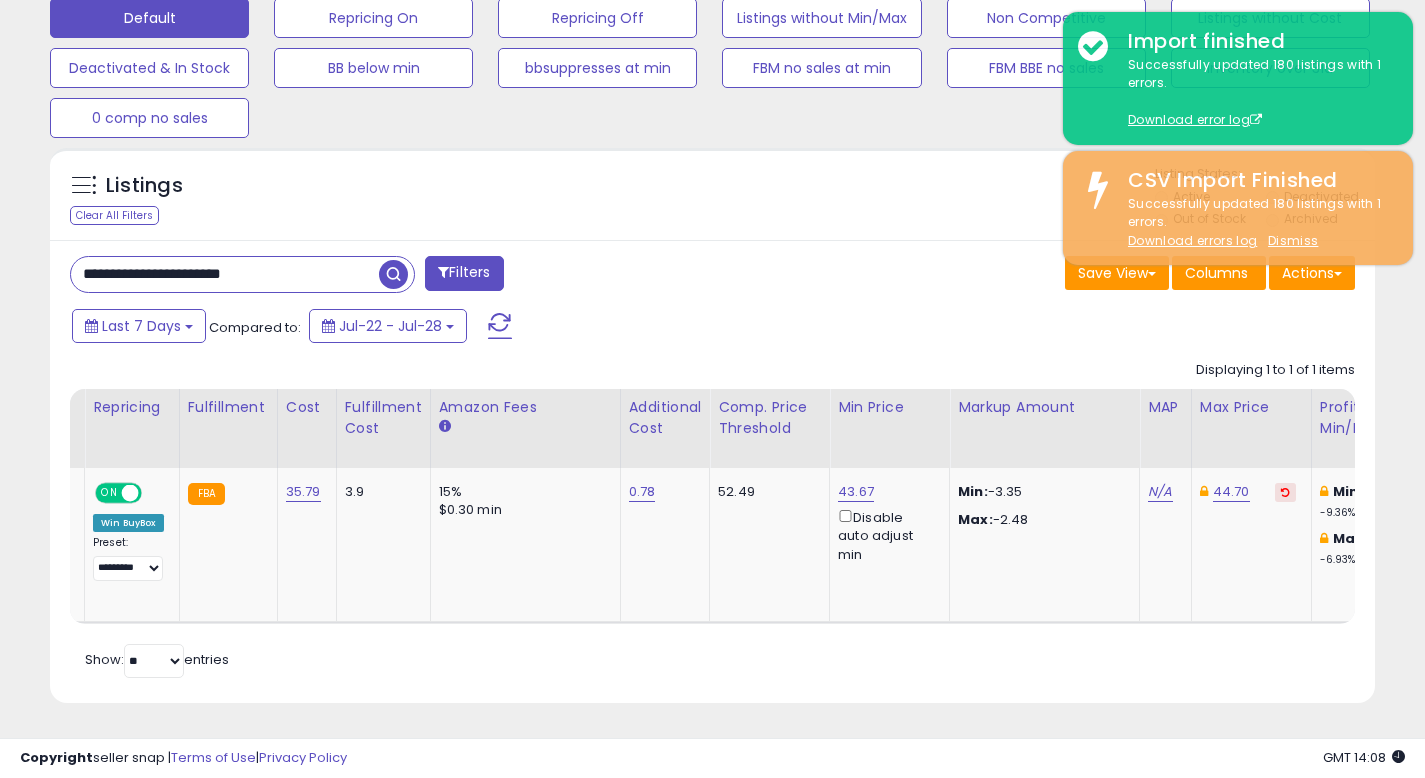 scroll, scrollTop: 647, scrollLeft: 0, axis: vertical 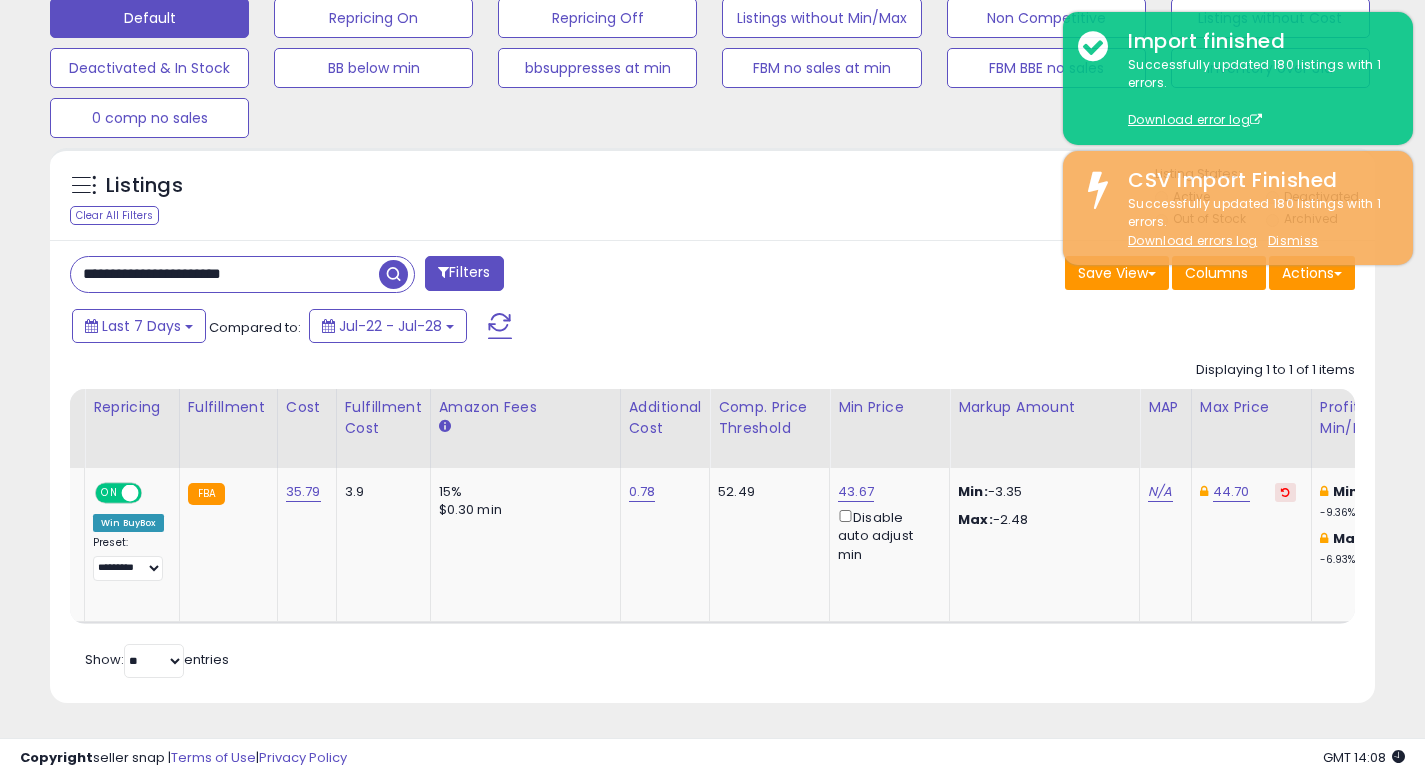 click on "**********" at bounding box center [225, 274] 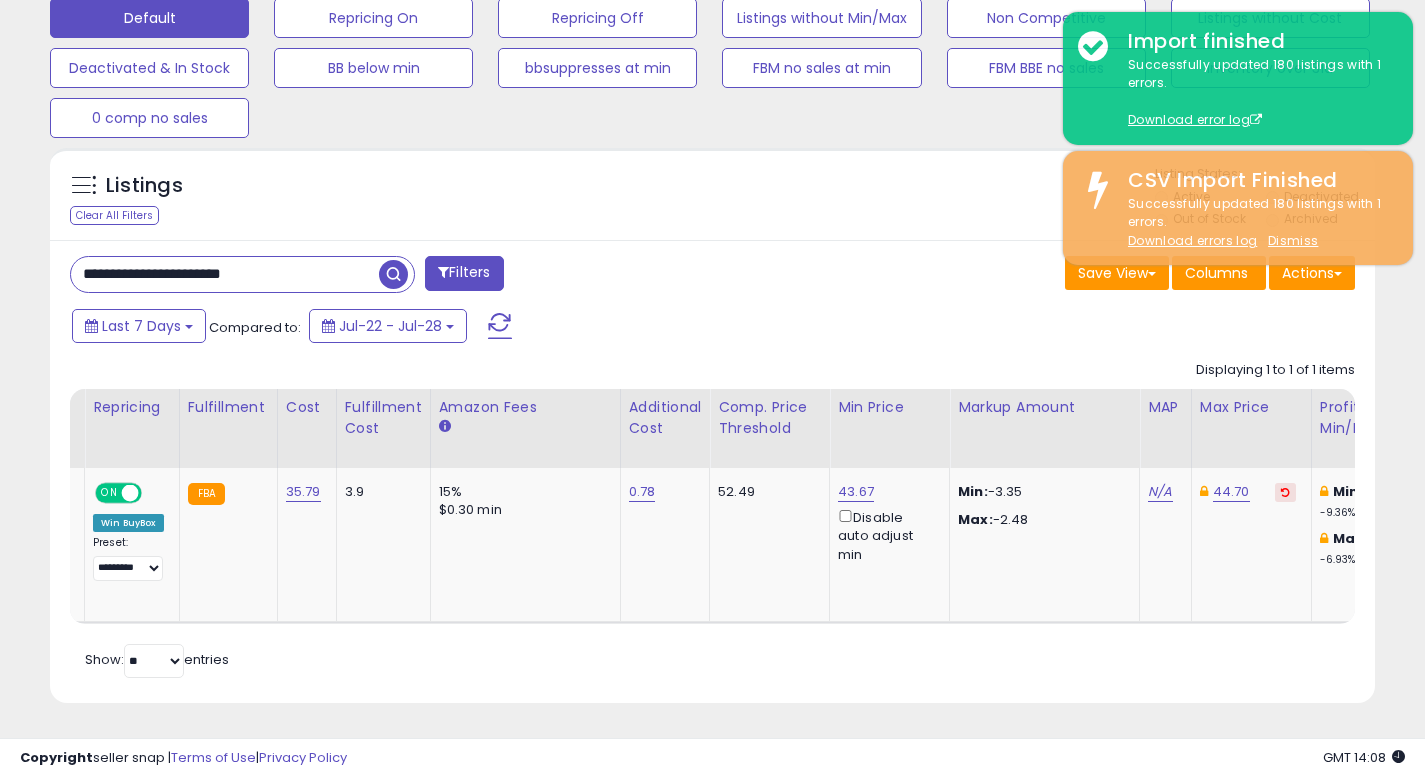 click on "**********" at bounding box center [225, 274] 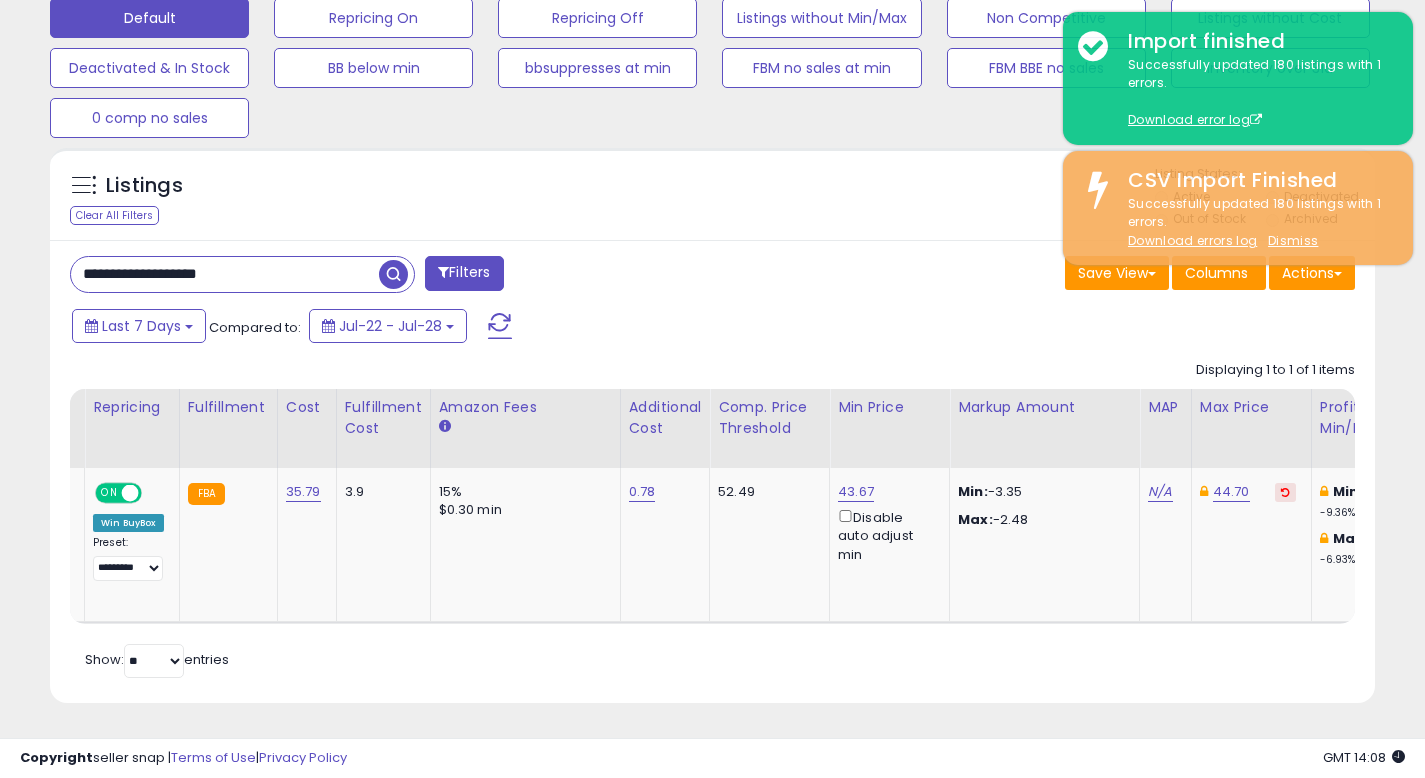 type on "**********" 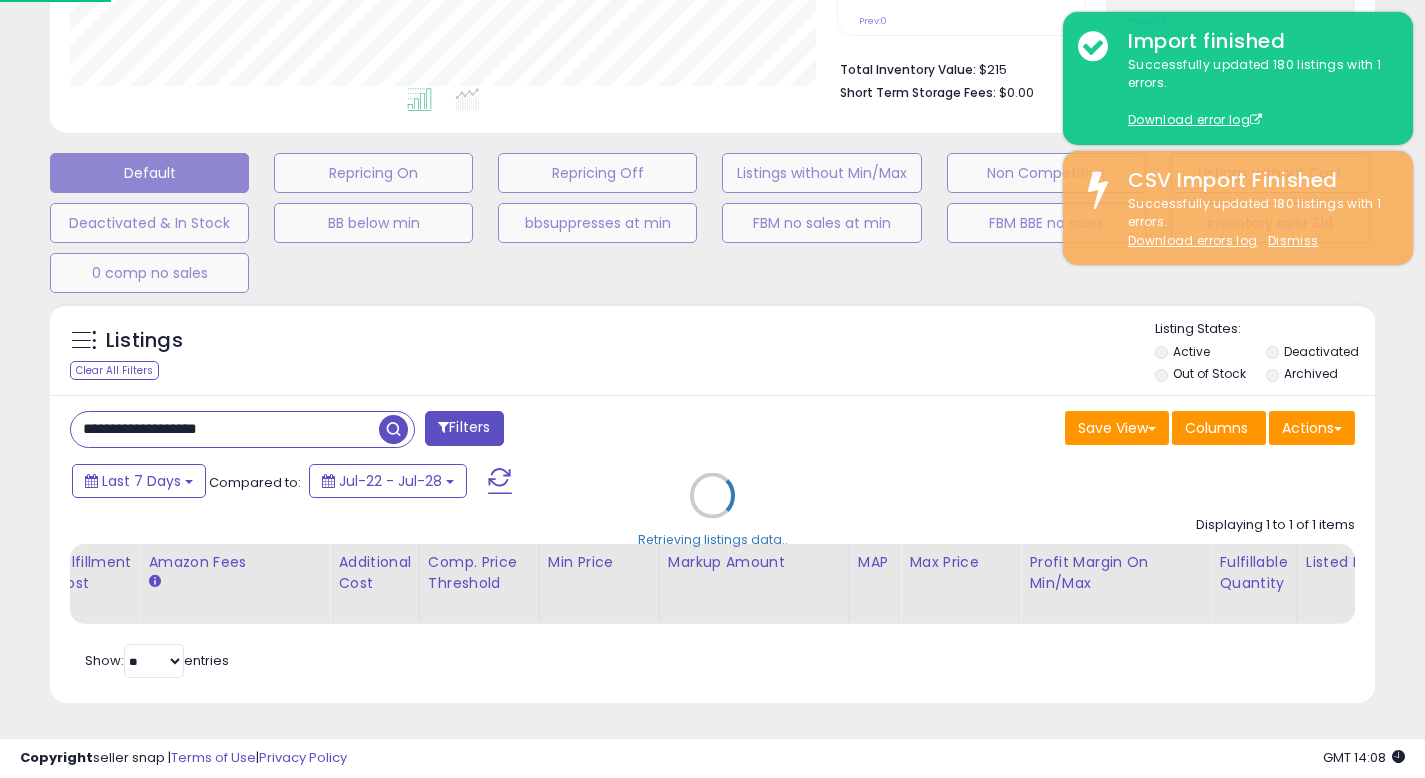 scroll, scrollTop: 999590, scrollLeft: 999224, axis: both 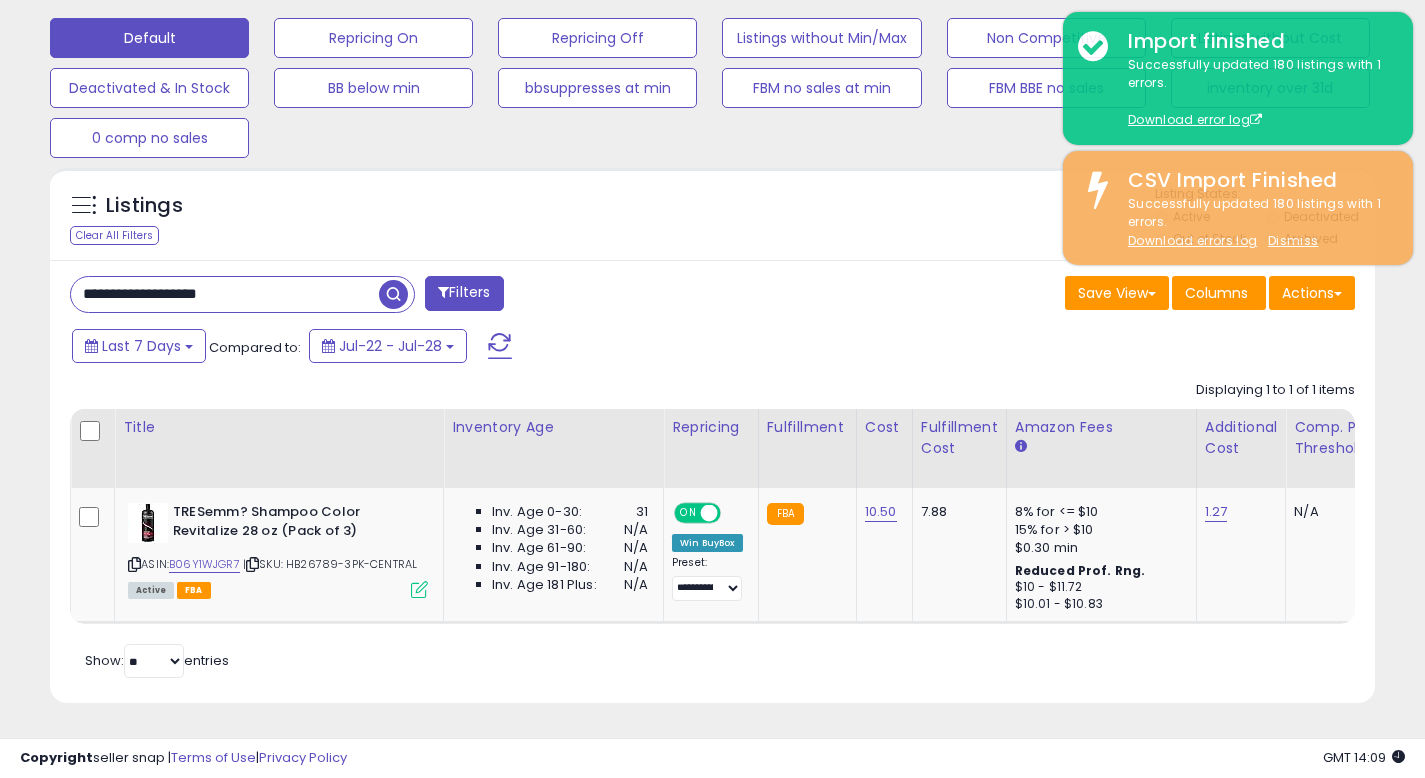 click on "Listings
Clear All Filters
Listing States:" at bounding box center [712, 219] 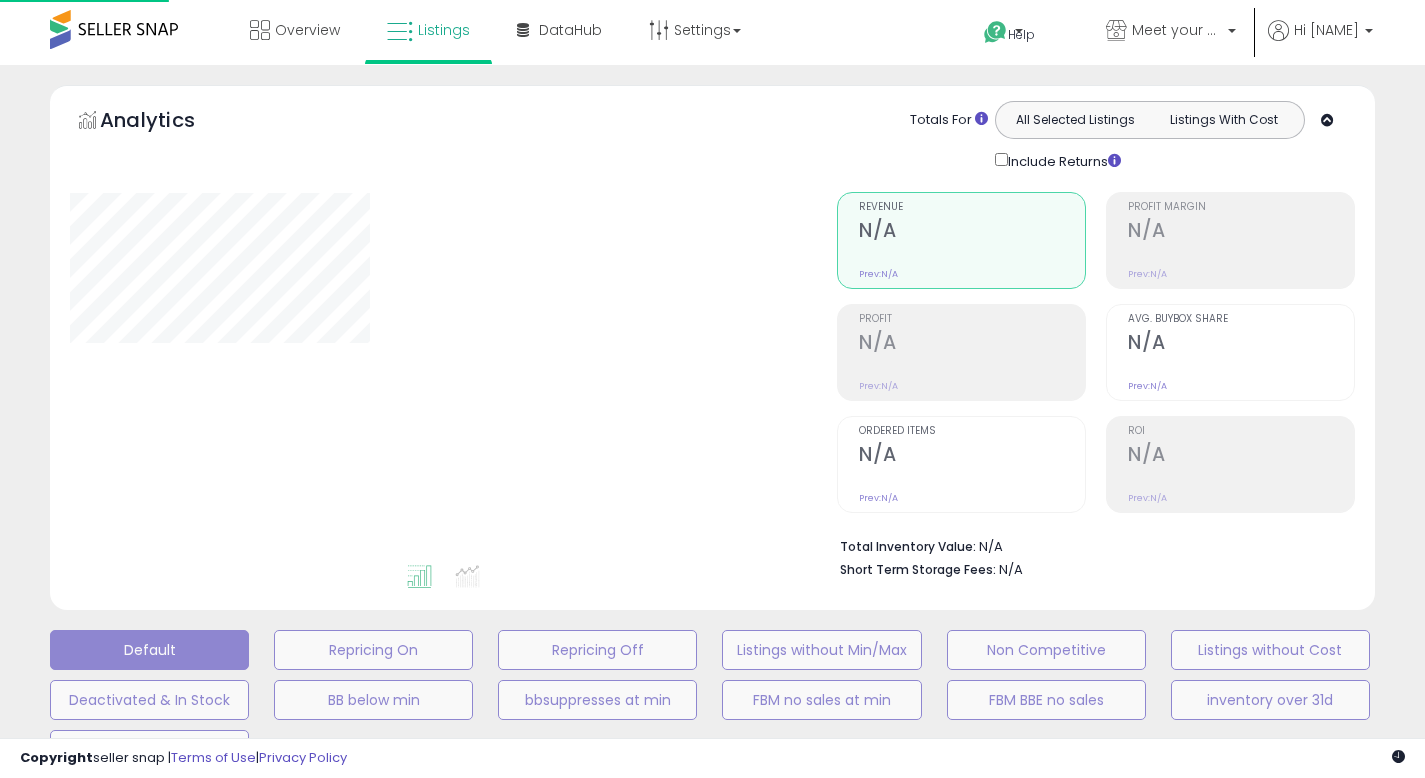 scroll, scrollTop: 513, scrollLeft: 0, axis: vertical 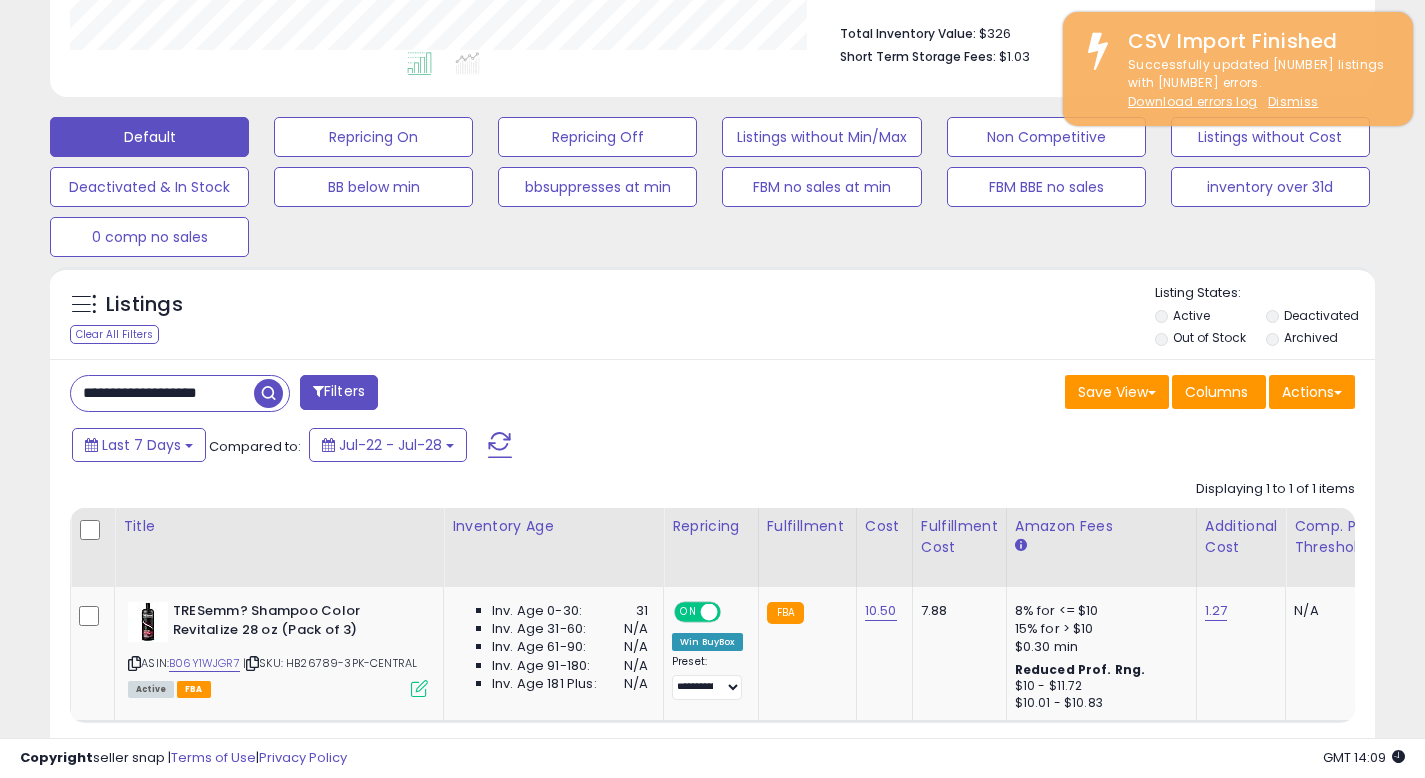 drag, startPoint x: 794, startPoint y: 365, endPoint x: 798, endPoint y: 315, distance: 50.159744 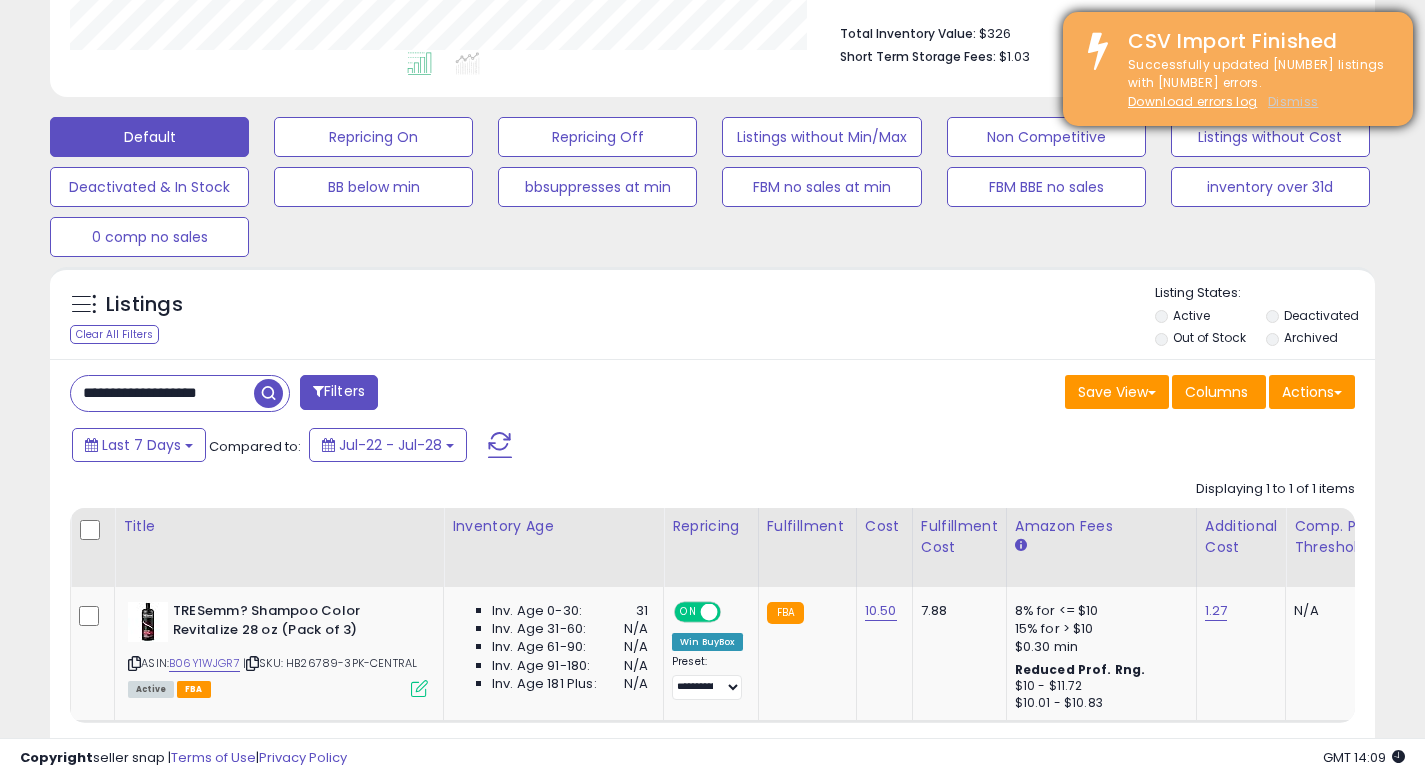 click on "Dismiss" at bounding box center (1293, 101) 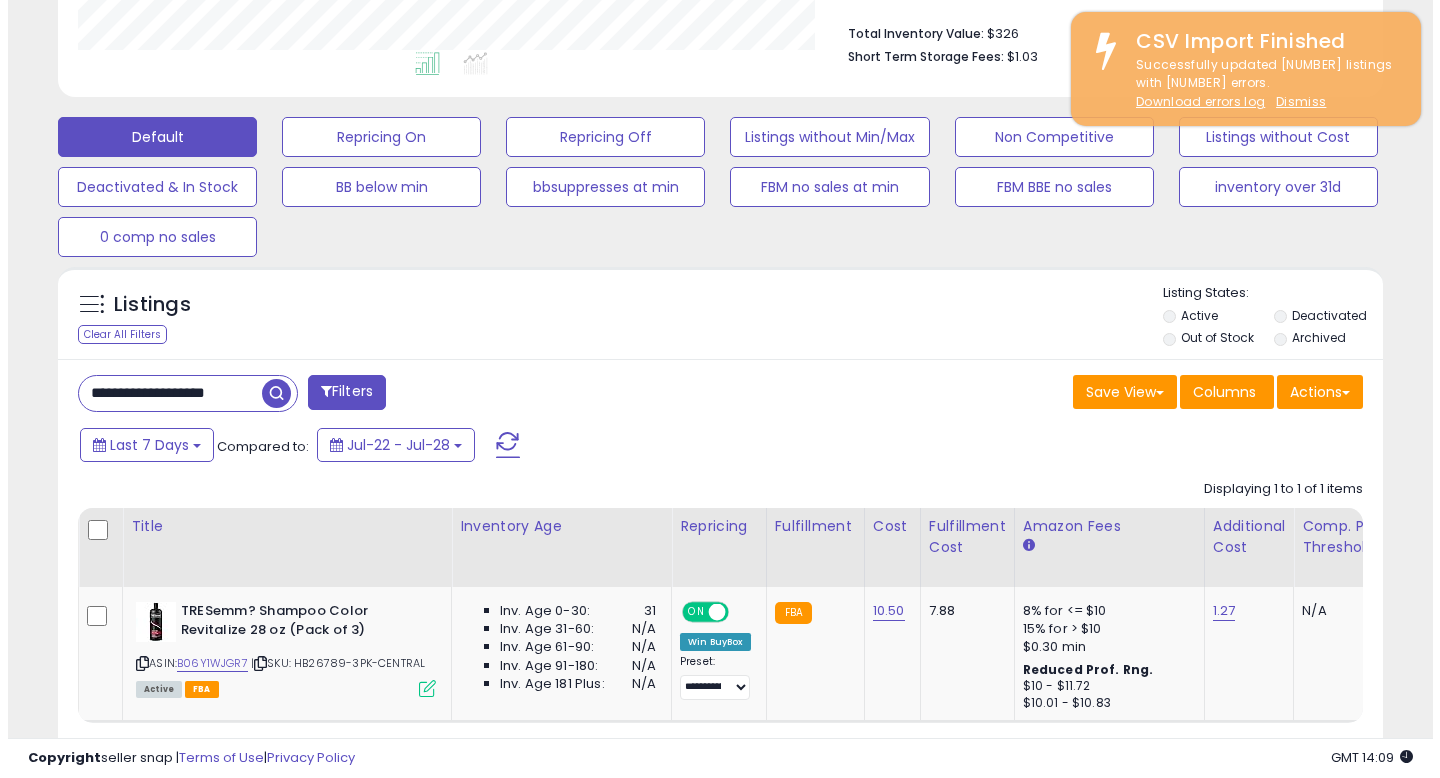 scroll, scrollTop: 492, scrollLeft: 0, axis: vertical 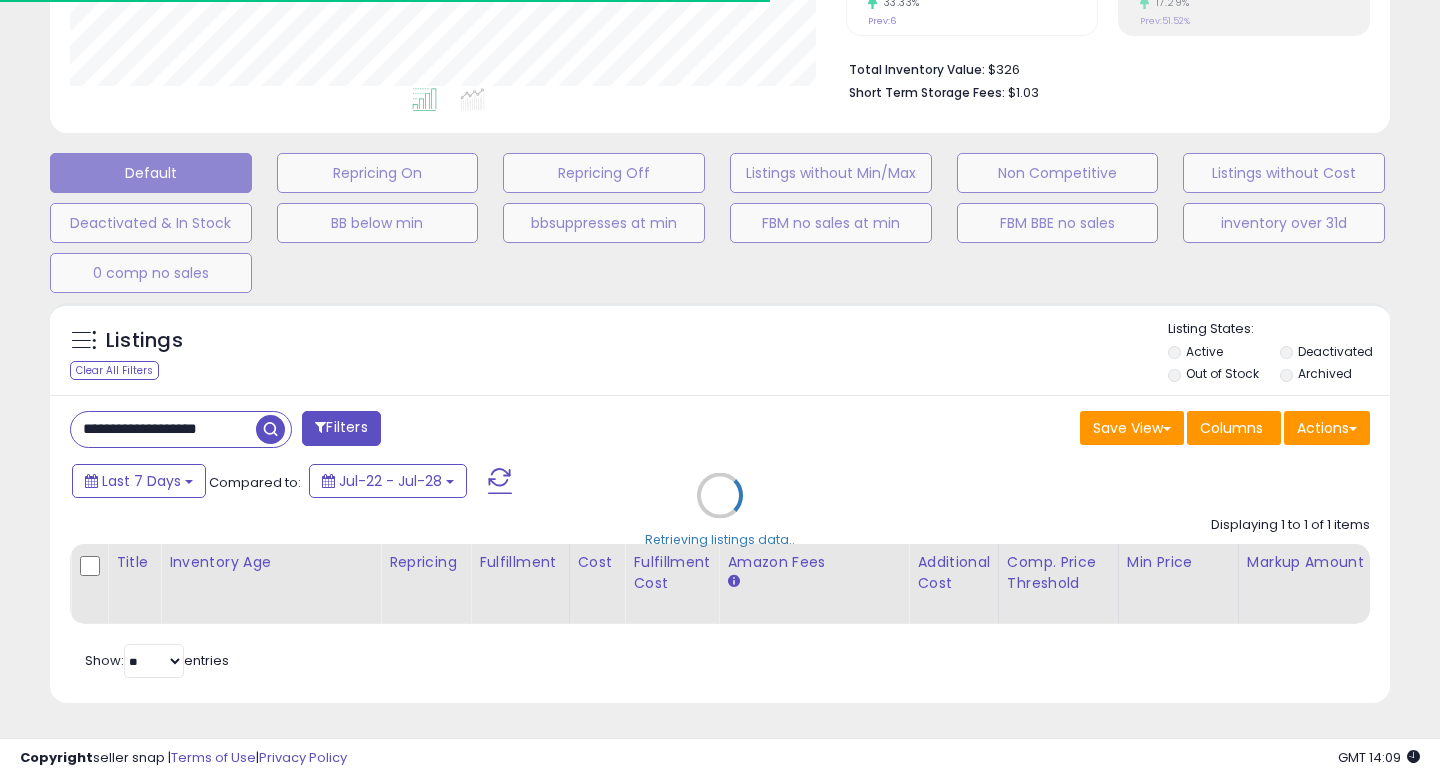 type on "**********" 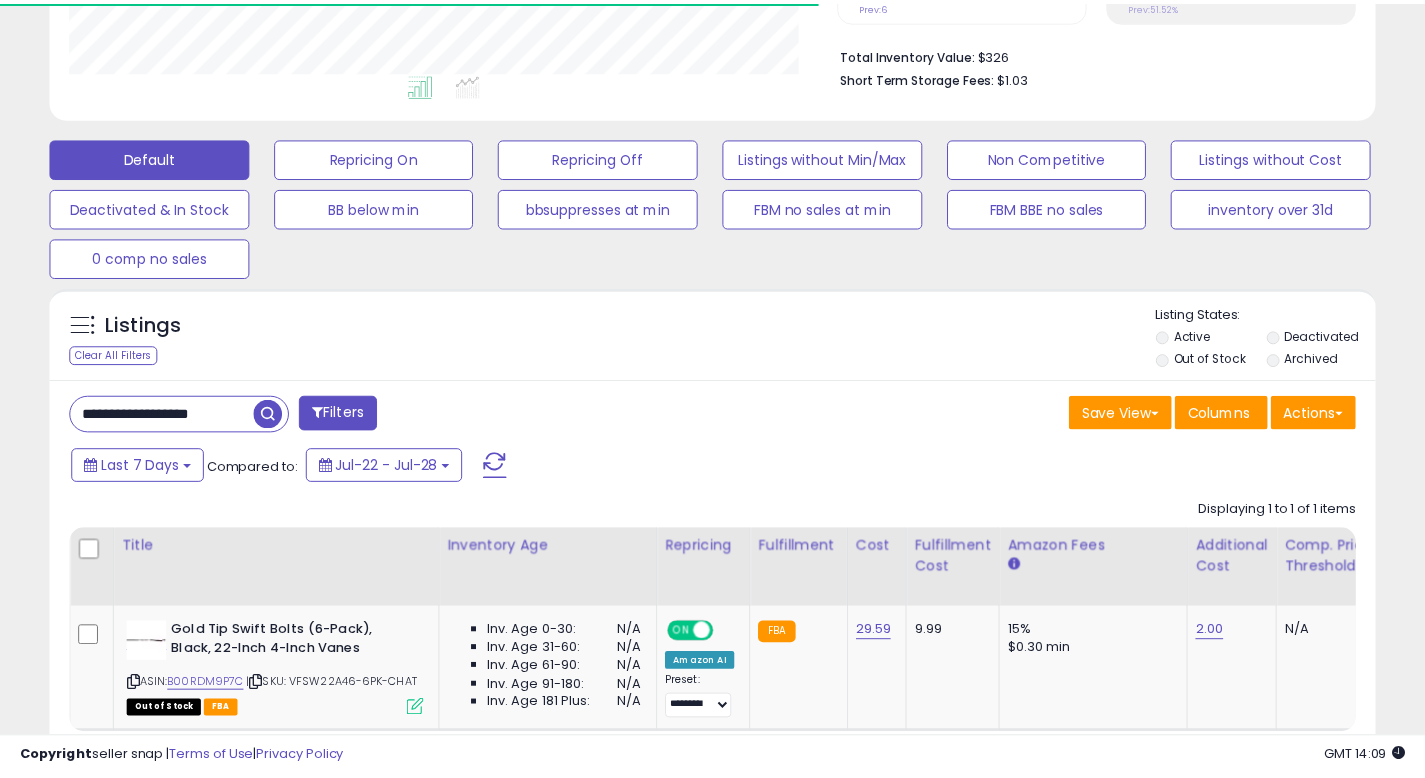 scroll, scrollTop: 410, scrollLeft: 767, axis: both 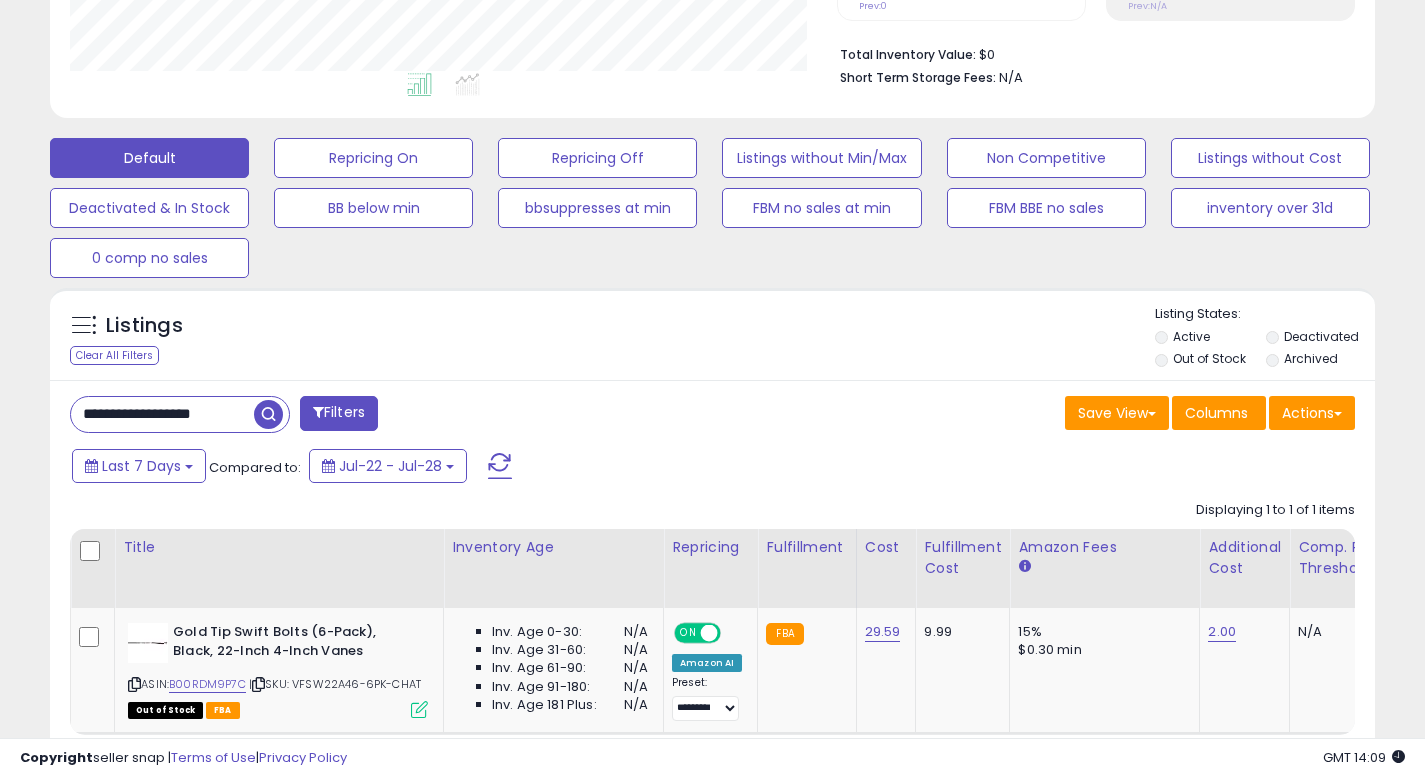drag, startPoint x: 745, startPoint y: 451, endPoint x: 757, endPoint y: 396, distance: 56.293873 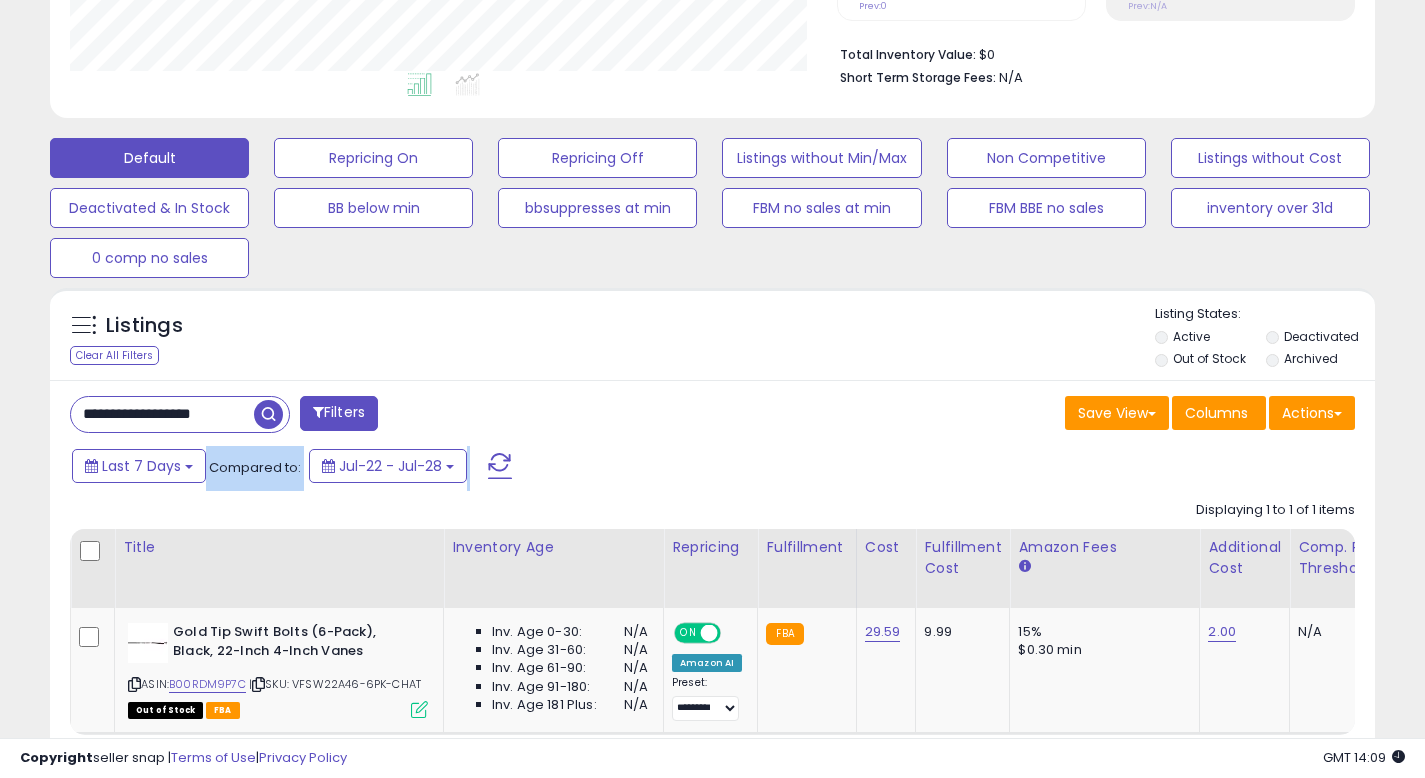 scroll, scrollTop: 999590, scrollLeft: 999233, axis: both 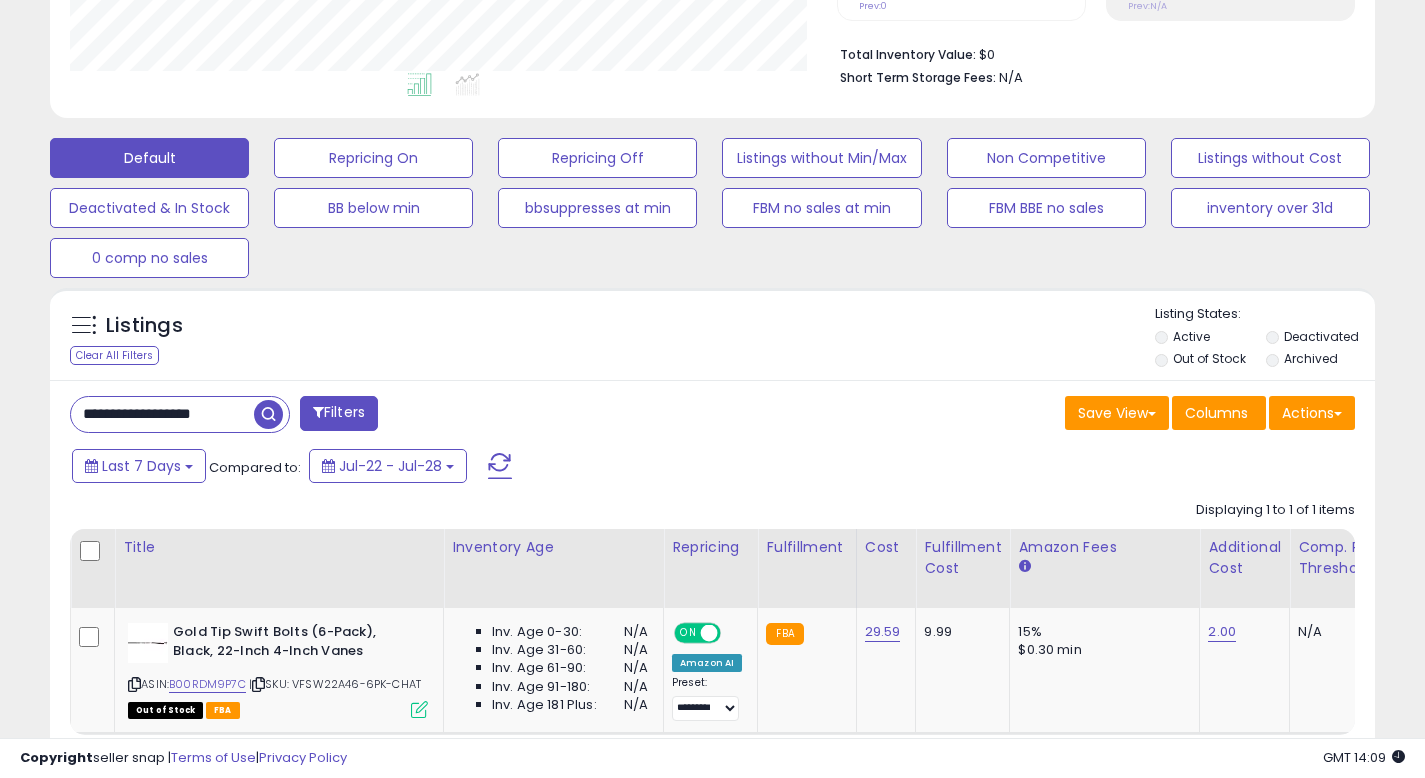 click on "Save View
Save As New View
Columns
Actions
Import" at bounding box center (1042, 415) 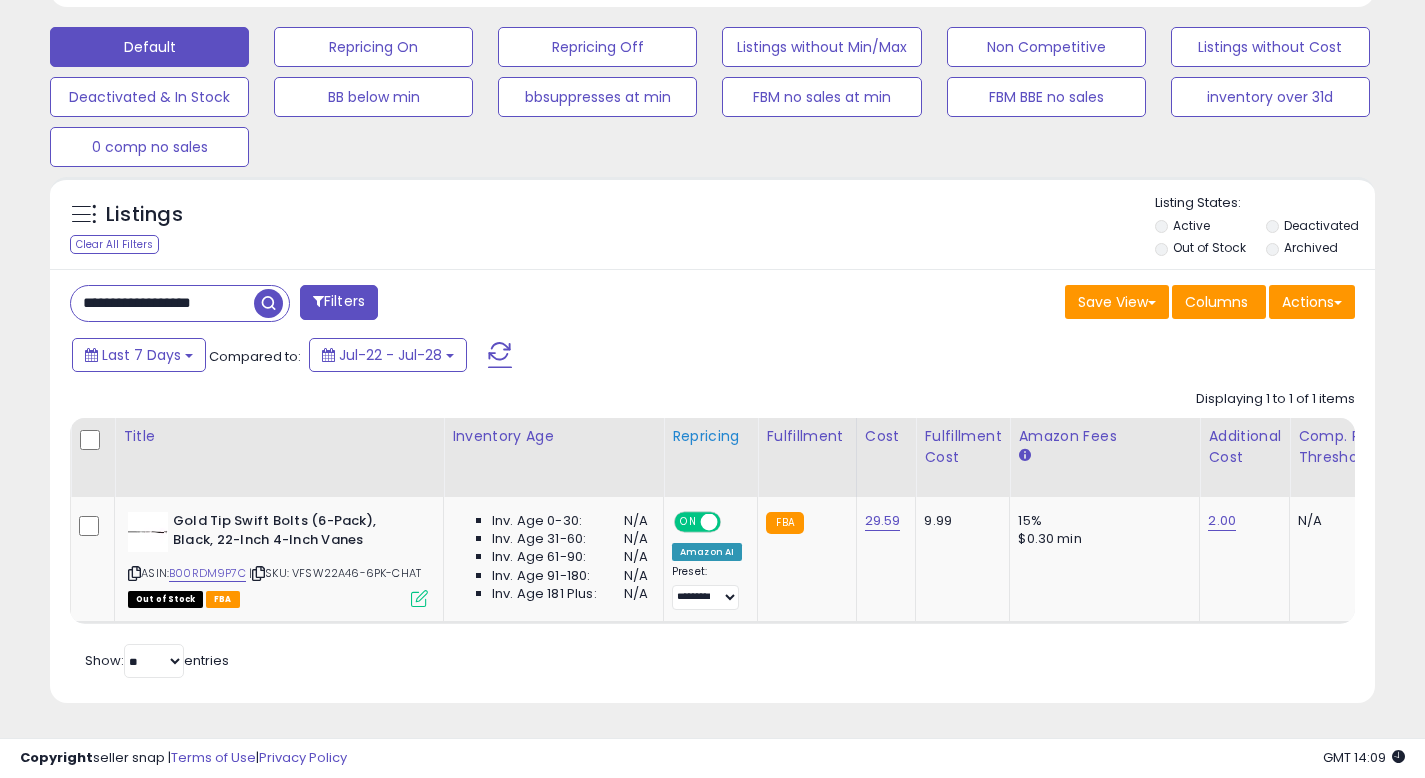 scroll, scrollTop: 618, scrollLeft: 0, axis: vertical 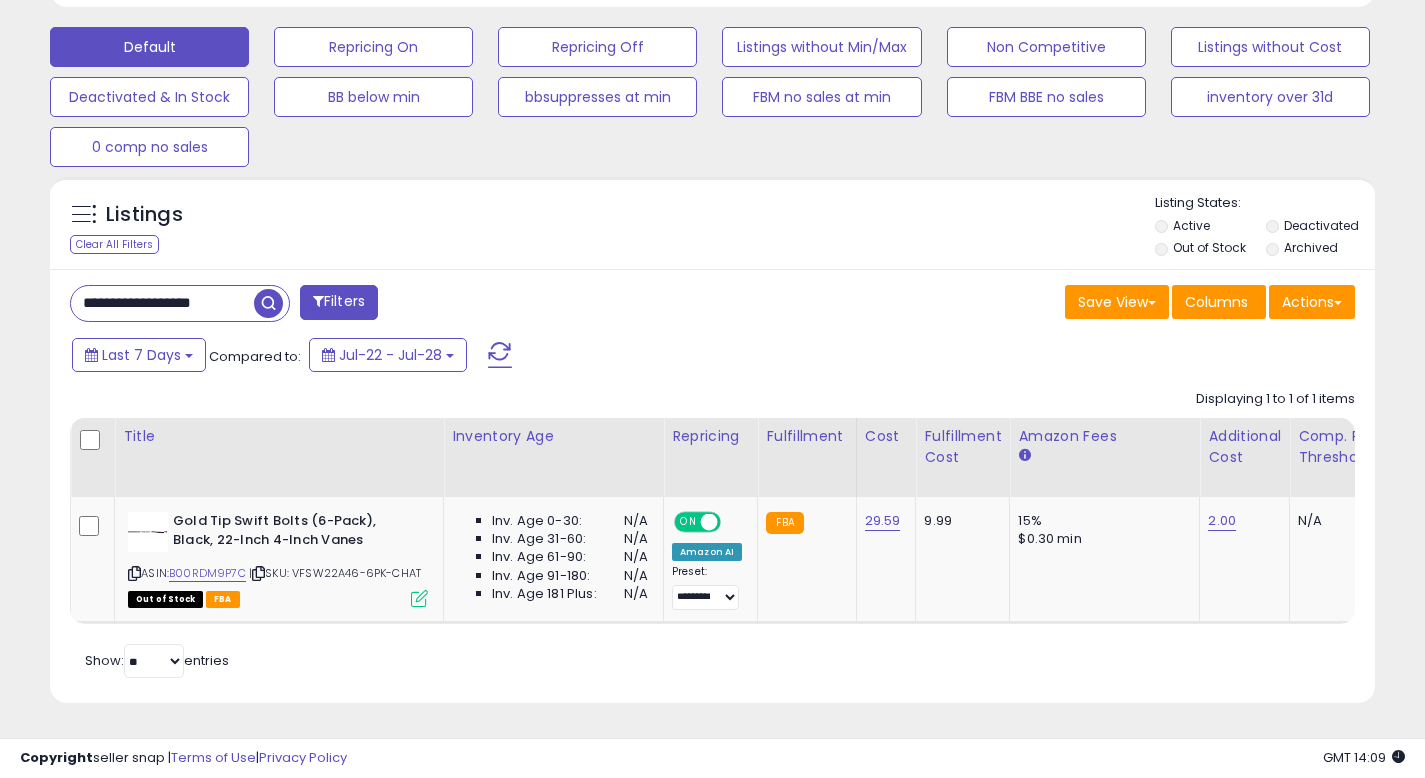 click on "Displaying 1 to 1 of 1 items
Title
Inventory Age" 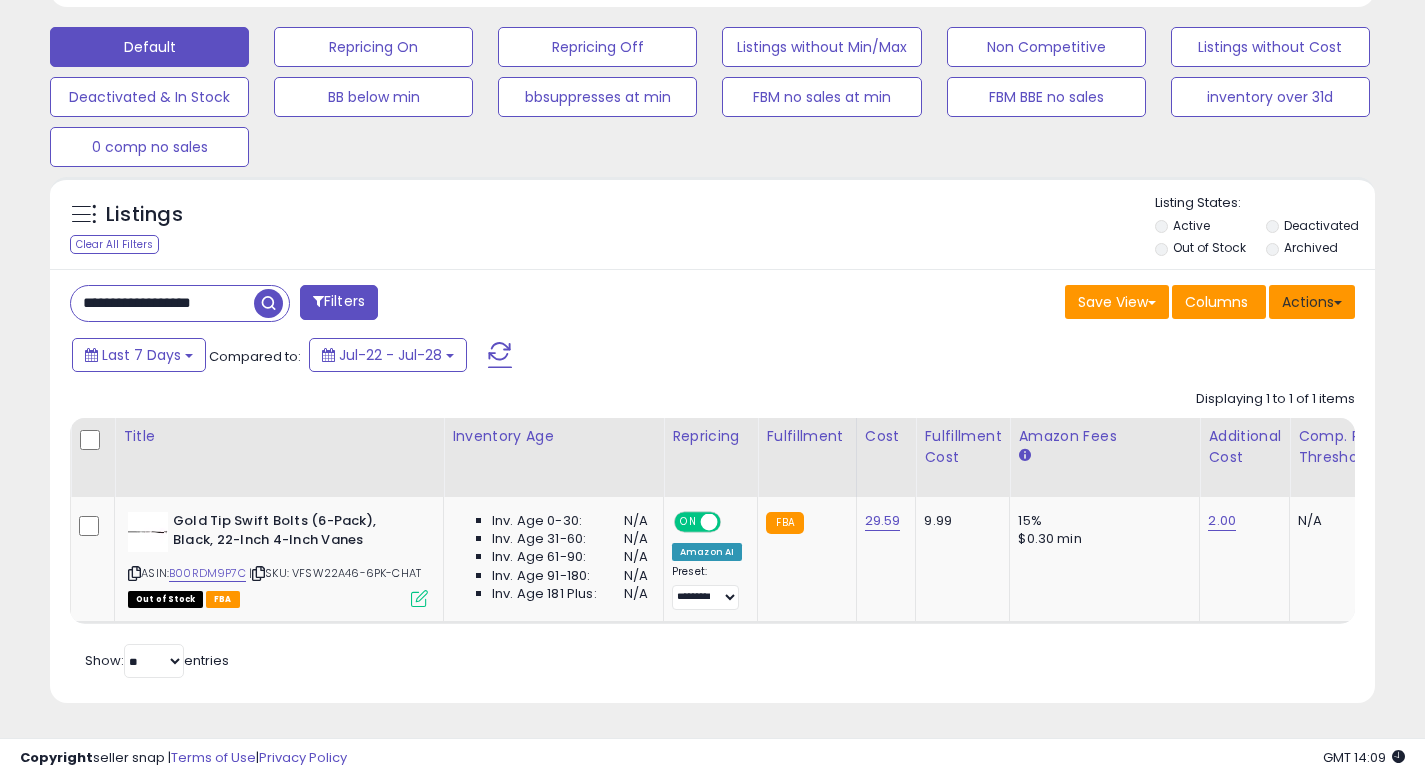 click at bounding box center [1338, 303] 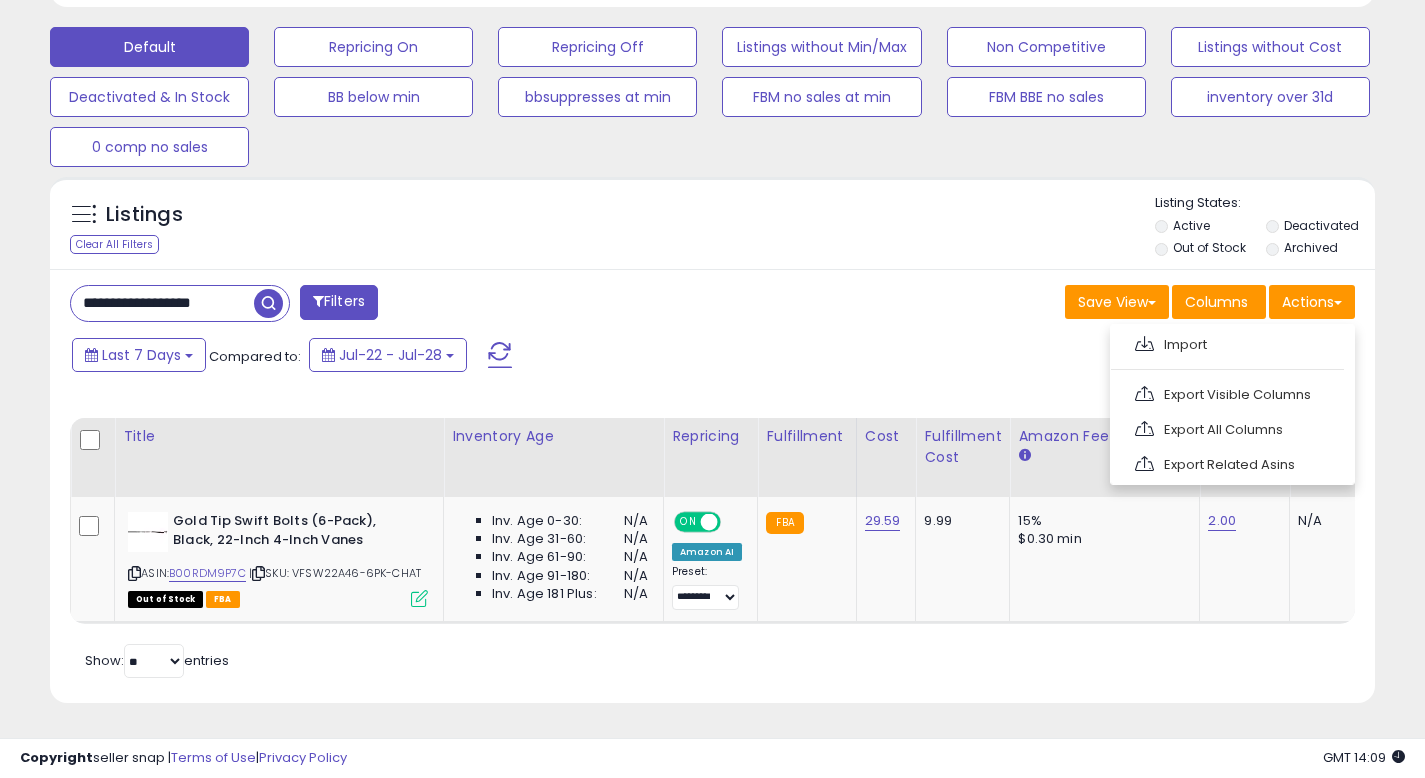 click on "**********" at bounding box center [712, 486] 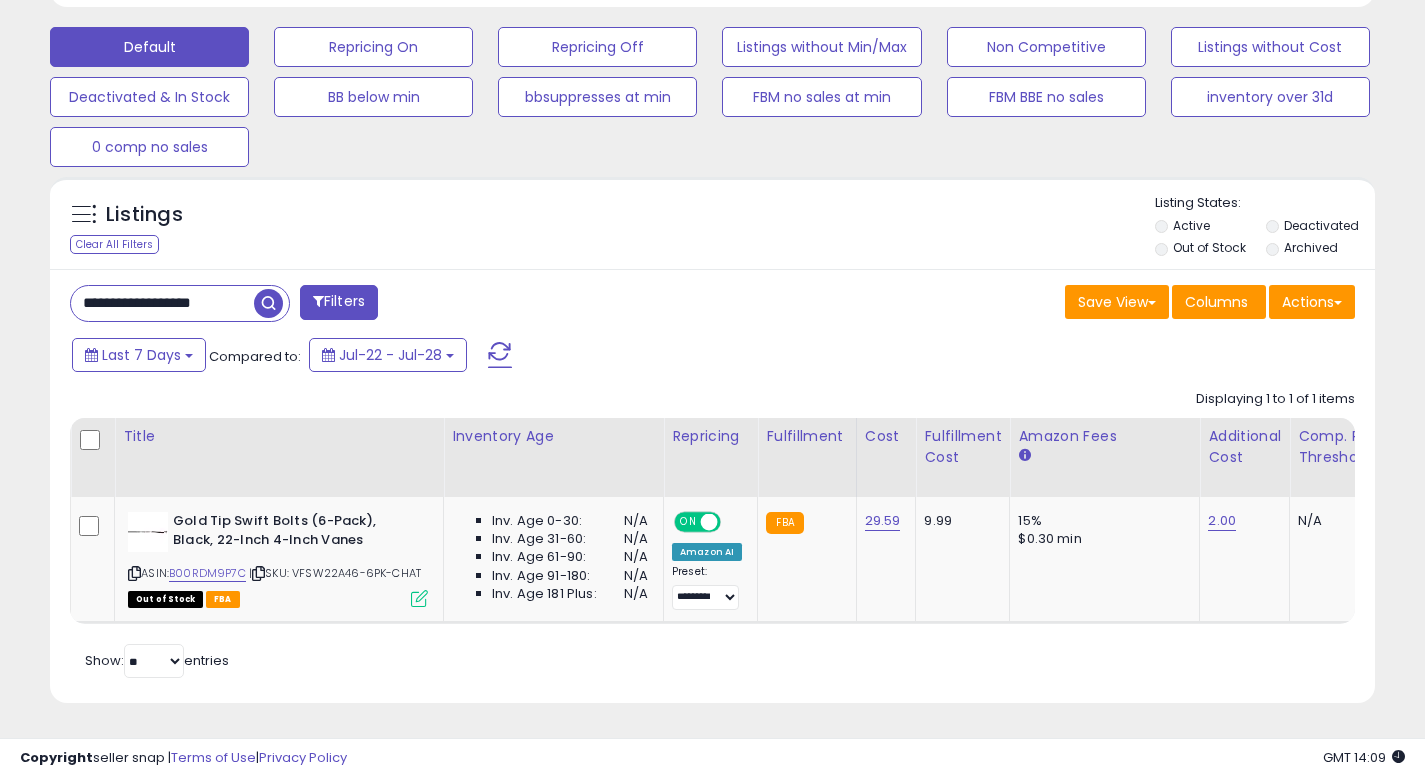 click on "Save View
Save As New View
Columns
Actions
Import" at bounding box center (1042, 304) 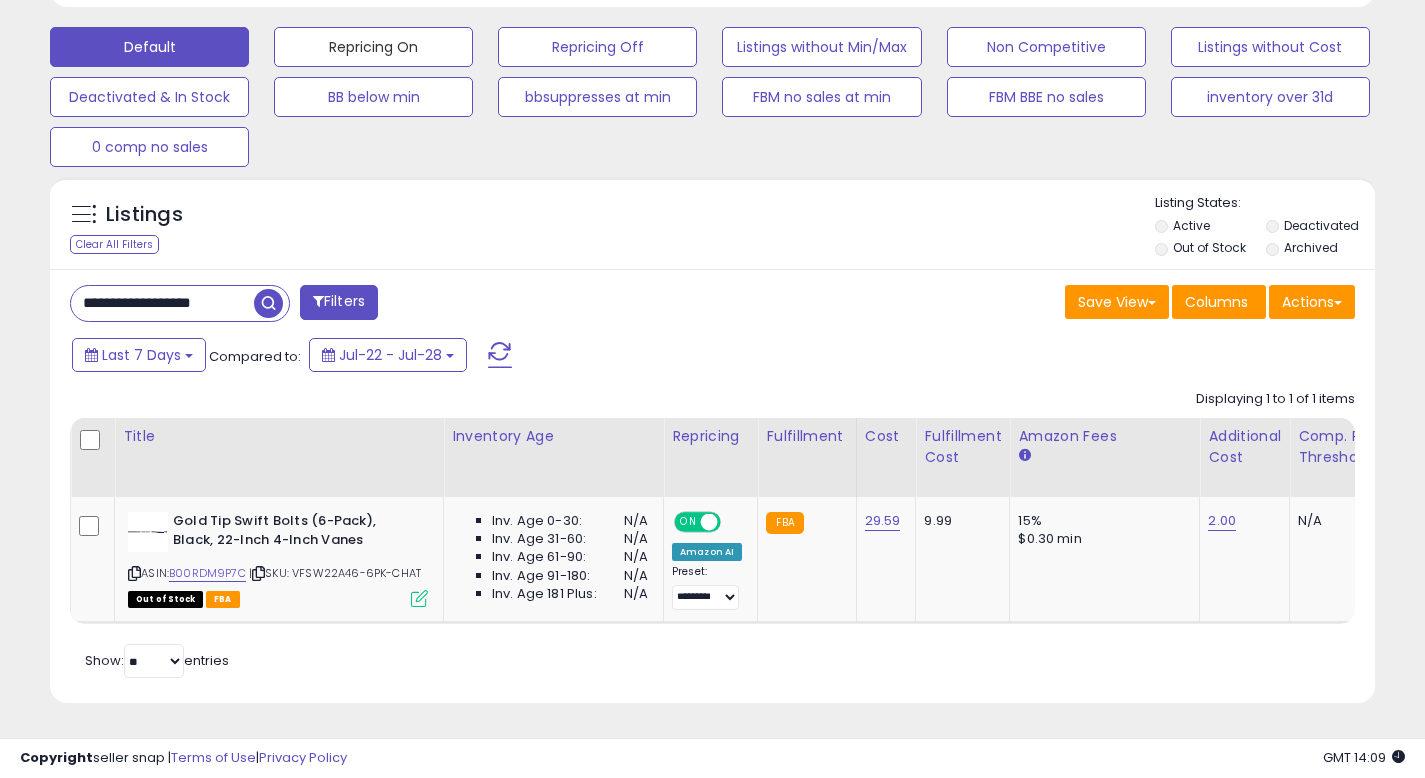 click on "Repricing On" at bounding box center [373, 47] 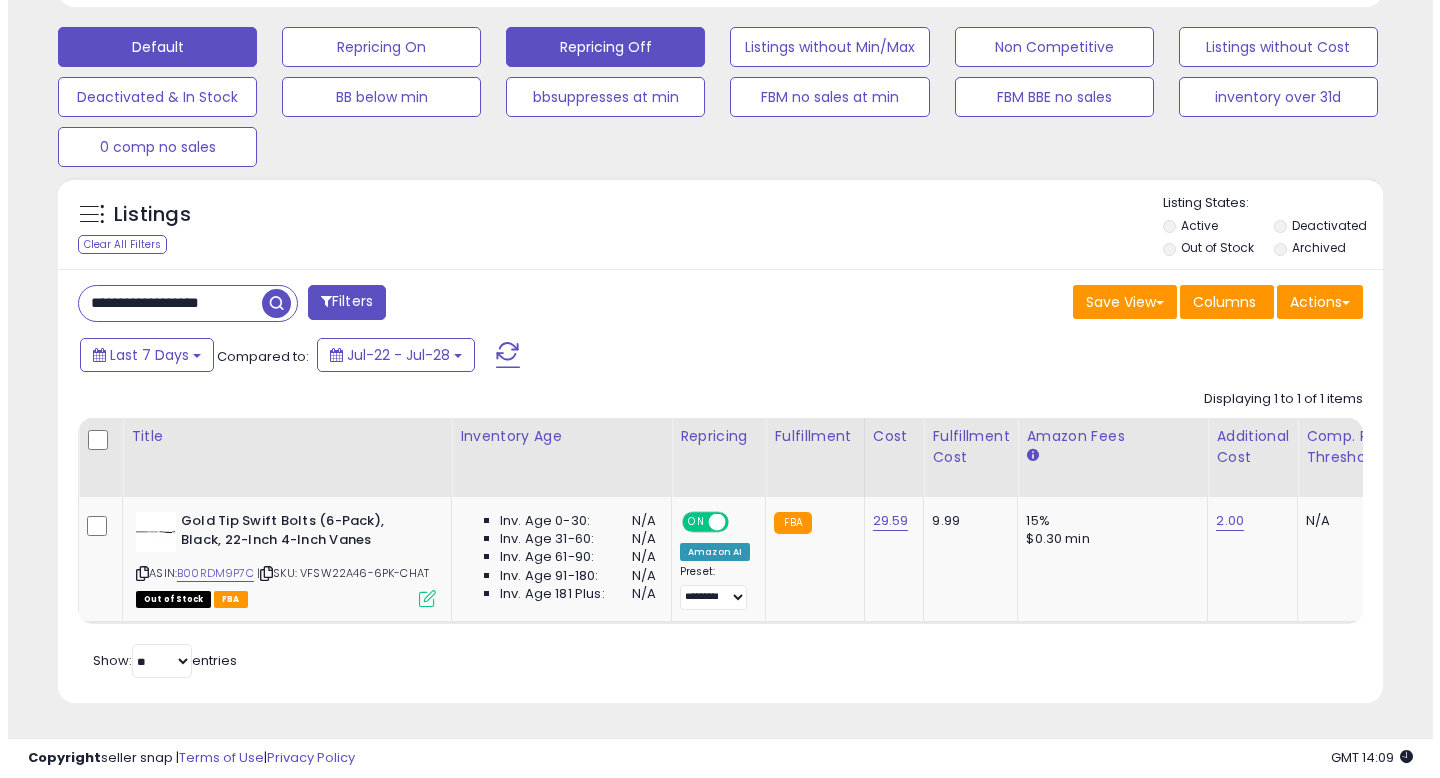 scroll, scrollTop: 492, scrollLeft: 0, axis: vertical 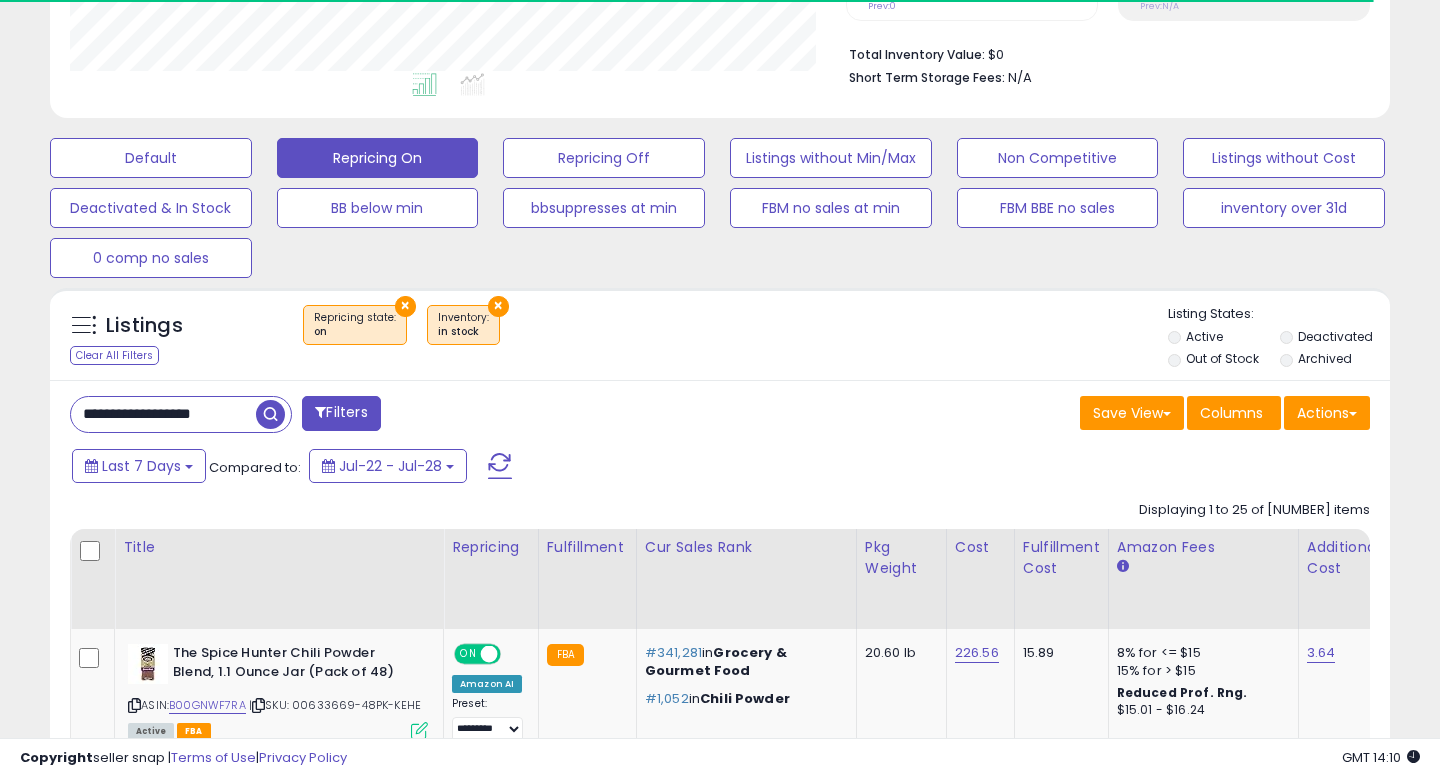 type 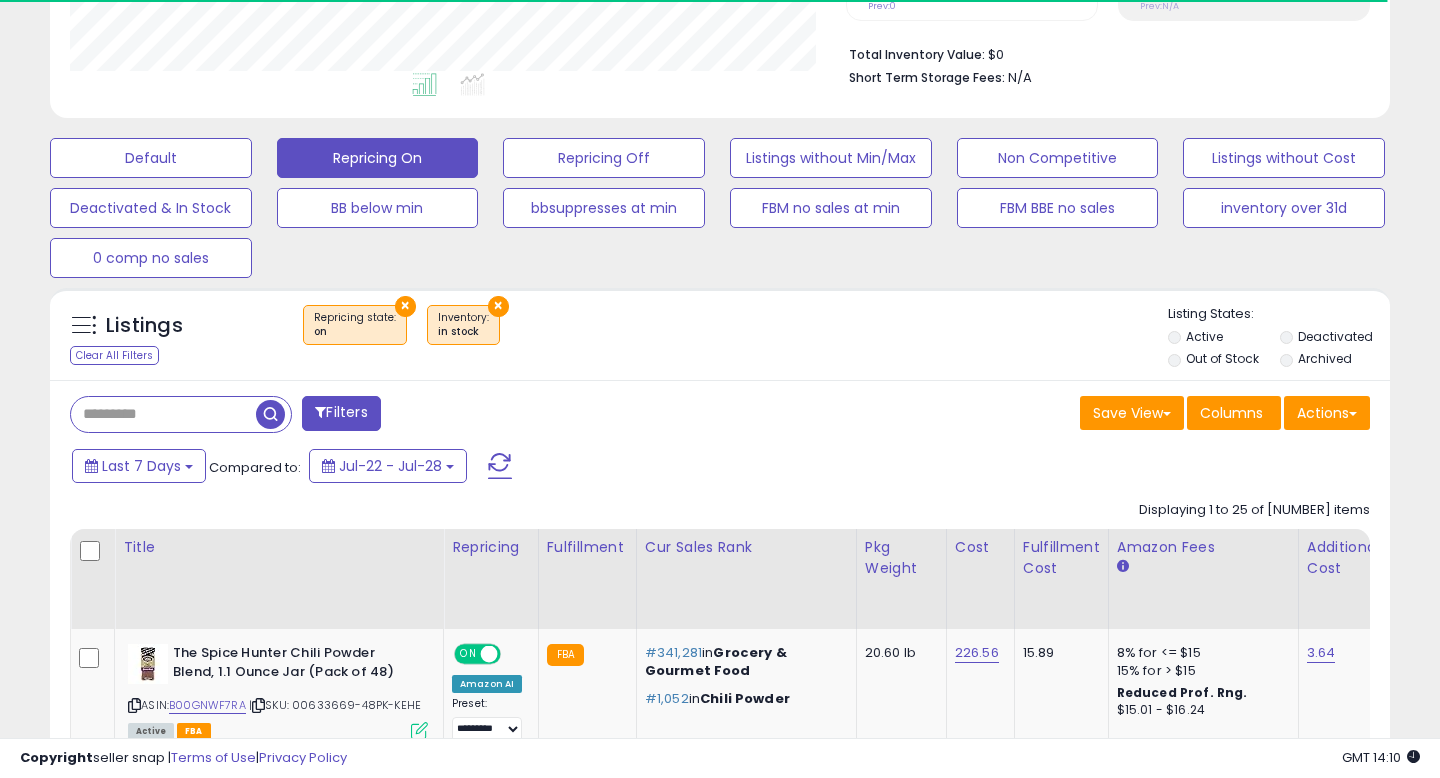 click on "×
Inventory :
in stock" at bounding box center [463, 325] 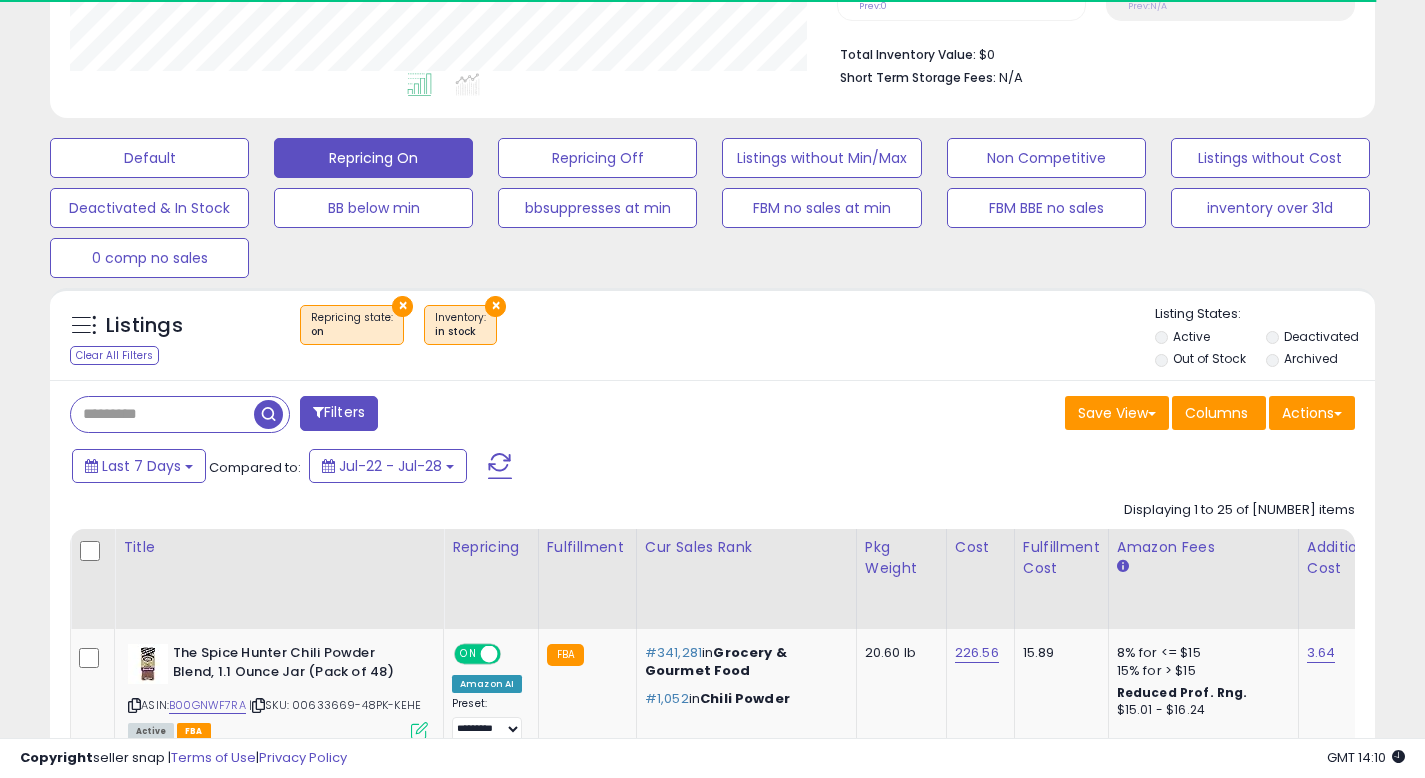 scroll, scrollTop: 410, scrollLeft: 767, axis: both 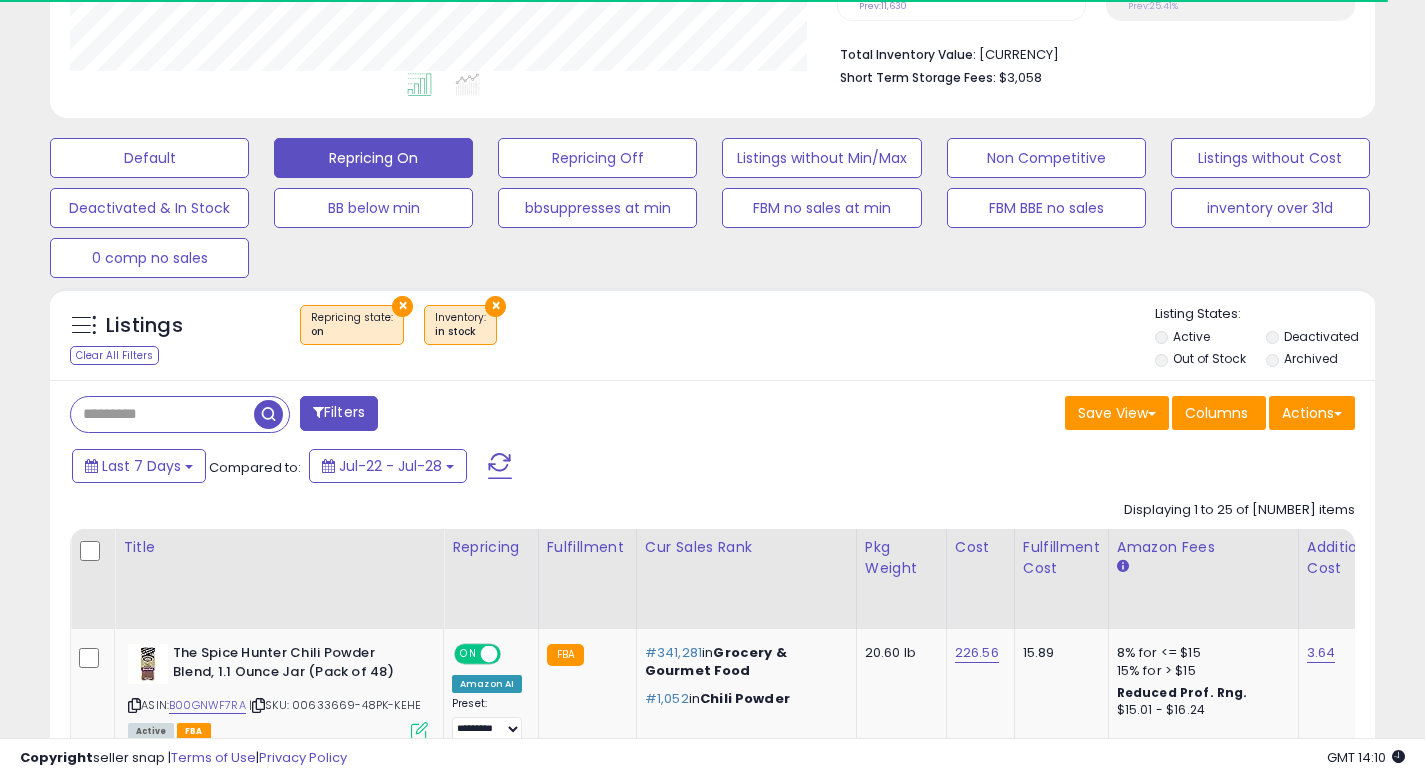 click on "Save View
Save As New View
Columns
Actions
Import" at bounding box center [1042, 415] 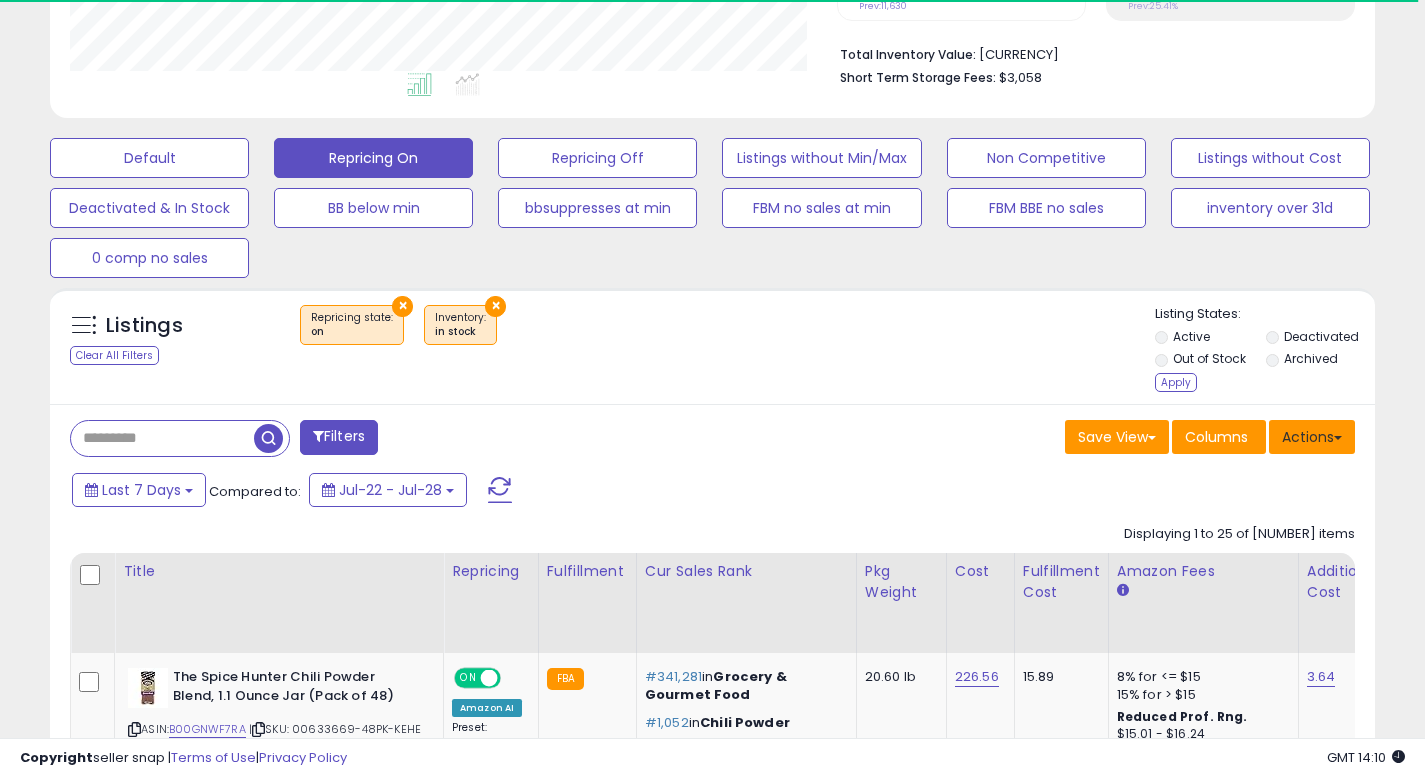 click on "Actions" at bounding box center (1312, 437) 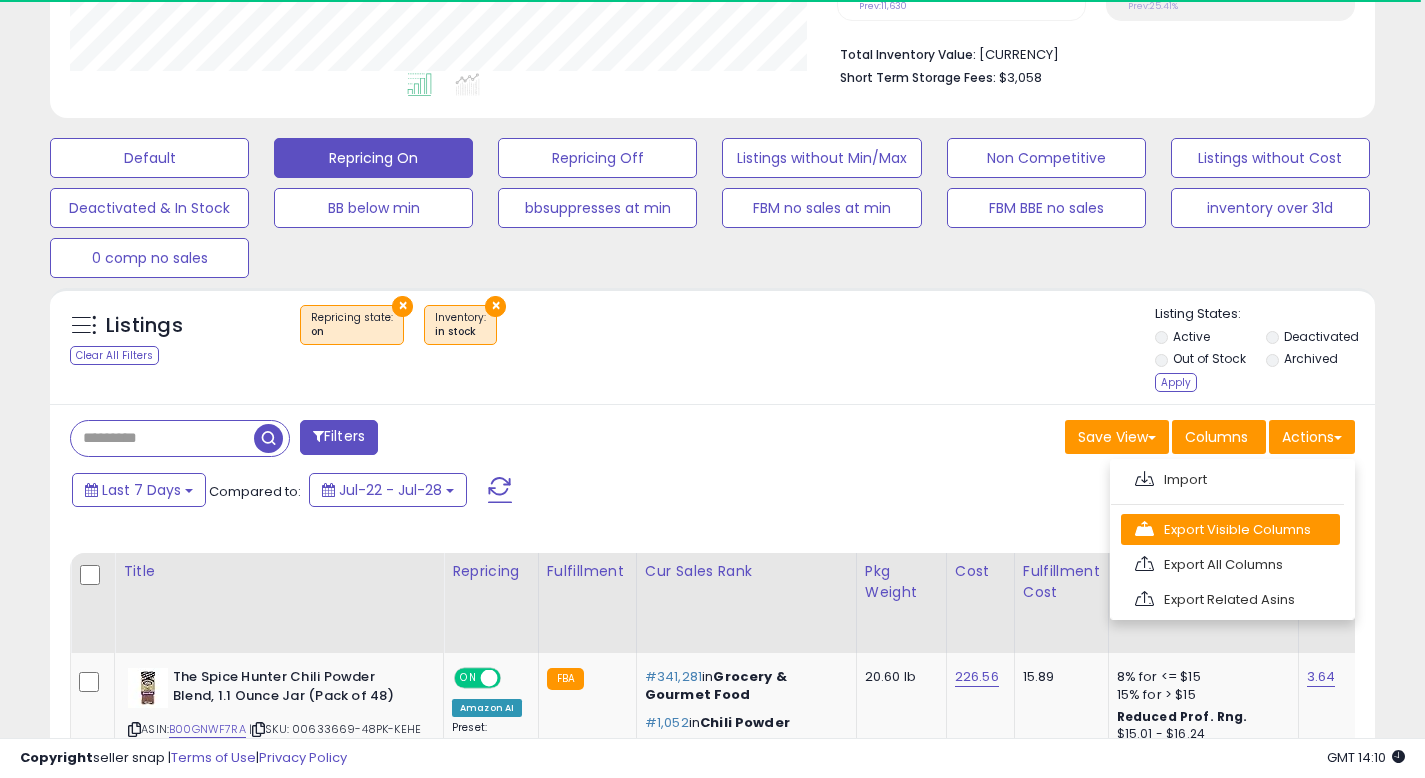 click on "Export Visible Columns" at bounding box center [1230, 529] 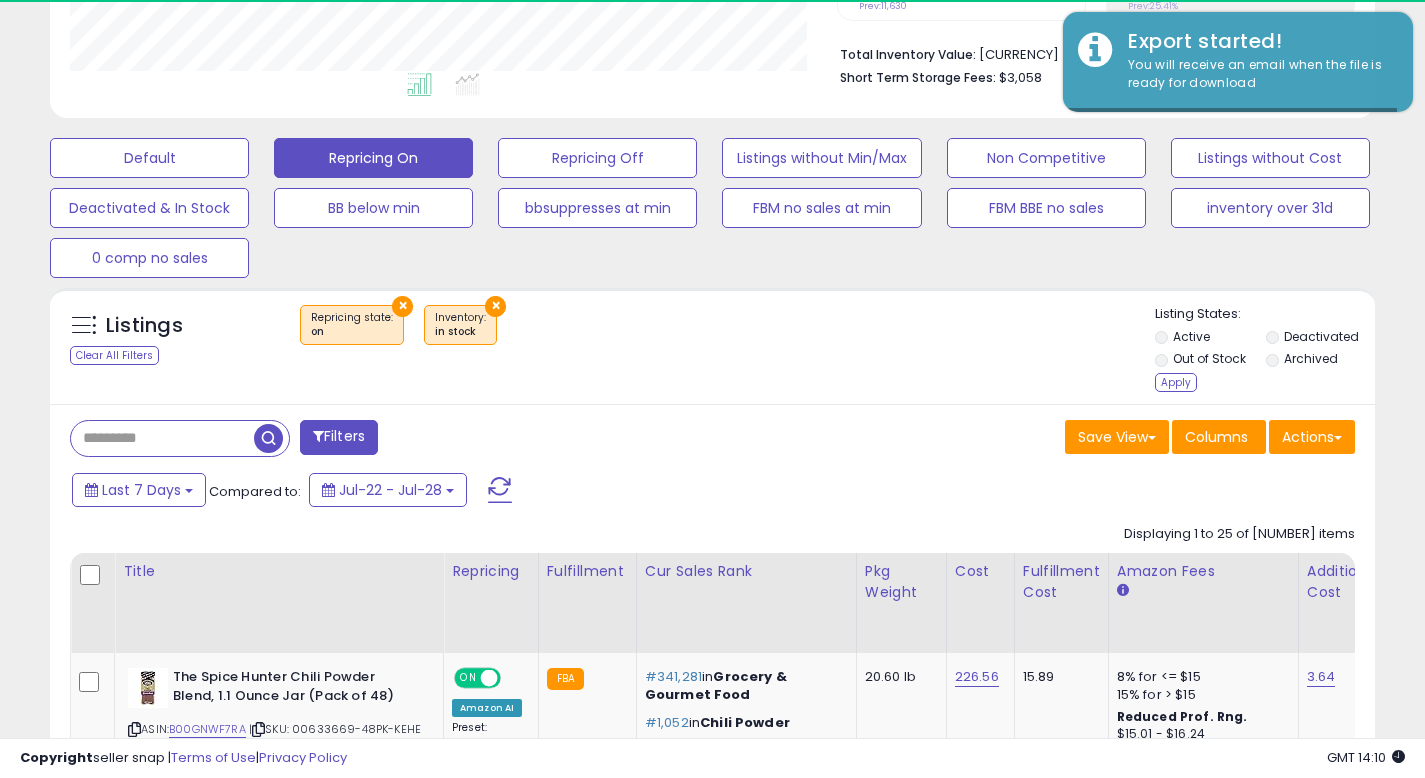 scroll, scrollTop: 999590, scrollLeft: 999233, axis: both 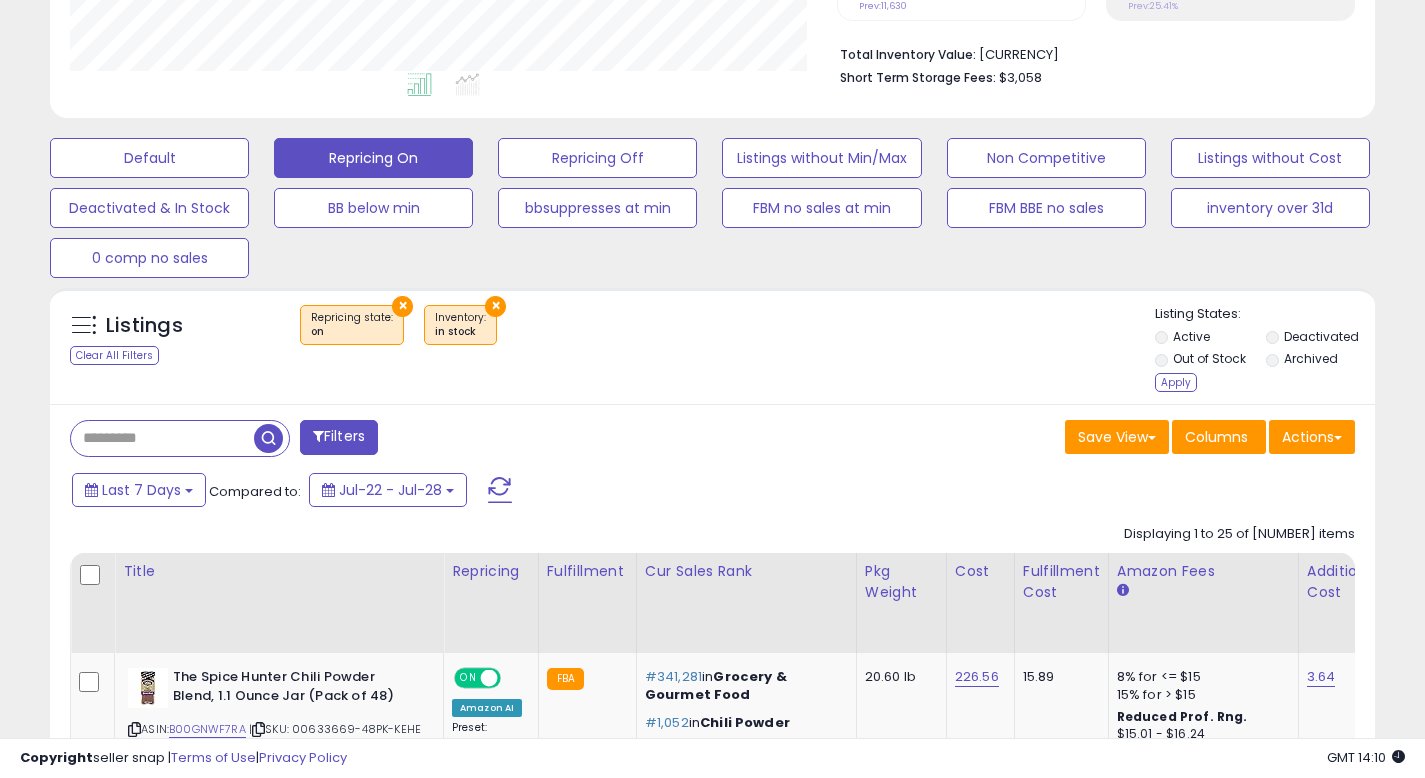 click on "Listings
Clear All Filters
×
Repricing state :
on" at bounding box center (712, 351) 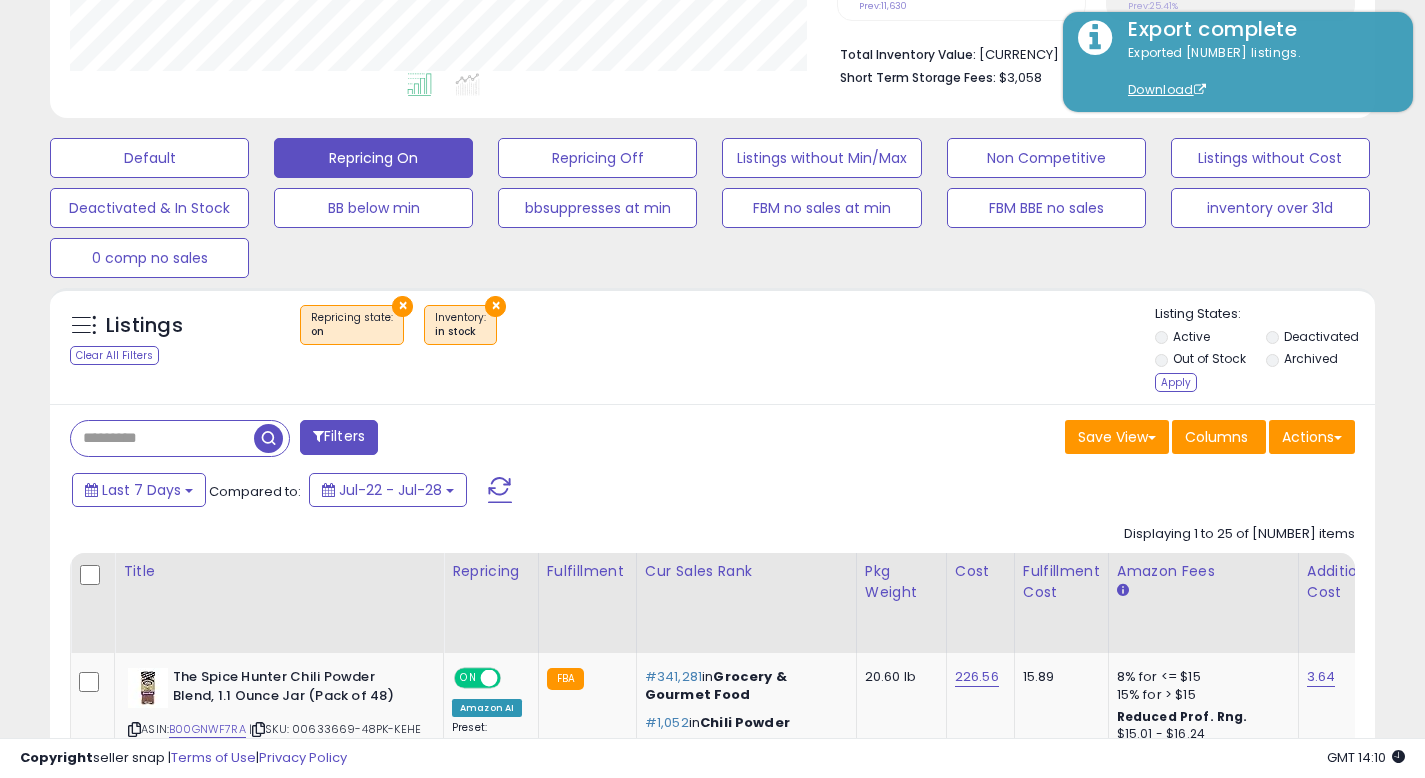 drag, startPoint x: 815, startPoint y: 420, endPoint x: 815, endPoint y: 383, distance: 37 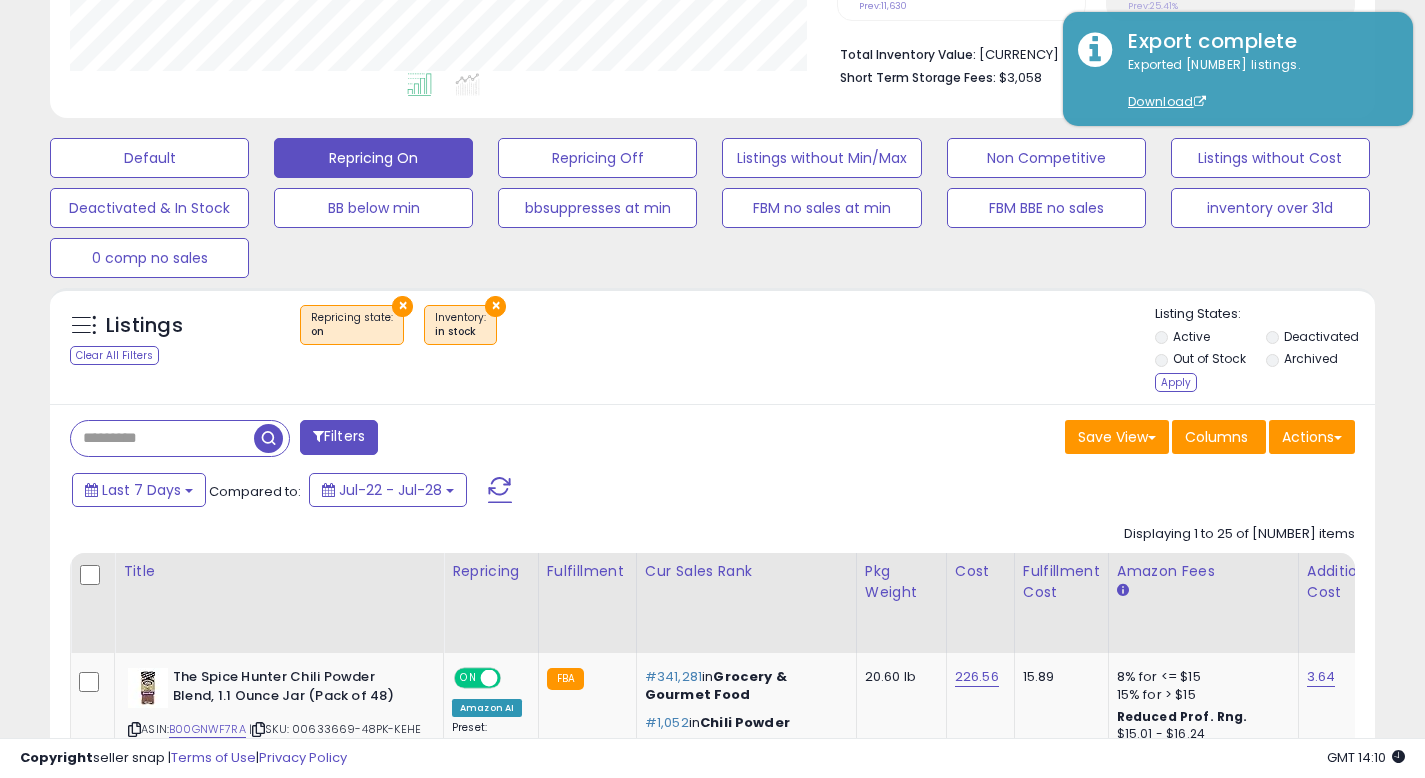 click on "Listings
Clear All Filters
×
Repricing state :
on" at bounding box center (712, 351) 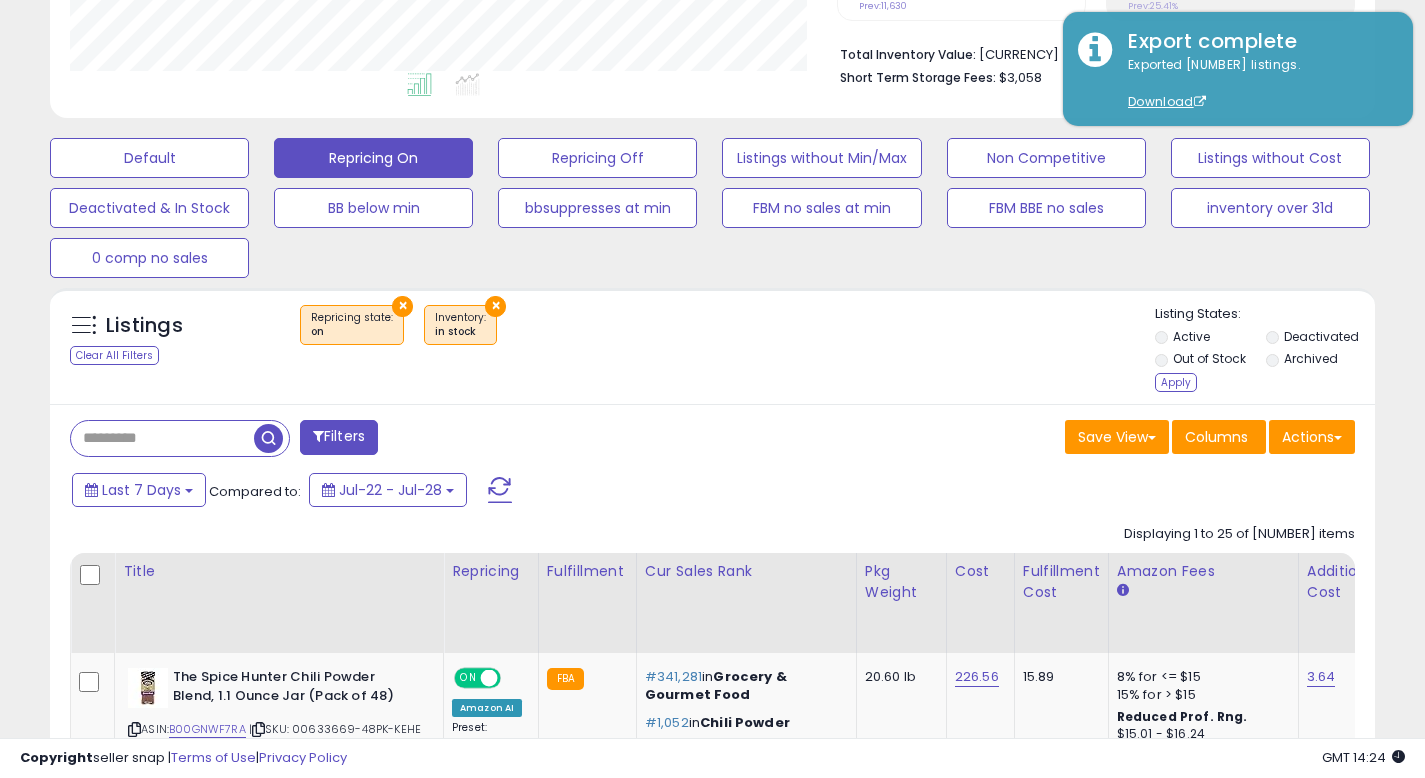 click on "Listings
Clear All Filters
×
Repricing state :
on" at bounding box center [712, 351] 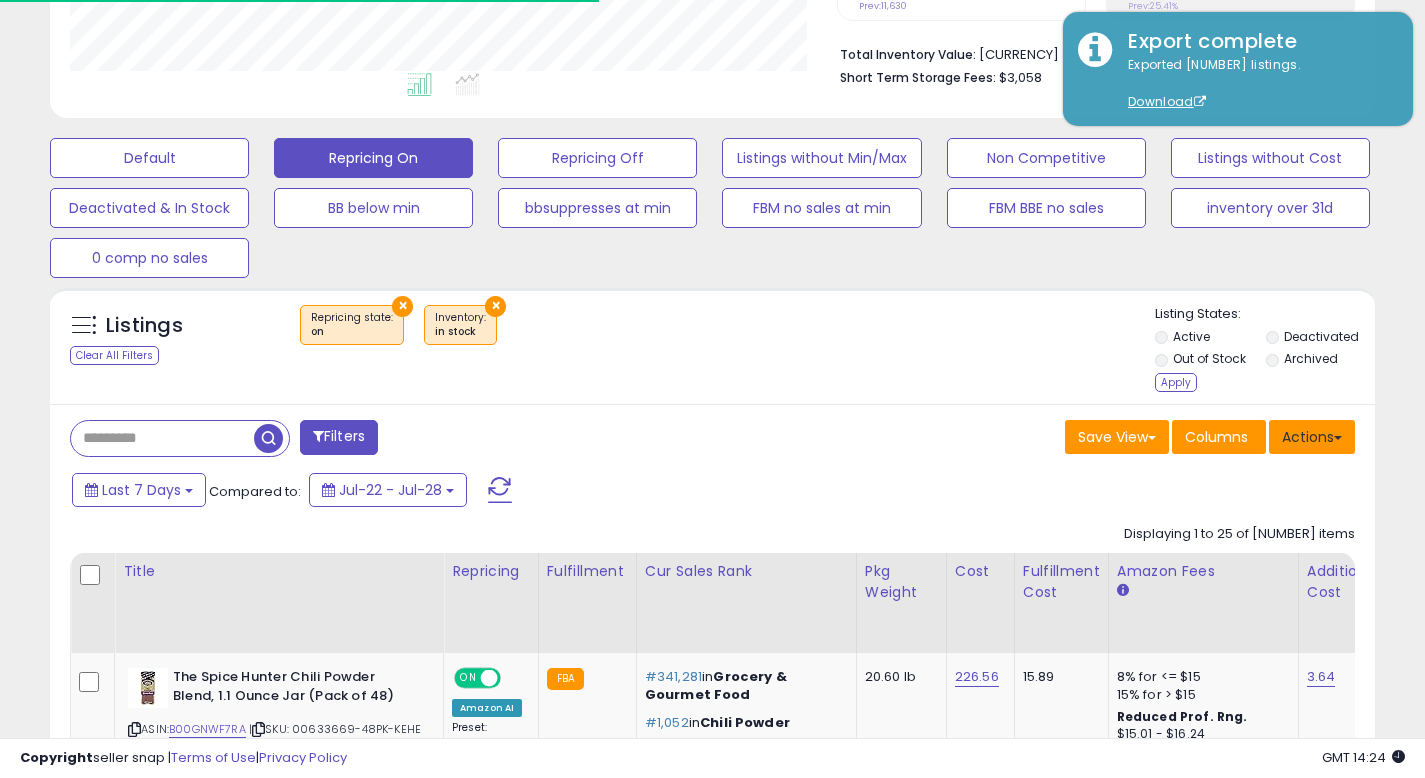 click on "Actions" at bounding box center (1312, 437) 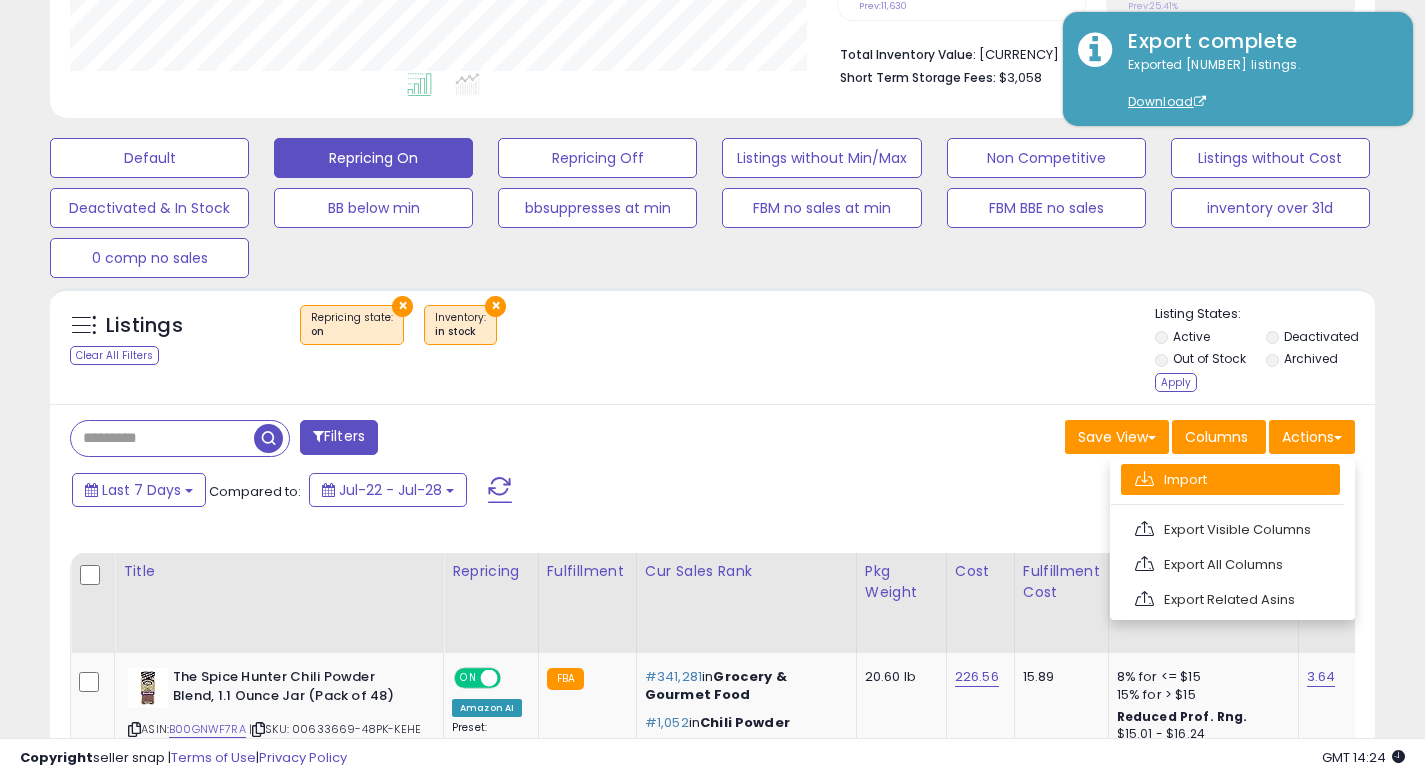 click on "Import" at bounding box center (1230, 479) 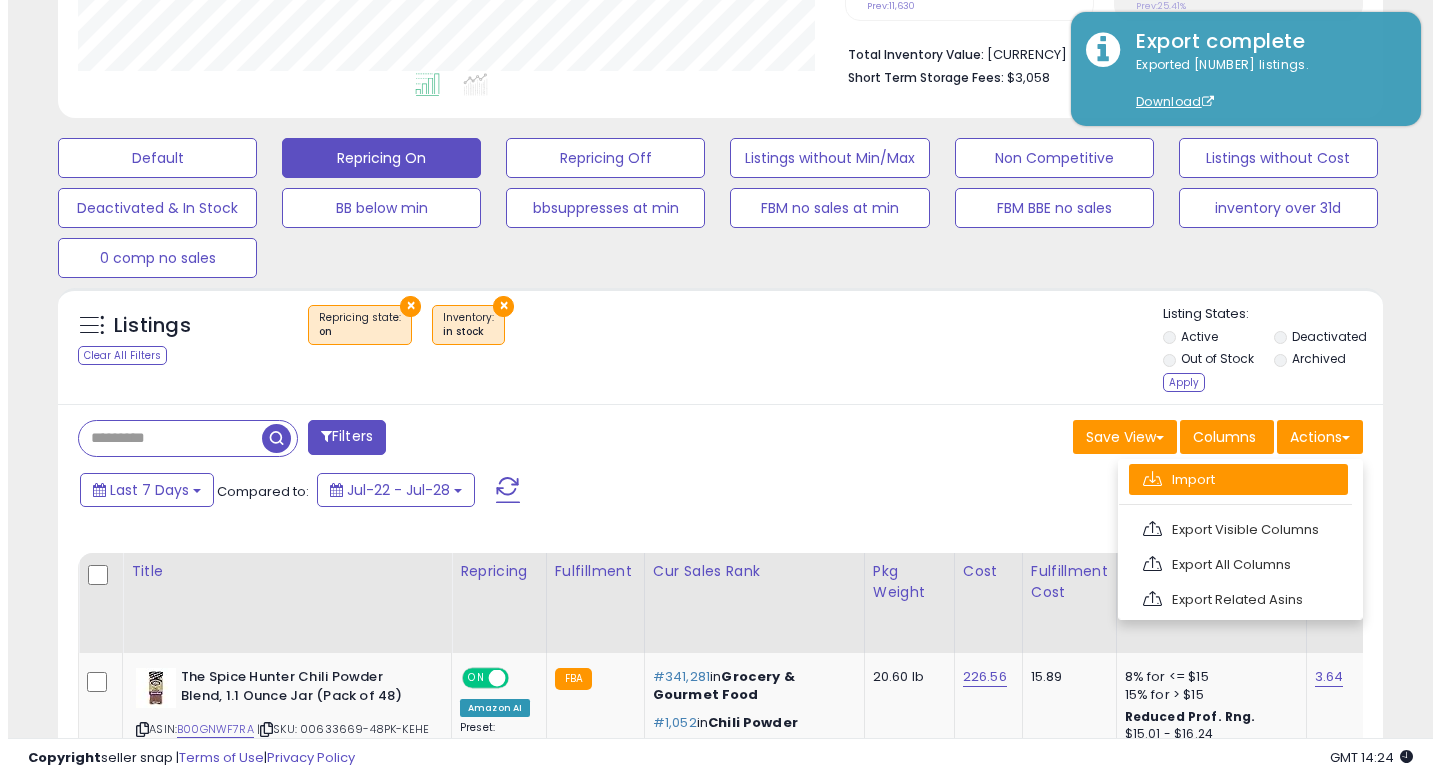 scroll, scrollTop: 999590, scrollLeft: 999224, axis: both 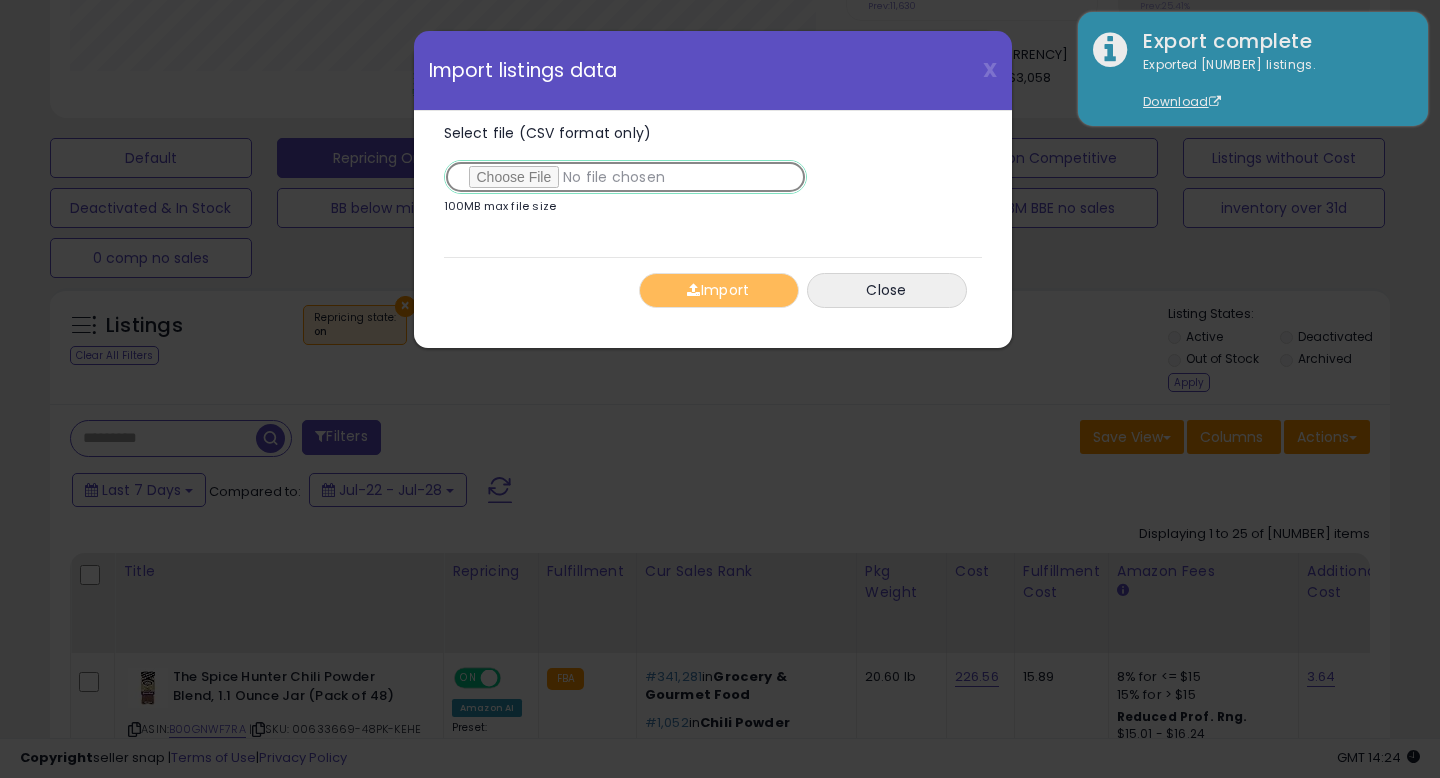 click on "Select file (CSV format only)" at bounding box center [625, 177] 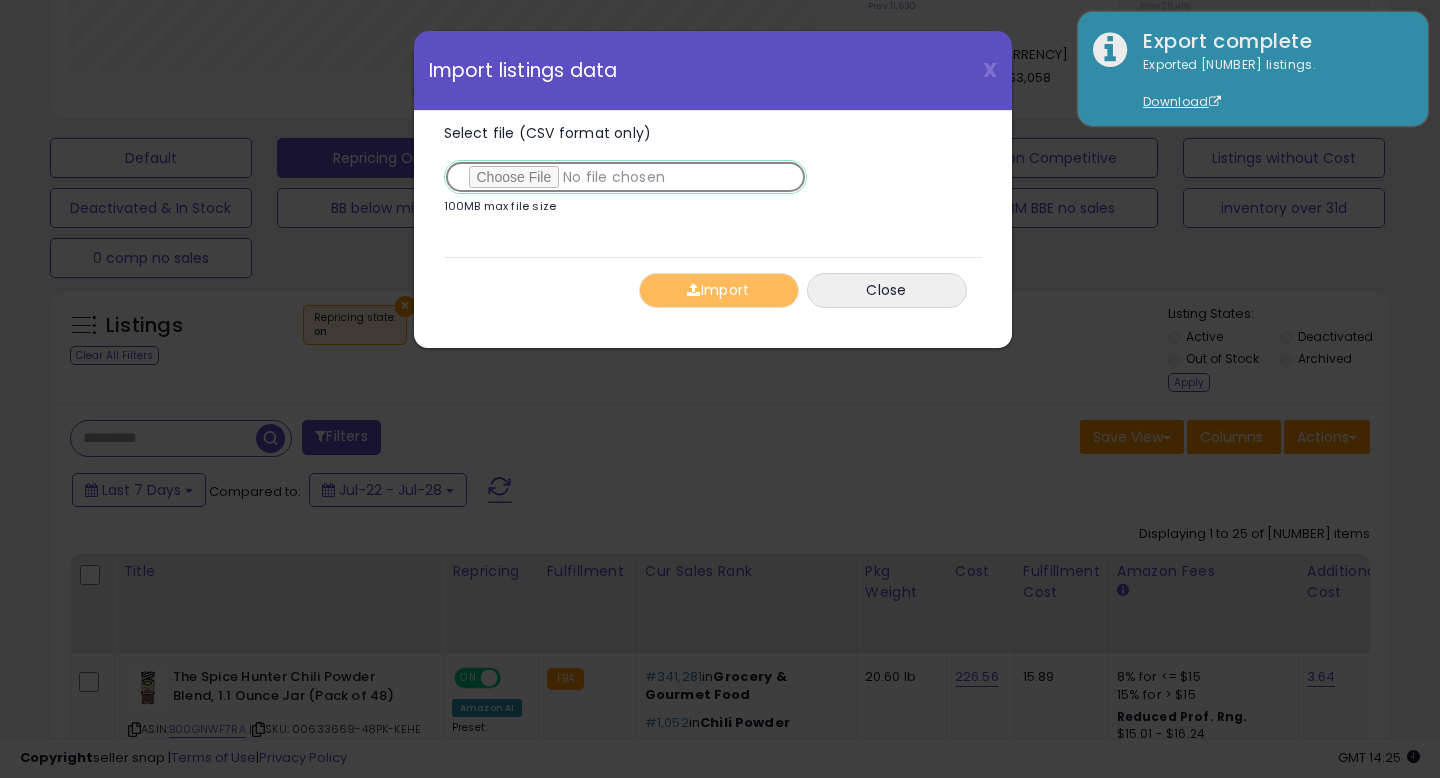 type on "**********" 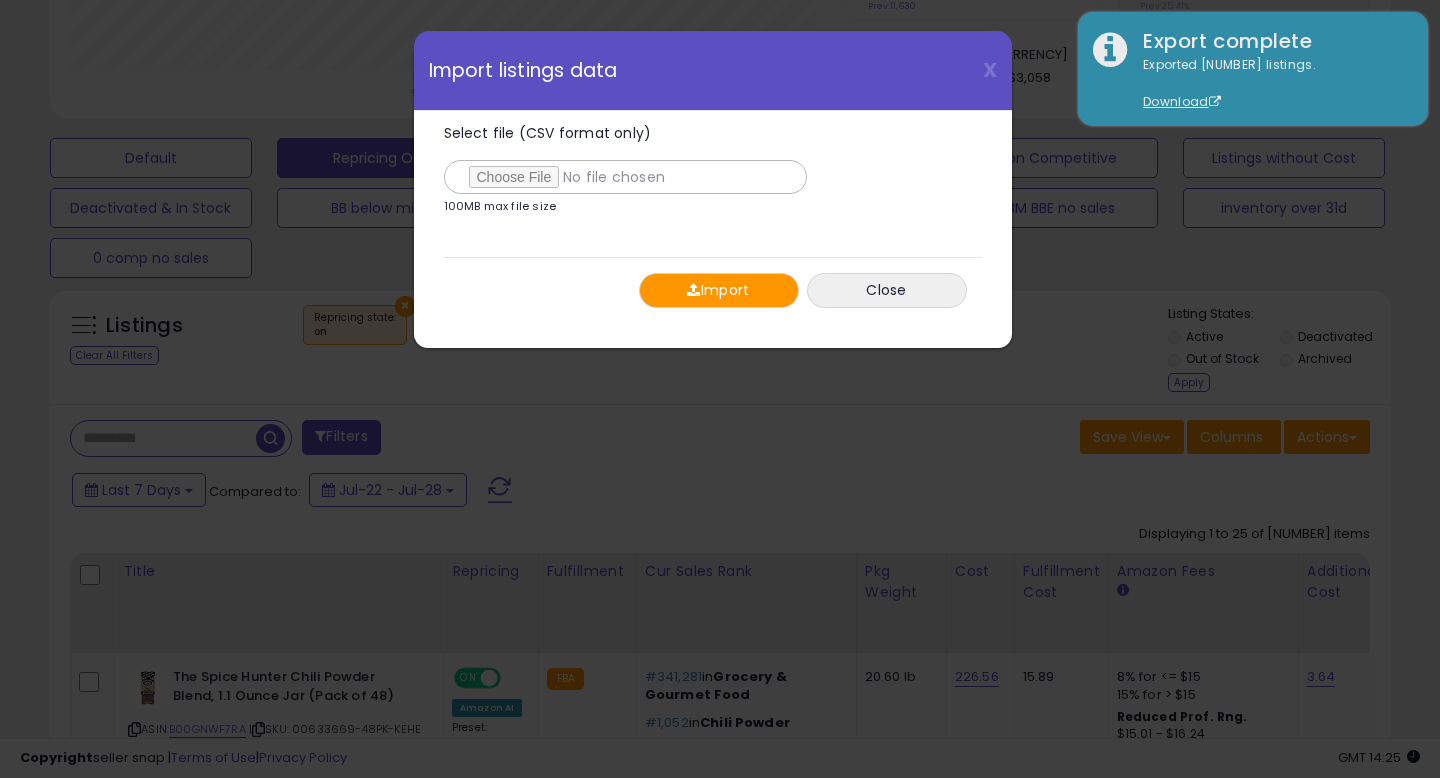 click on "Import" at bounding box center [719, 290] 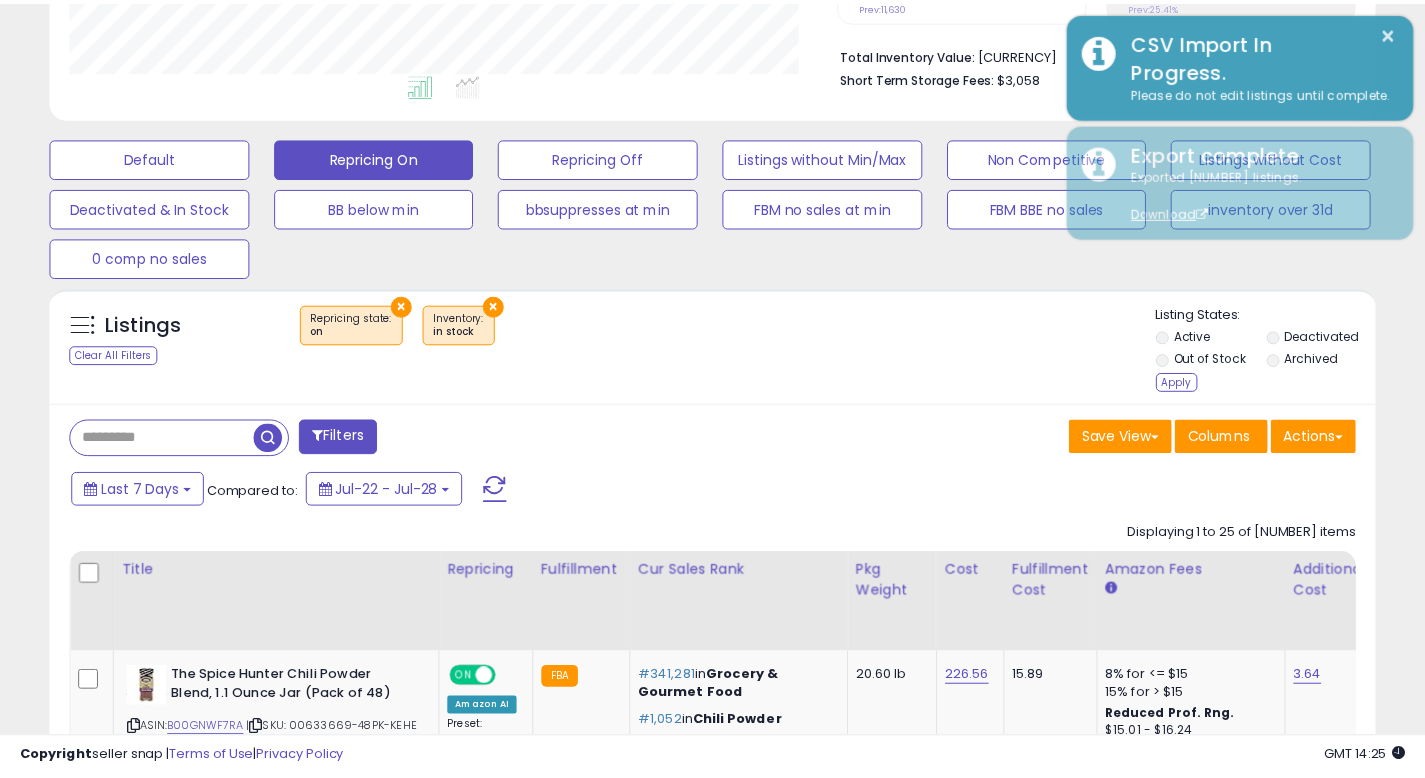 scroll, scrollTop: 410, scrollLeft: 767, axis: both 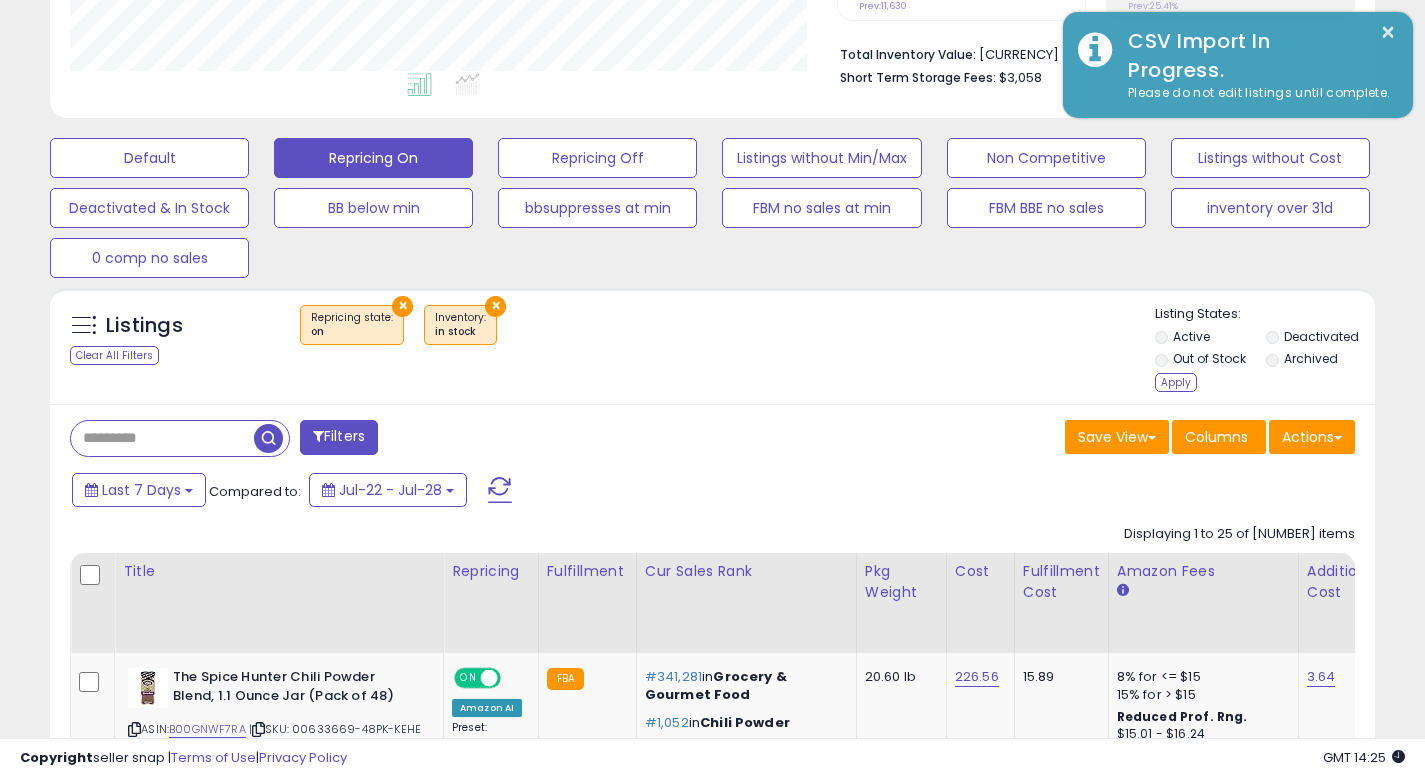 click on "×
Repricing state :
on
× Inventory in stock" at bounding box center [715, 333] 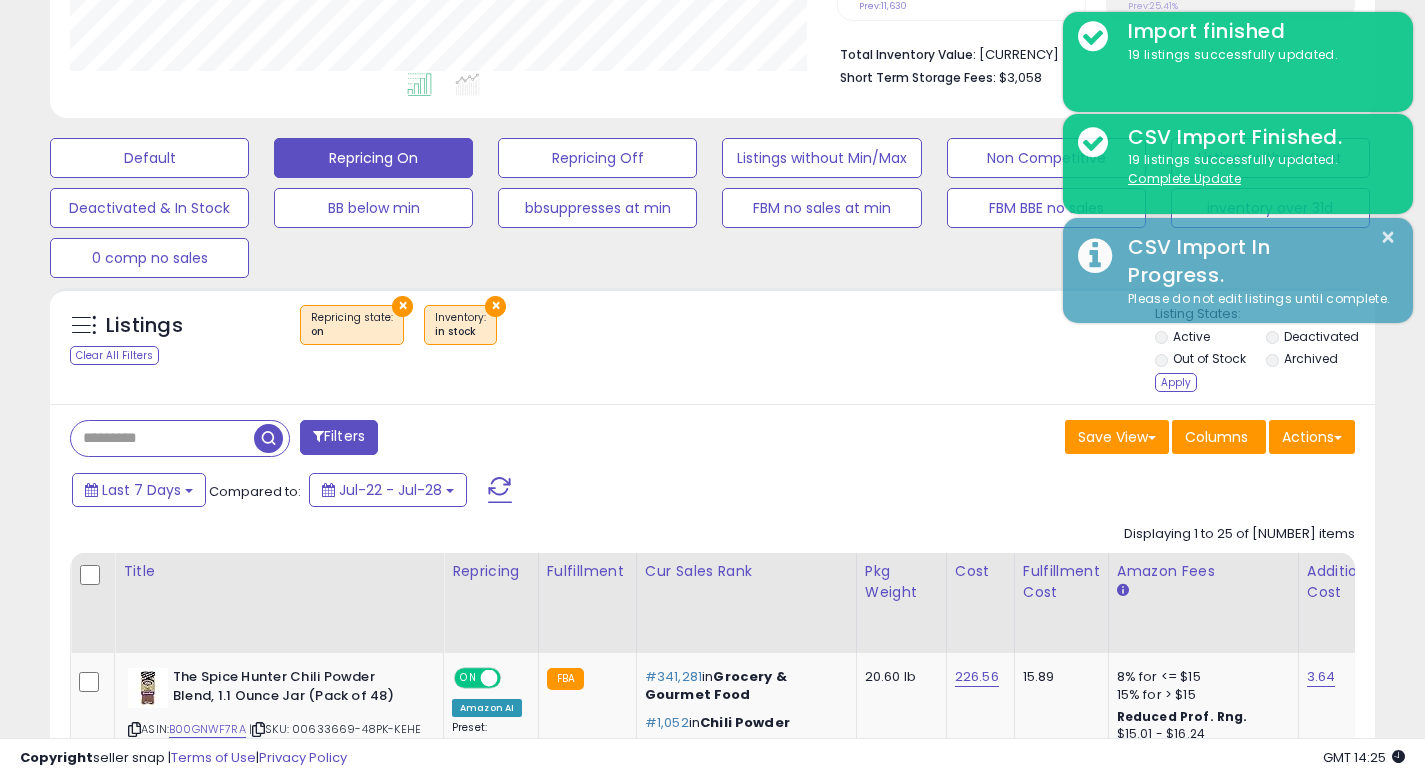 click on "×
Repricing state :
on
× Inventory in stock" at bounding box center (715, 333) 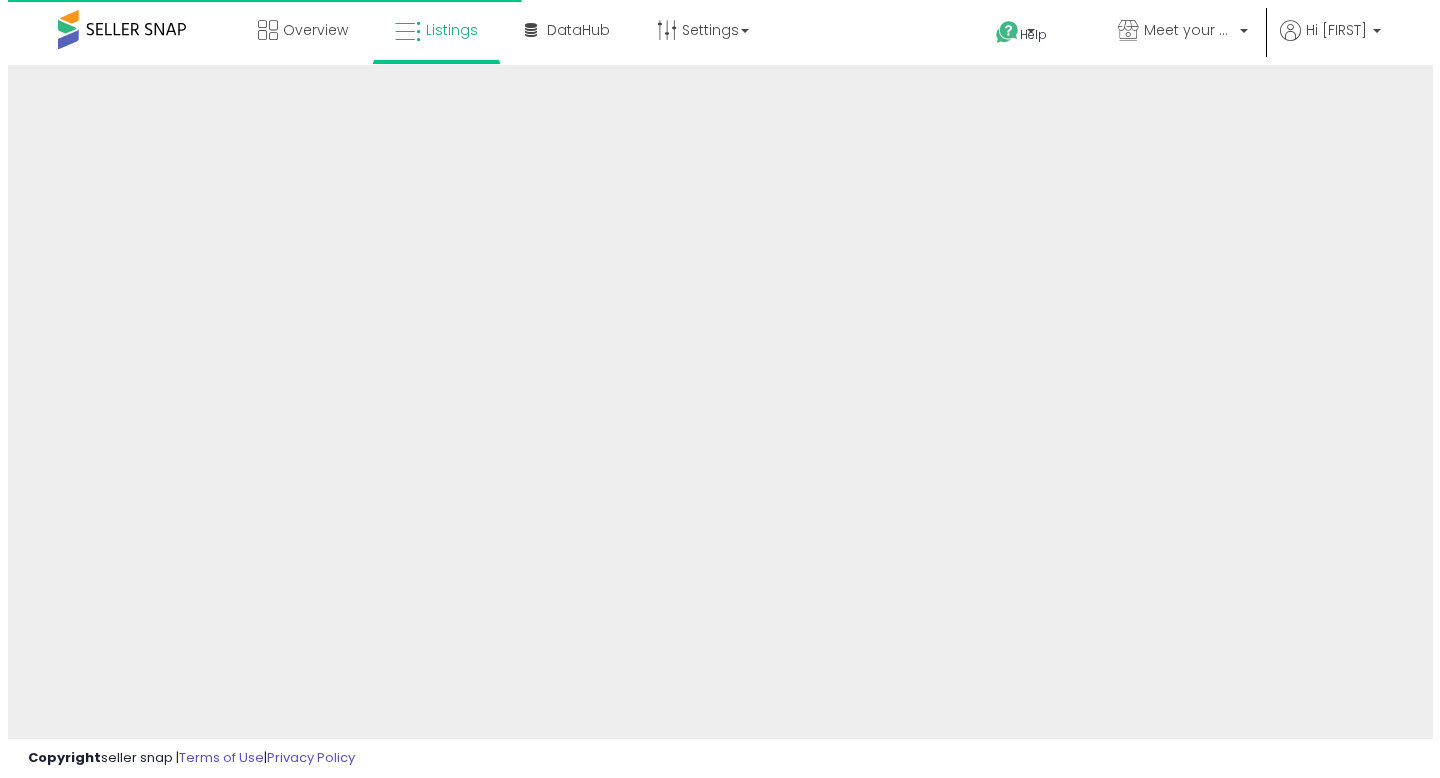 scroll, scrollTop: 492, scrollLeft: 0, axis: vertical 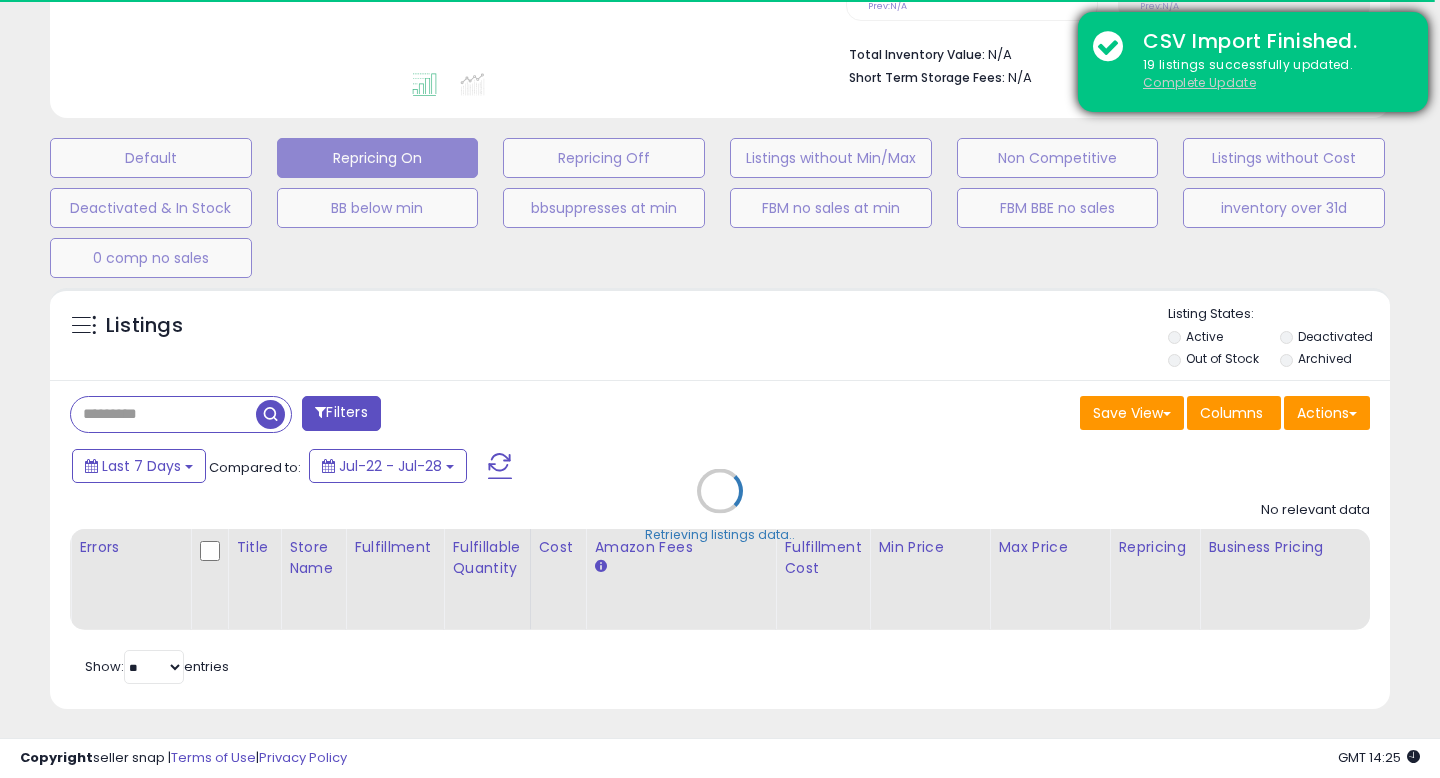 click on "Complete Update" at bounding box center [1199, 82] 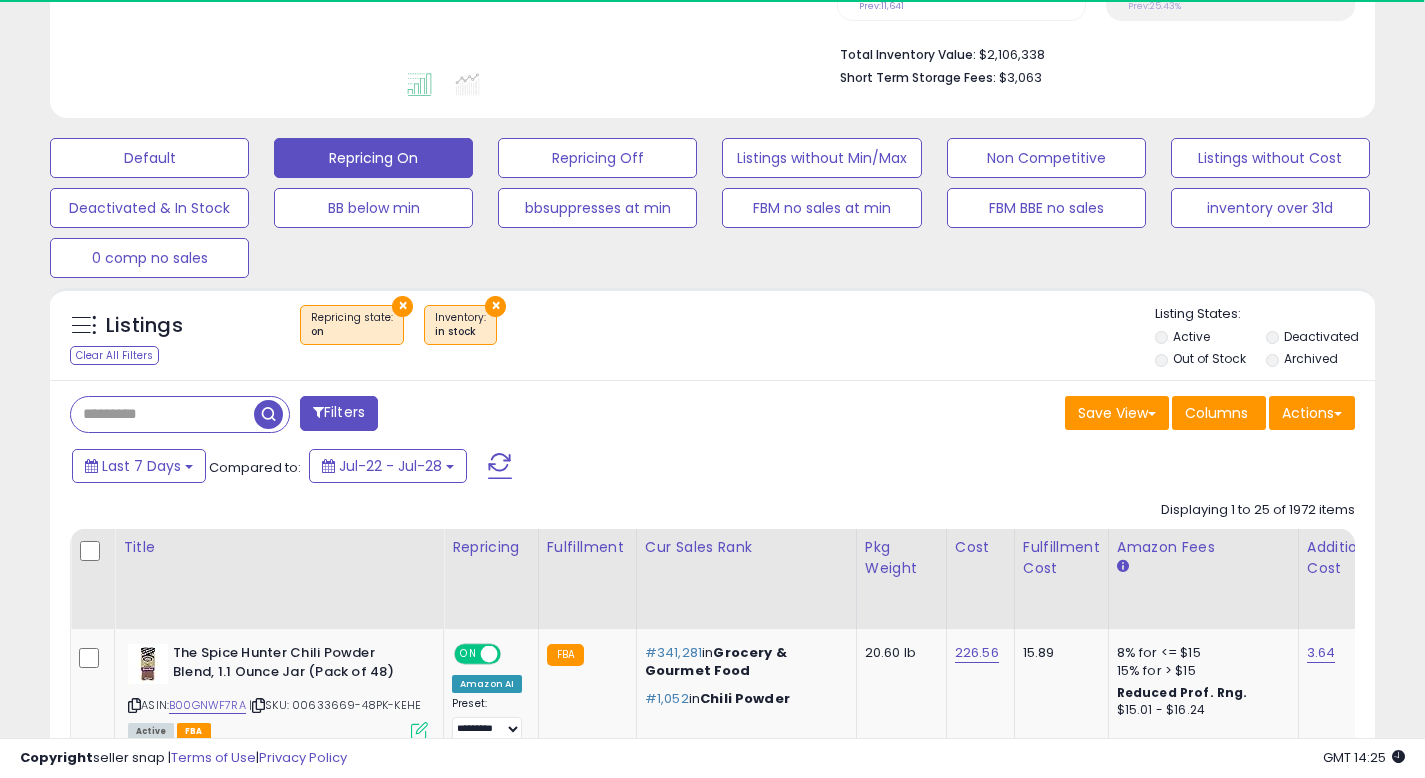 click at bounding box center (162, 414) 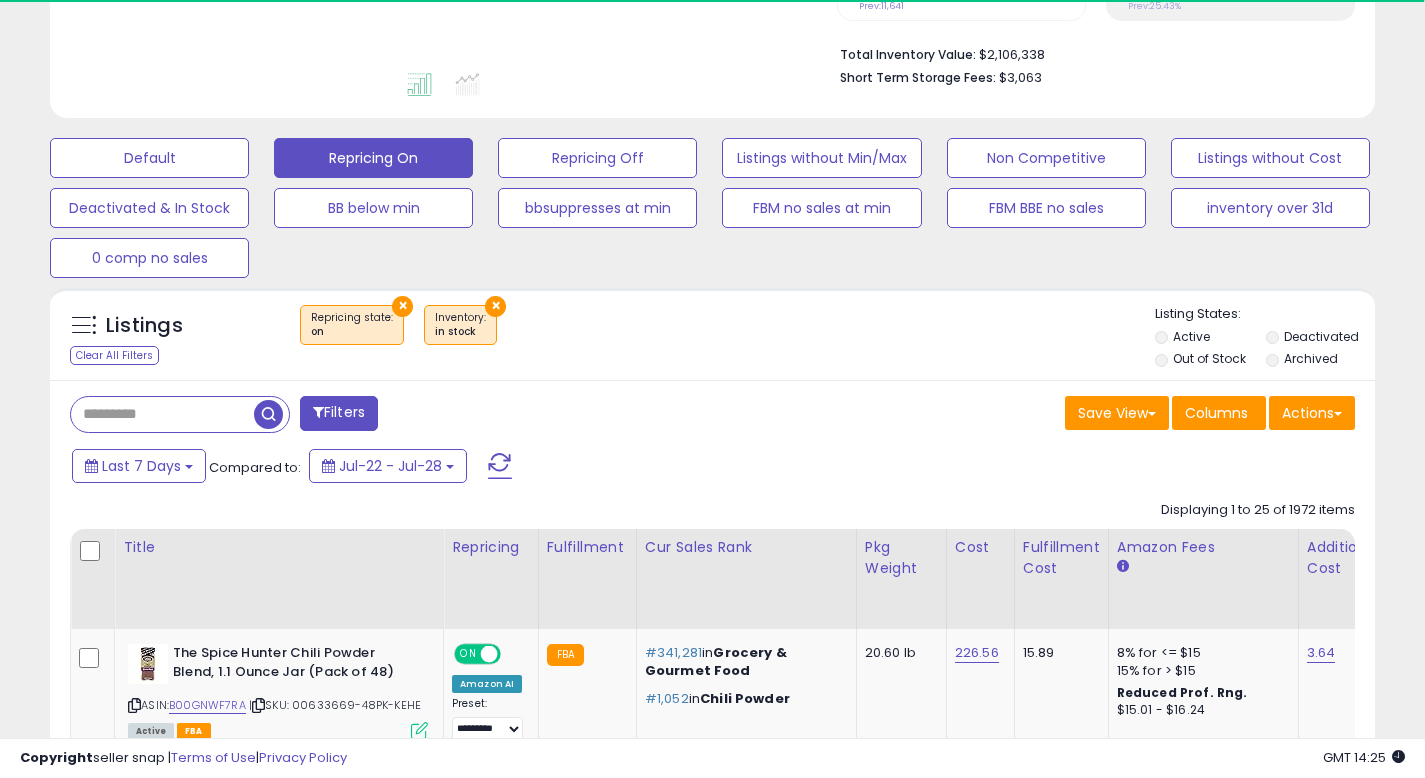 click at bounding box center [162, 414] 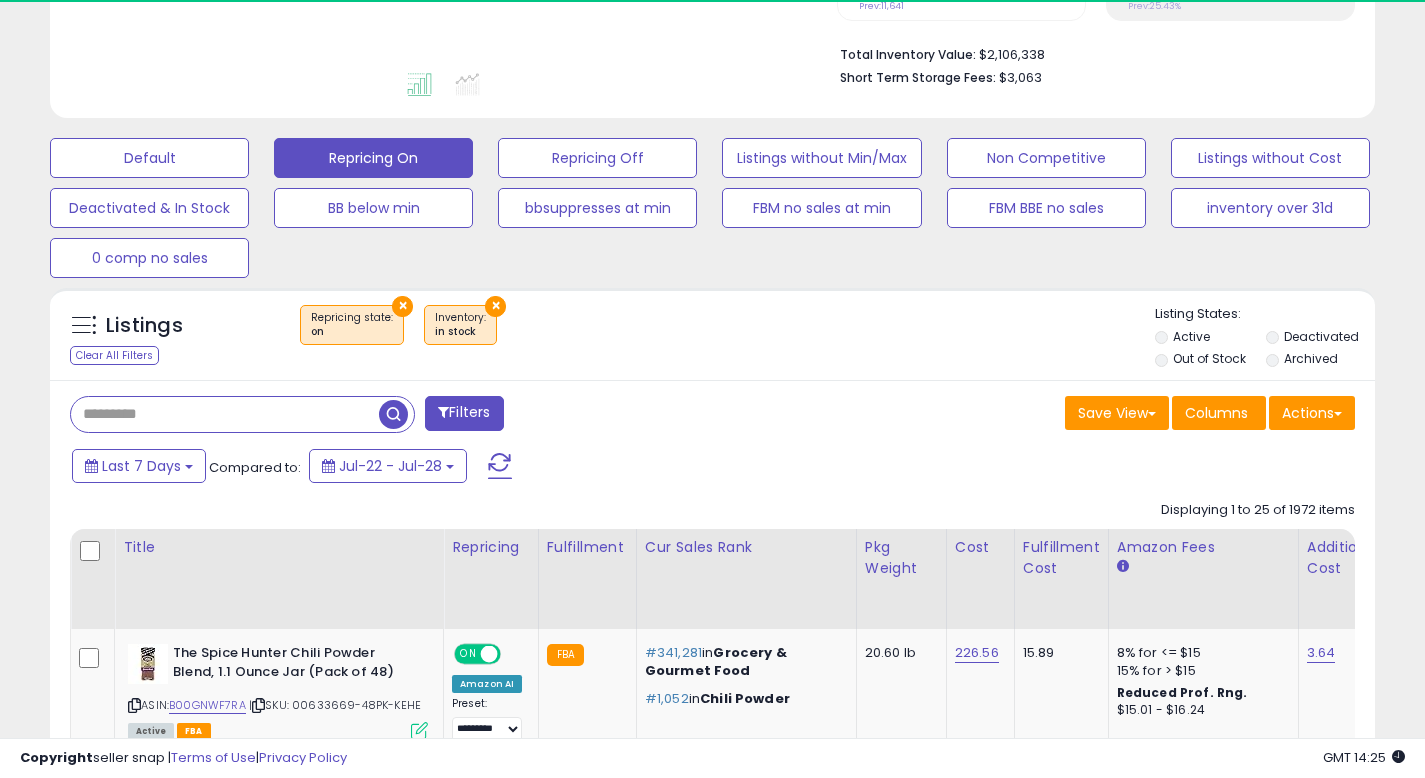click at bounding box center [225, 414] 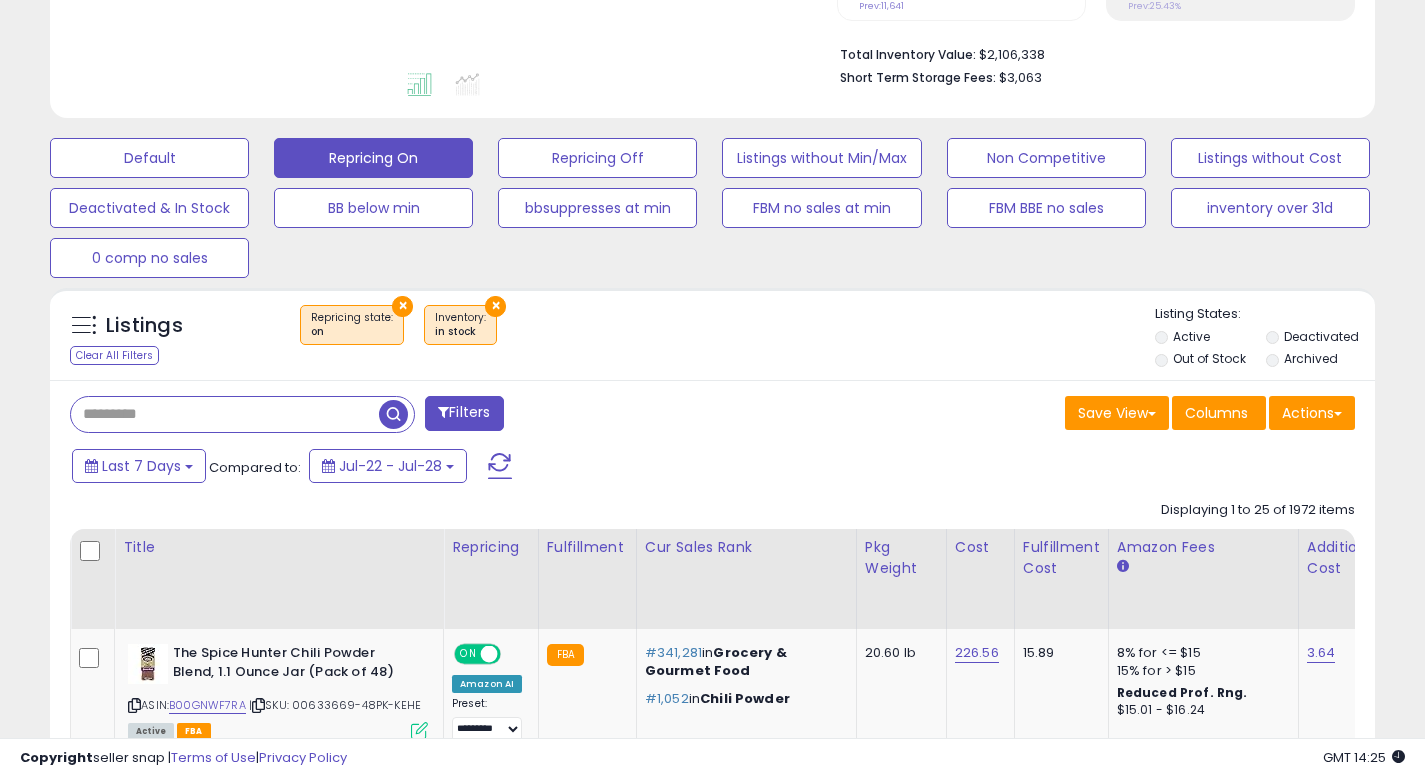 drag, startPoint x: 230, startPoint y: 421, endPoint x: 242, endPoint y: 430, distance: 15 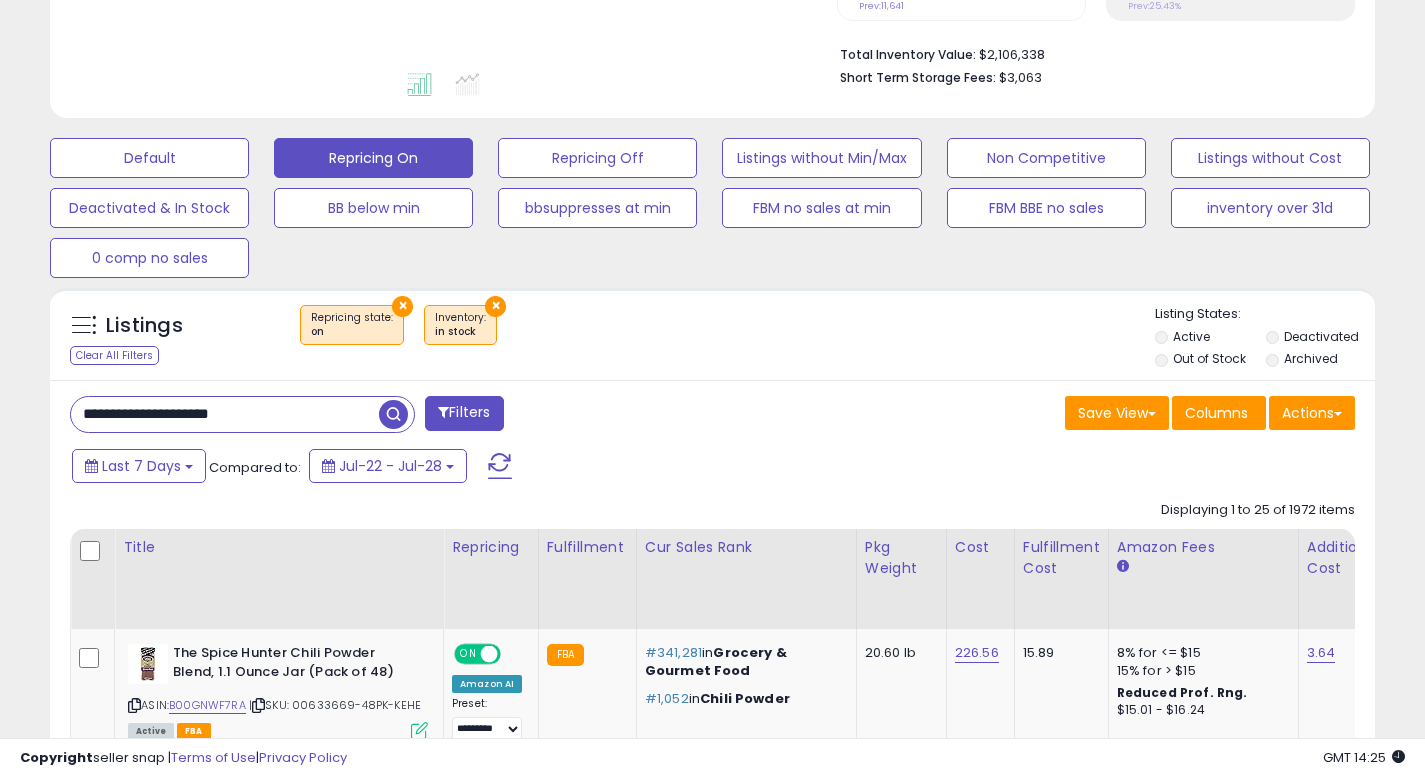 type on "**********" 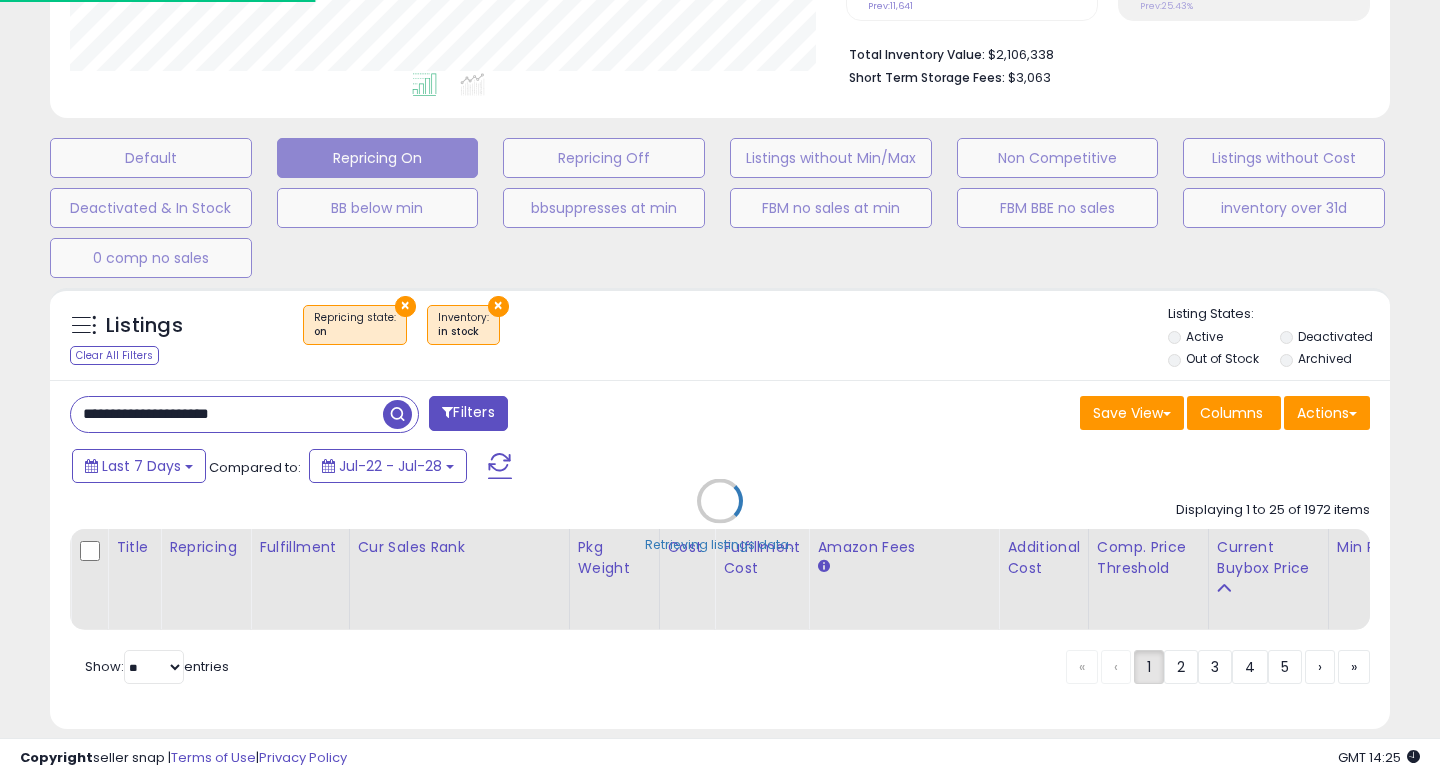 scroll, scrollTop: 999590, scrollLeft: 999224, axis: both 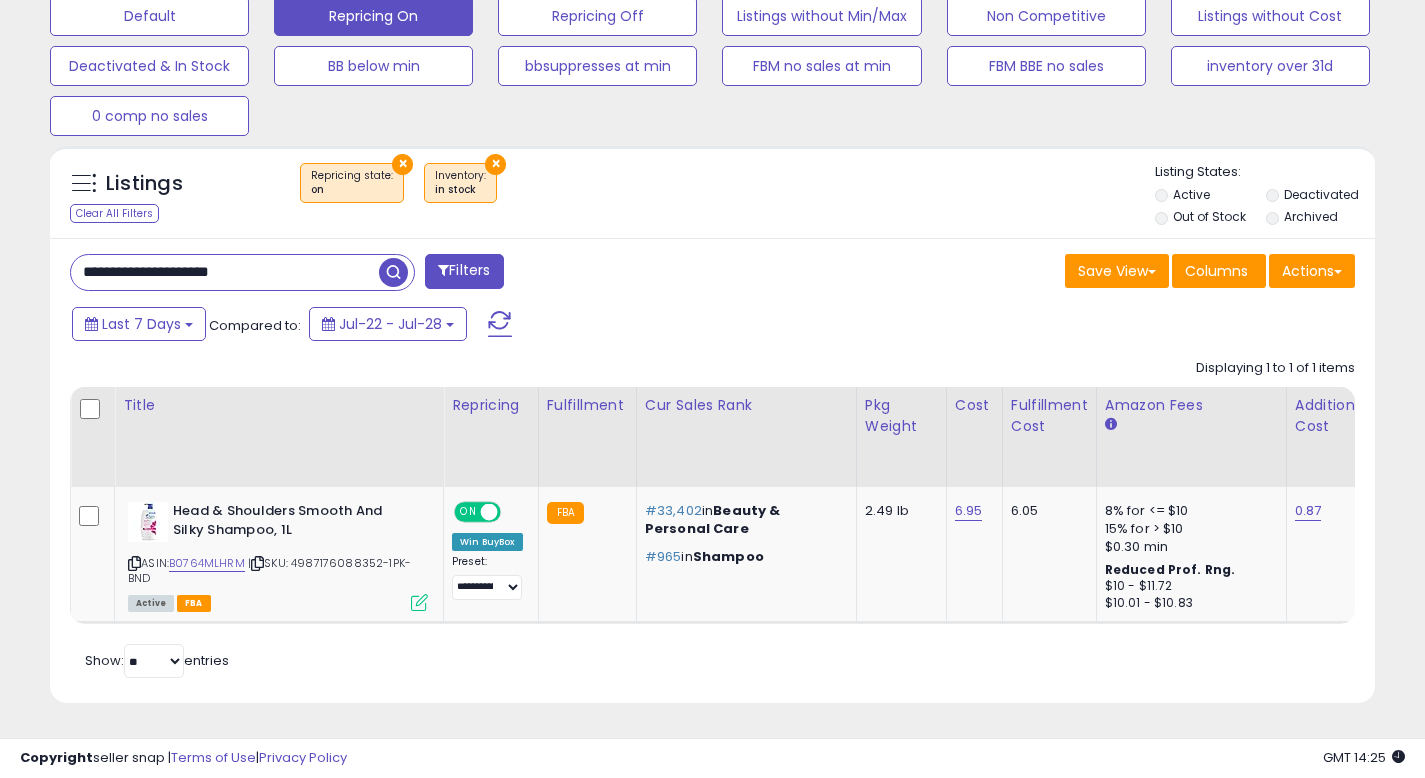 click on "Last 7 Days
Compared to:
Jul-22 - Jul-28" at bounding box center (549, 326) 